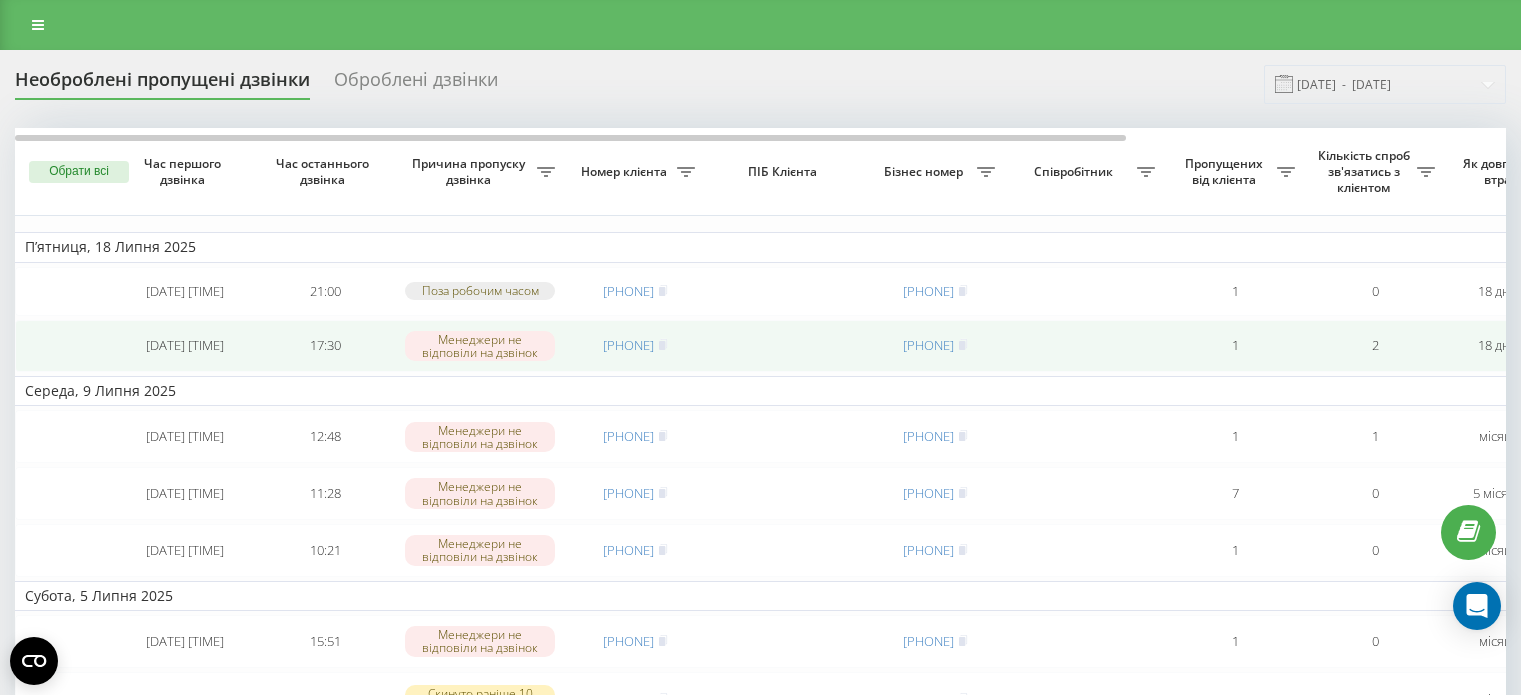 scroll, scrollTop: 0, scrollLeft: 0, axis: both 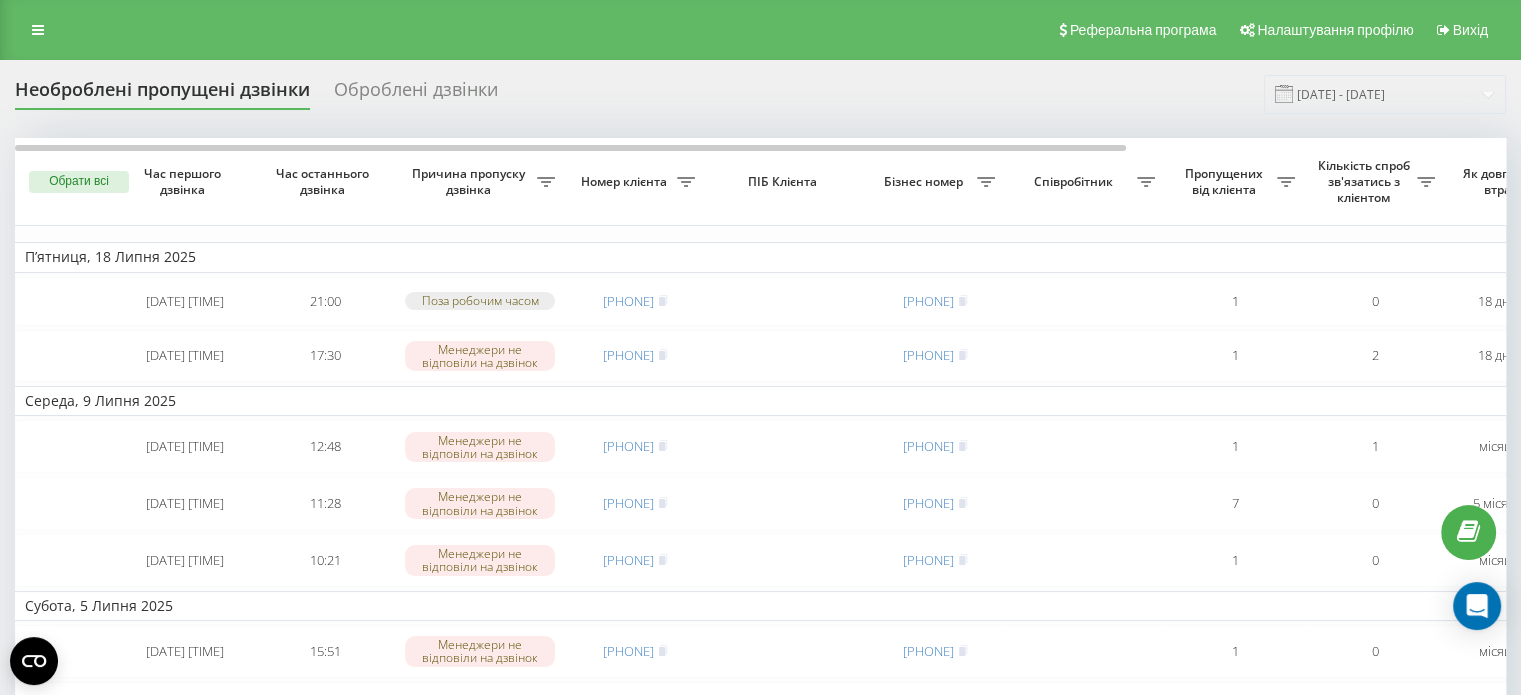click on "Необроблені пропущені дзвінки Оброблені дзвінки 30.06.2025  -  31.07.2025 Обрати всі Час першого дзвінка Час останнього дзвінка Причина пропуску дзвінка Номер клієнта ПІБ Клієнта Бізнес номер Співробітник Пропущених від клієнта Кількість спроб зв'язатись з клієнтом Як довго дзвінок втрачено Назва схеми переадресації Коментар до дзвінка П’ятниця, 18 Липня 2025 2025-07-18 21:00:42 21:00 Поза робочим часом 380952147146 380675213532 1 0 18 днів тому Основная Обробити Не вдалося зв'язатися Зв'язався з клієнтом за допомогою іншого каналу Клієнт передзвонив сам з іншого номера Інший варіант 17:30" at bounding box center (760, 1107) 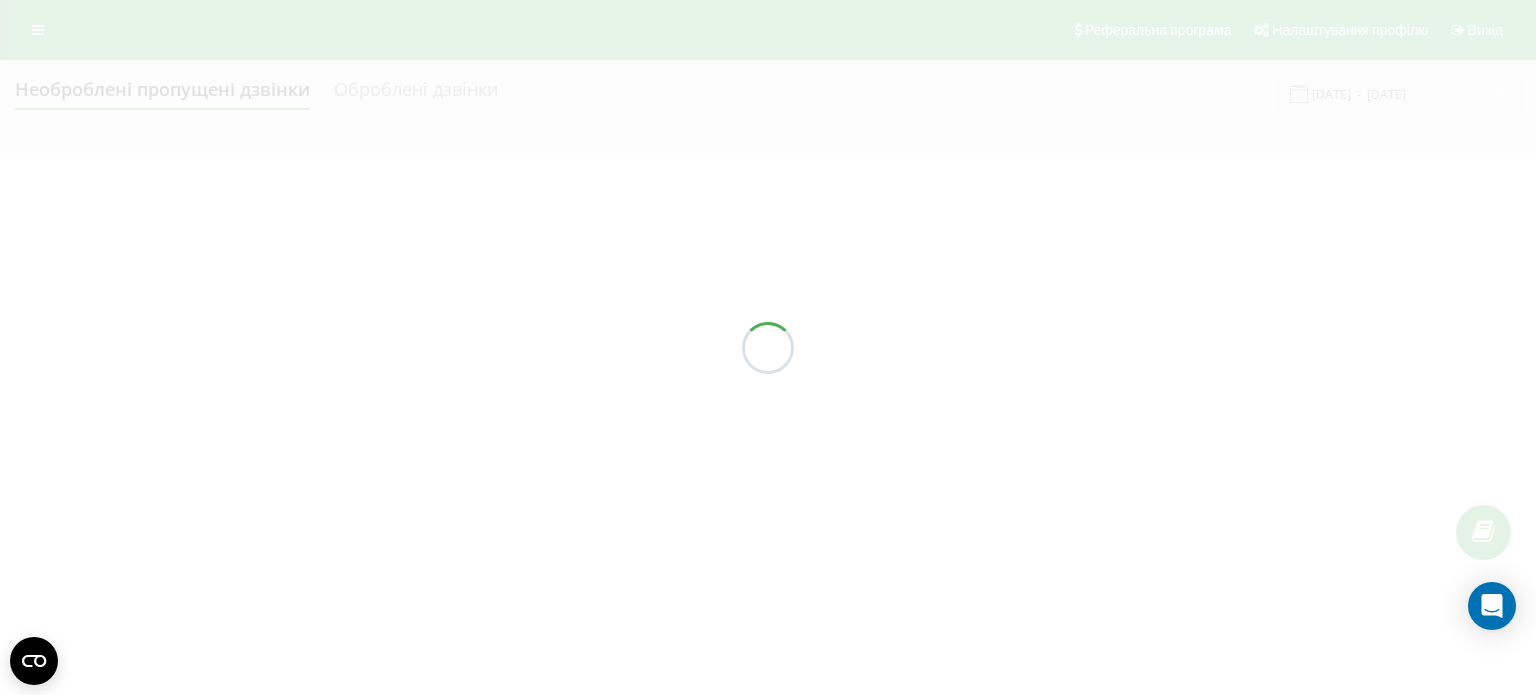 scroll, scrollTop: 0, scrollLeft: 0, axis: both 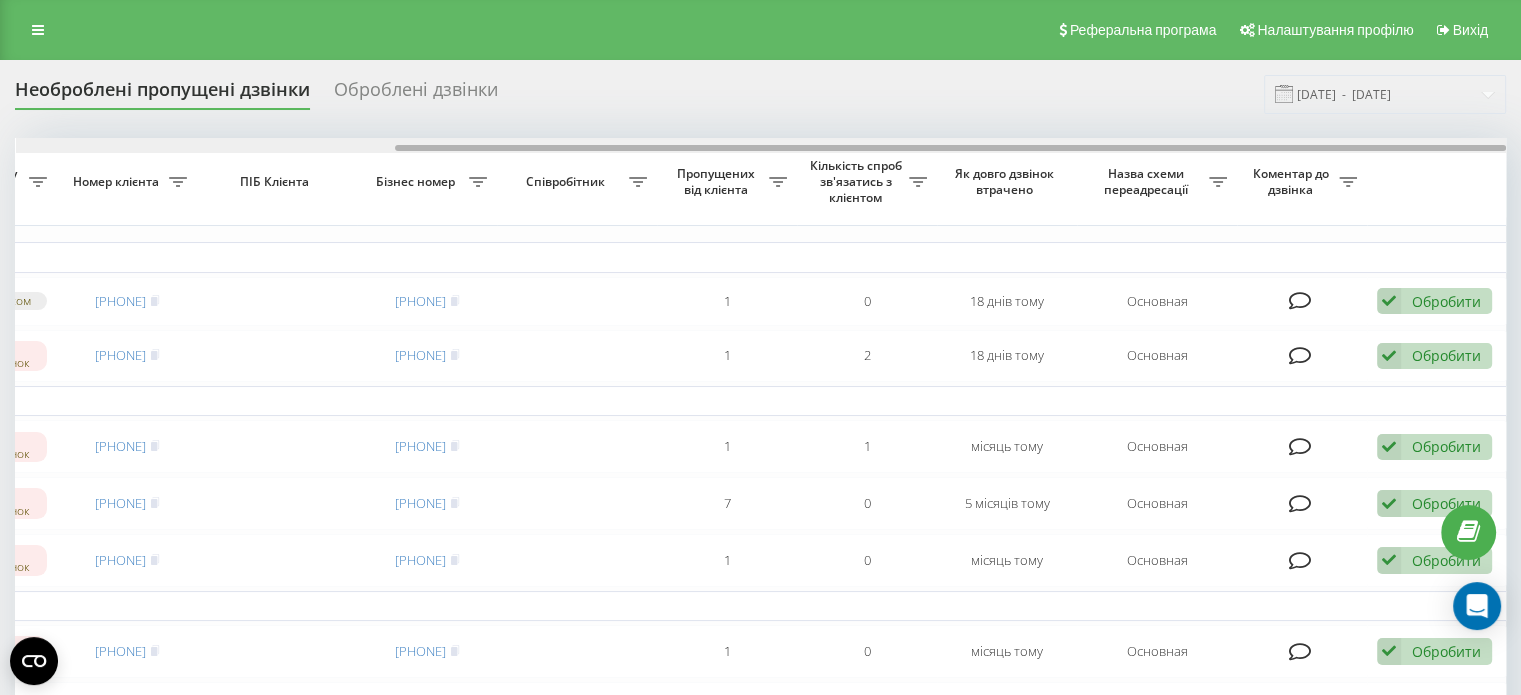 drag, startPoint x: 1024, startPoint y: 147, endPoint x: 1450, endPoint y: 171, distance: 426.6755 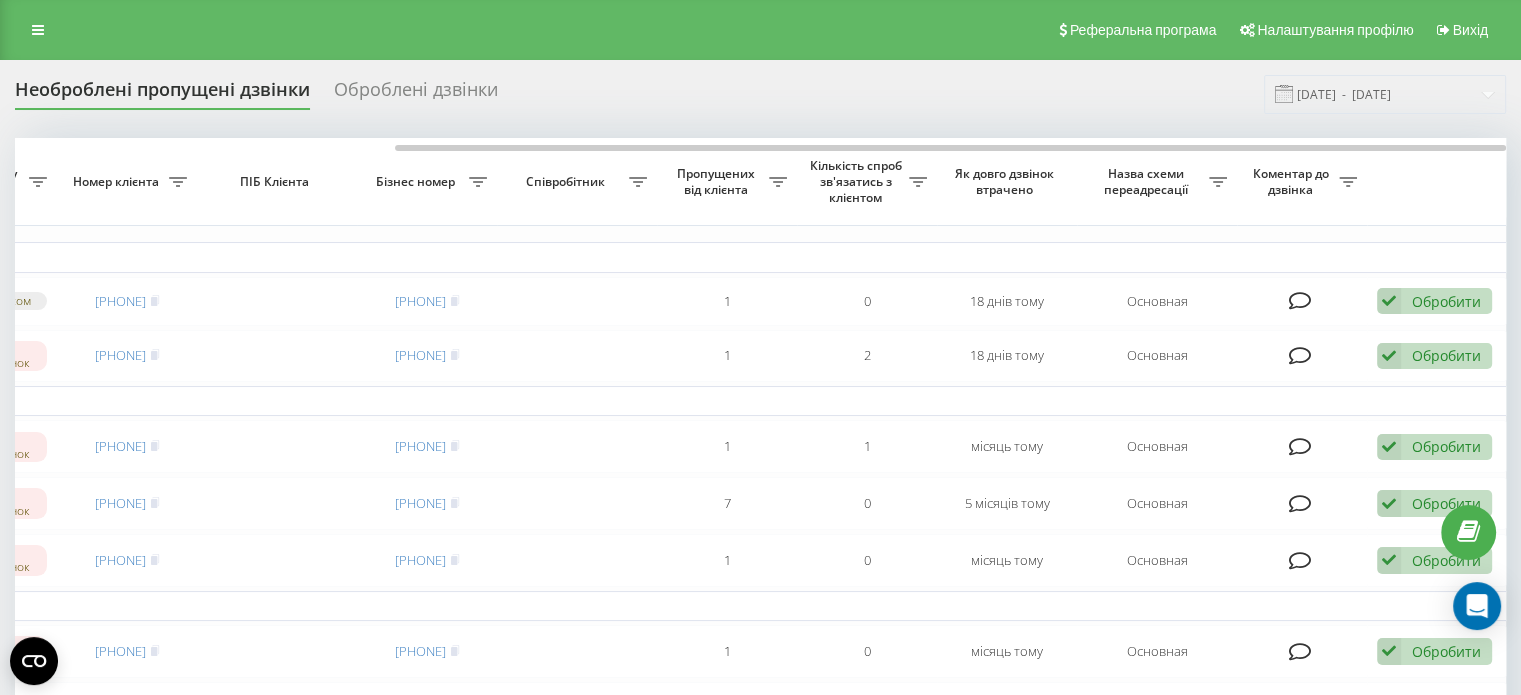 click on "Оброблені дзвінки" at bounding box center (416, 94) 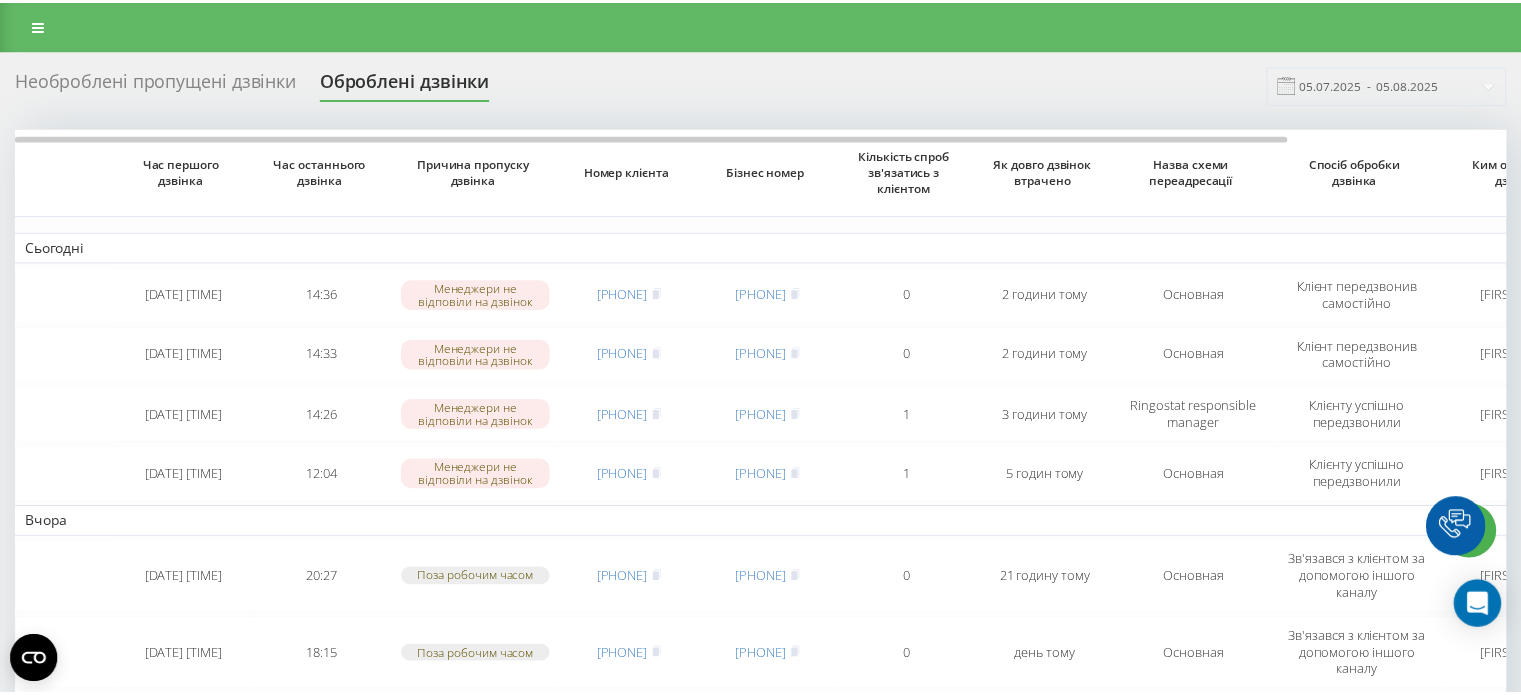 scroll, scrollTop: 0, scrollLeft: 0, axis: both 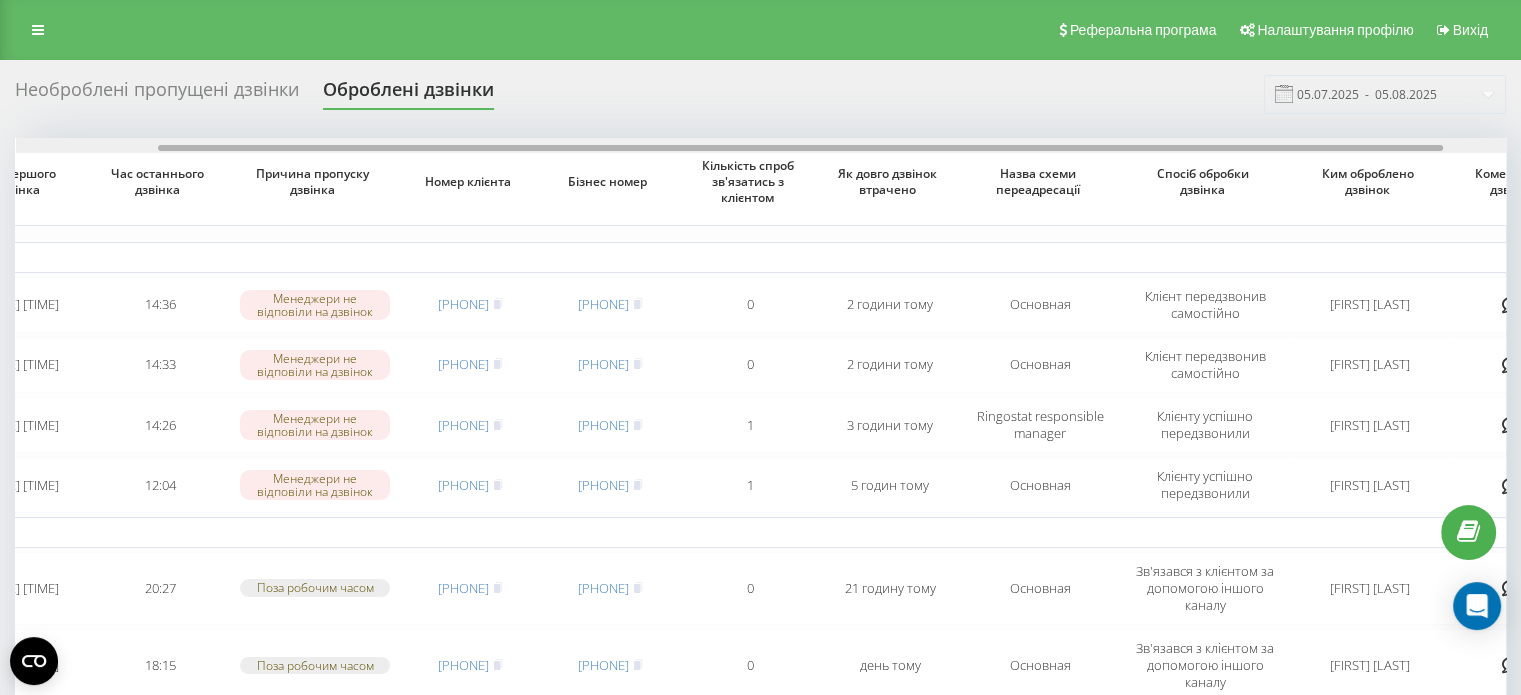 drag, startPoint x: 658, startPoint y: 148, endPoint x: 801, endPoint y: 211, distance: 156.2626 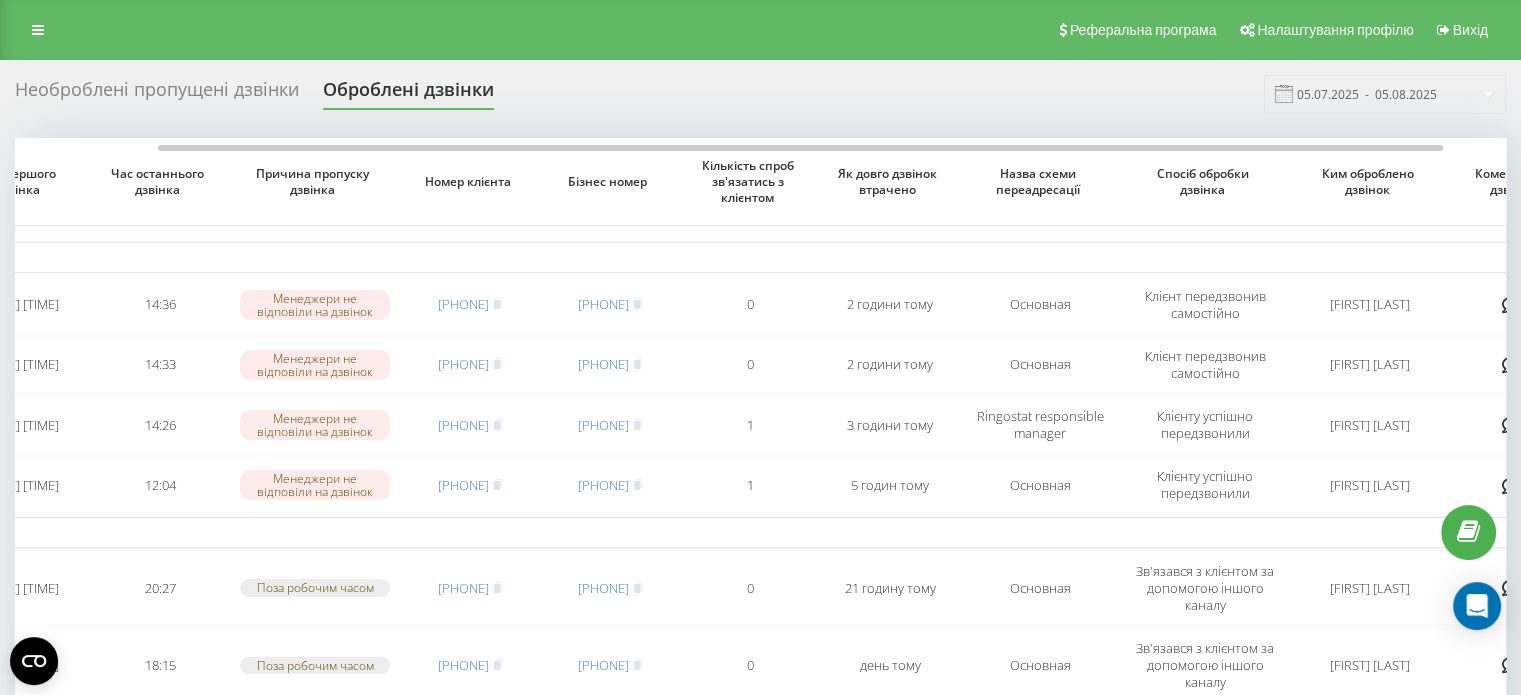 click on "Необроблені пропущені дзвінки Оброблені дзвінки 05.07.2025  -  05.08.2025 Час першого дзвінка Час останнього дзвінка Причина пропуску дзвінка Номер клієнта Бізнес номер Кількість спроб зв'язатись з клієнтом Як довго дзвінок втрачено Назва схеми переадресації Спосіб обробки дзвінка Ким оброблено дзвінок Коментар до дзвінка Сьогодні 2025-08-05 14:36:38 14:36 Менеджери не відповіли на дзвінок 380635919250 380675213527 0 2 години тому Основная Клієнт передзвонив самостійно Неля Неплях 2025-08-05 14:33:30 14:33 Менеджери не відповіли на дзвінок 380504735544 380683856303 0 2 години тому Основная 2025-08-05 14:26:33 14:26 1 1" at bounding box center (760, 679) 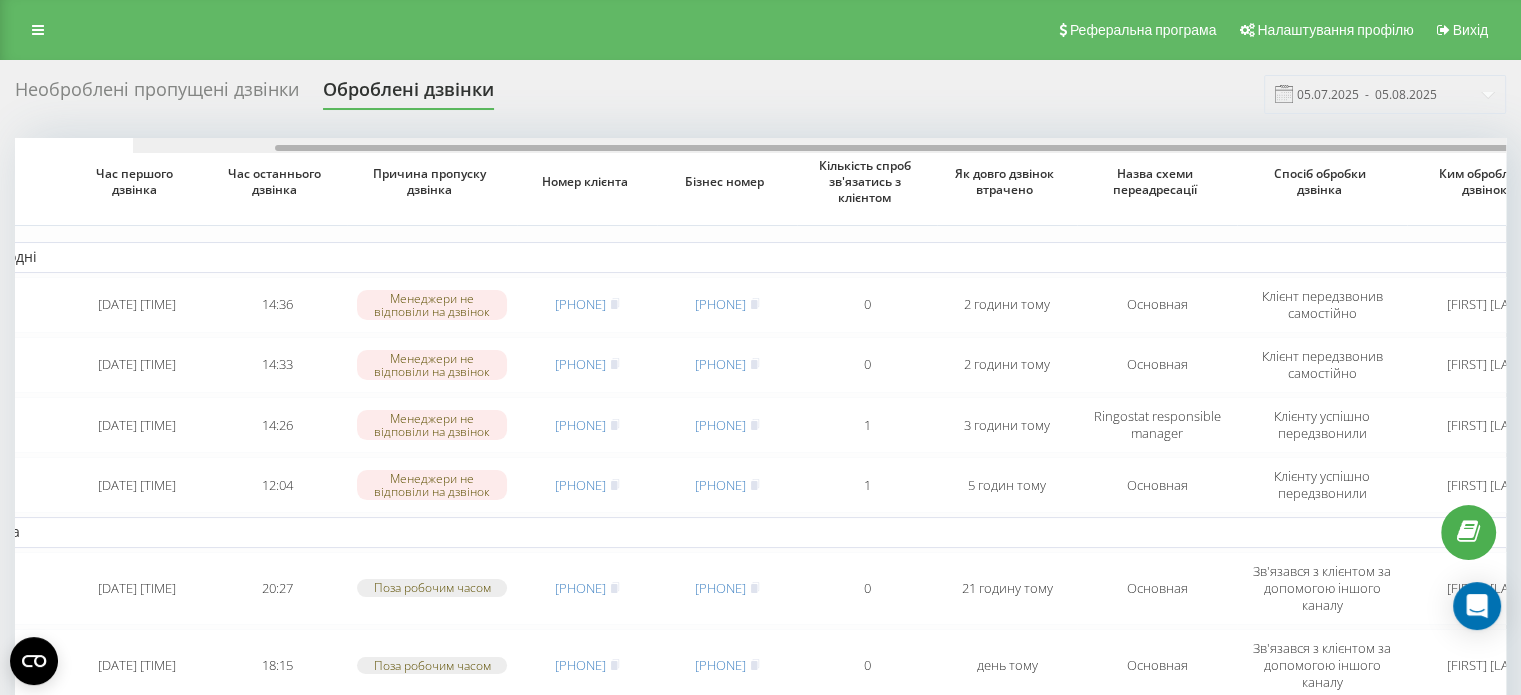 scroll, scrollTop: 0, scrollLeft: 2, axis: horizontal 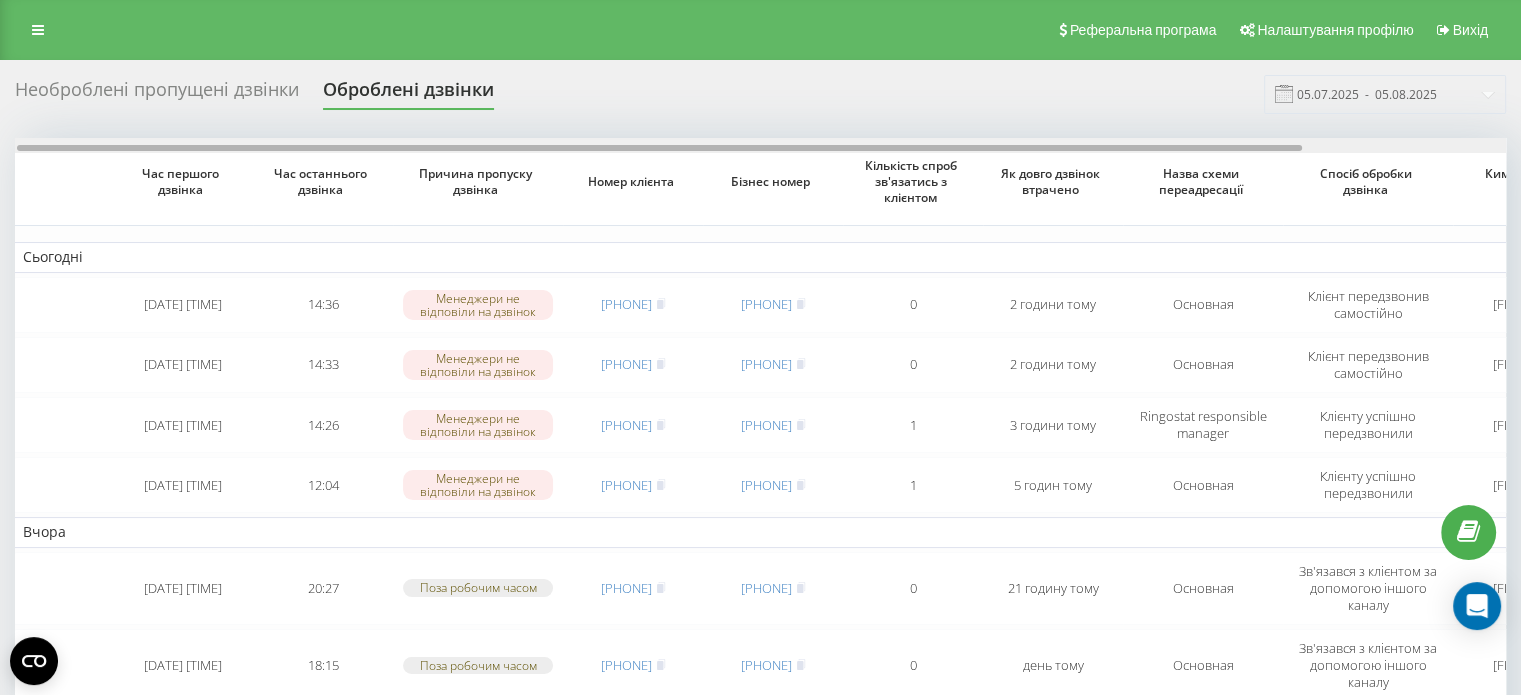 drag, startPoint x: 636, startPoint y: 150, endPoint x: 495, endPoint y: 165, distance: 141.79562 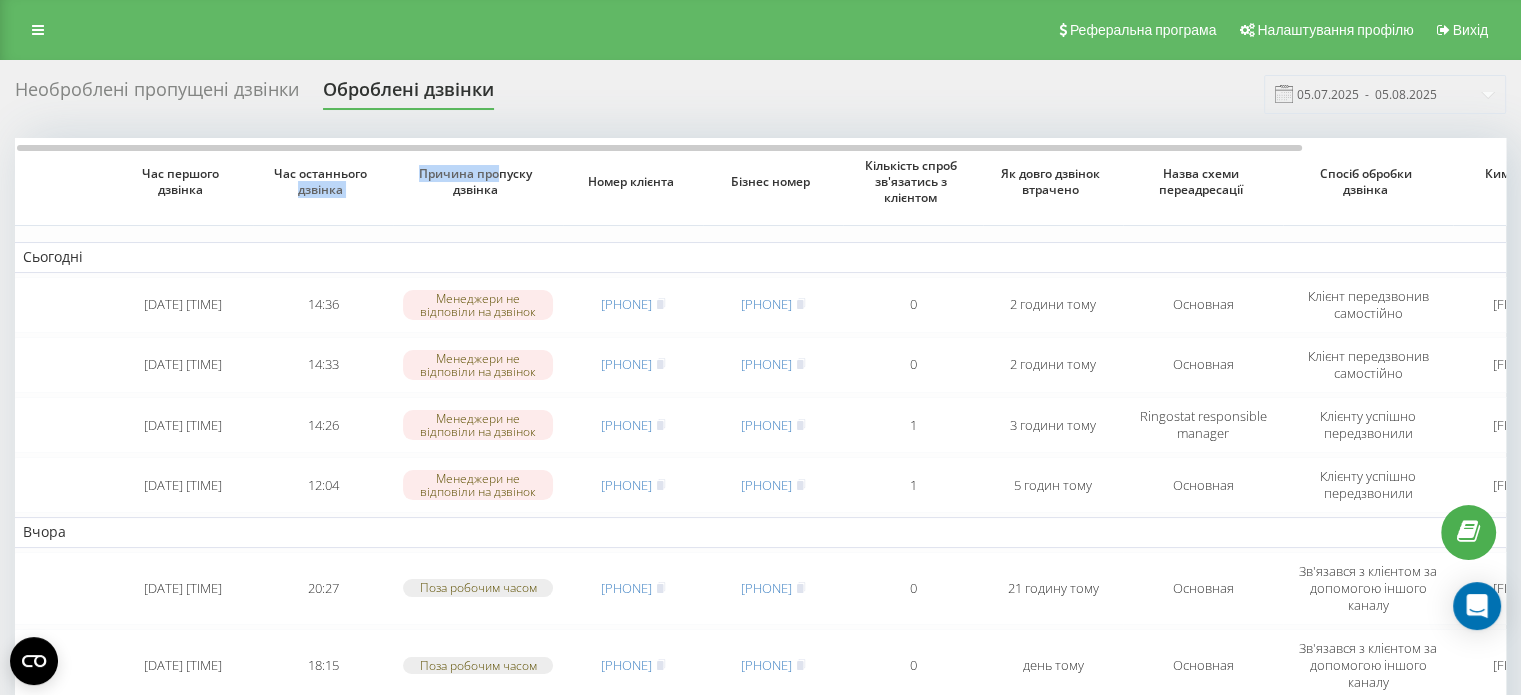 drag, startPoint x: 495, startPoint y: 165, endPoint x: 355, endPoint y: 175, distance: 140.35669 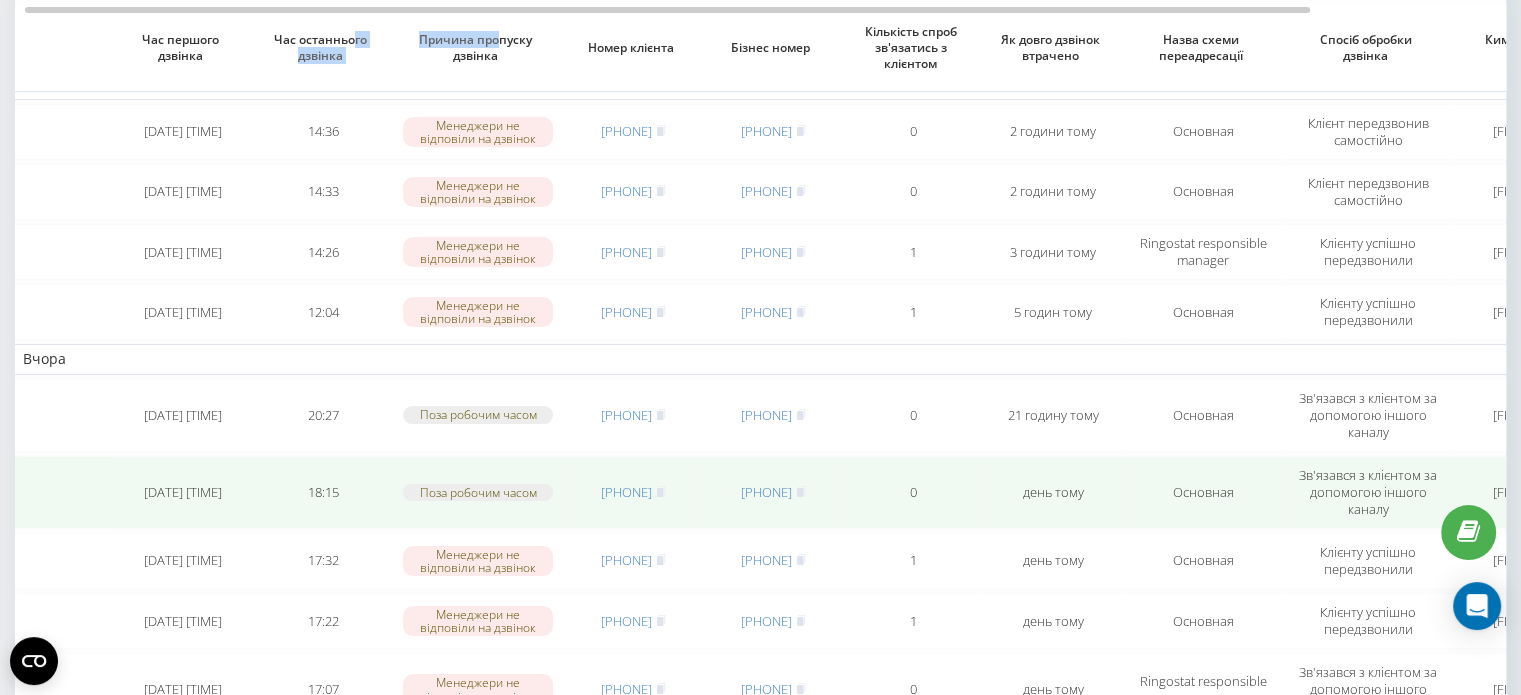 scroll, scrollTop: 200, scrollLeft: 0, axis: vertical 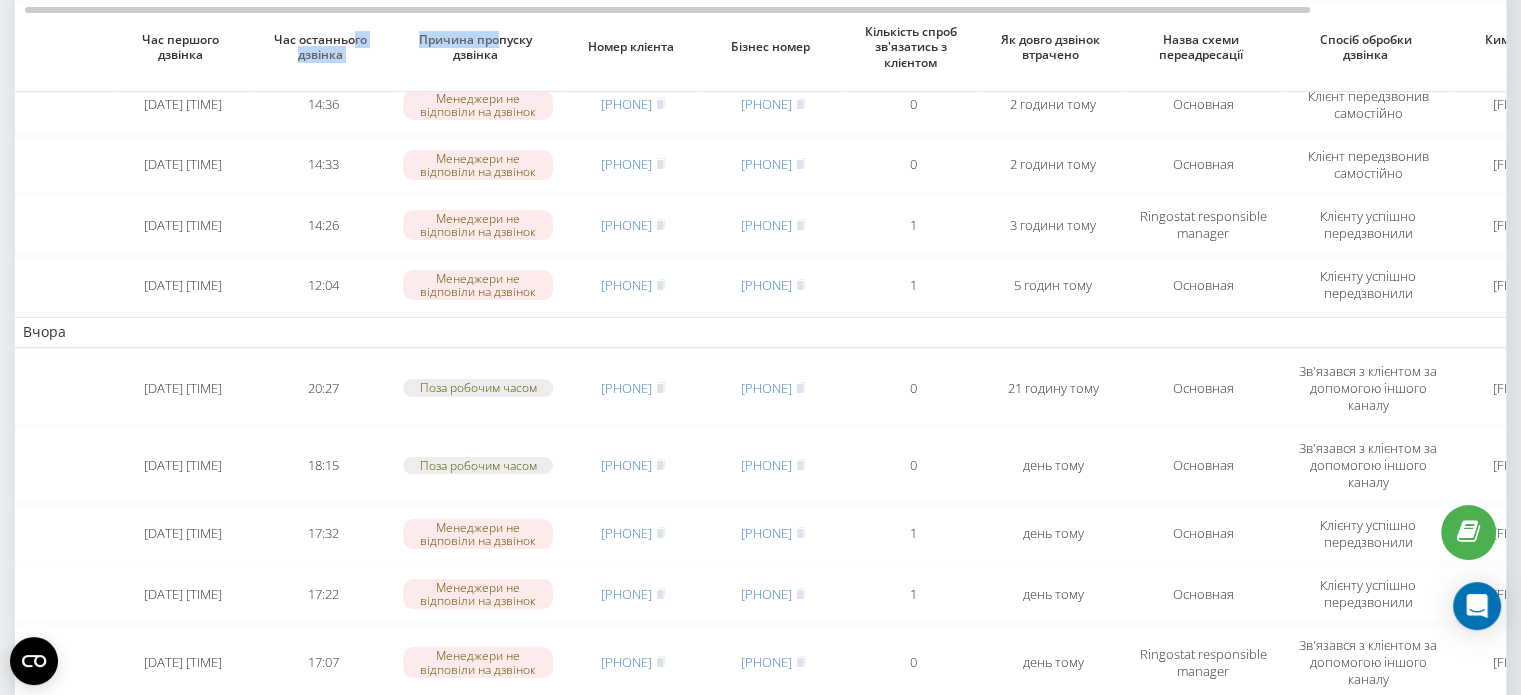 click on "Необроблені пропущені дзвінки Оброблені дзвінки 05.07.2025  -  05.08.2025 Час першого дзвінка Час останнього дзвінка Причина пропуску дзвінка Номер клієнта Бізнес номер Кількість спроб зв'язатись з клієнтом Як довго дзвінок втрачено Назва схеми переадресації Спосіб обробки дзвінка Ким оброблено дзвінок Коментар до дзвінка Сьогодні 2025-08-05 14:36:38 14:36 Менеджери не відповіли на дзвінок 380635919250 380675213527 0 2 години тому Основная Клієнт передзвонив самостійно Неля Неплях 2025-08-05 14:33:30 14:33 Менеджери не відповіли на дзвінок 380504735544 380683856303 0 2 години тому Основная 2025-08-05 14:26:33 14:26 1 1" at bounding box center [760, 479] 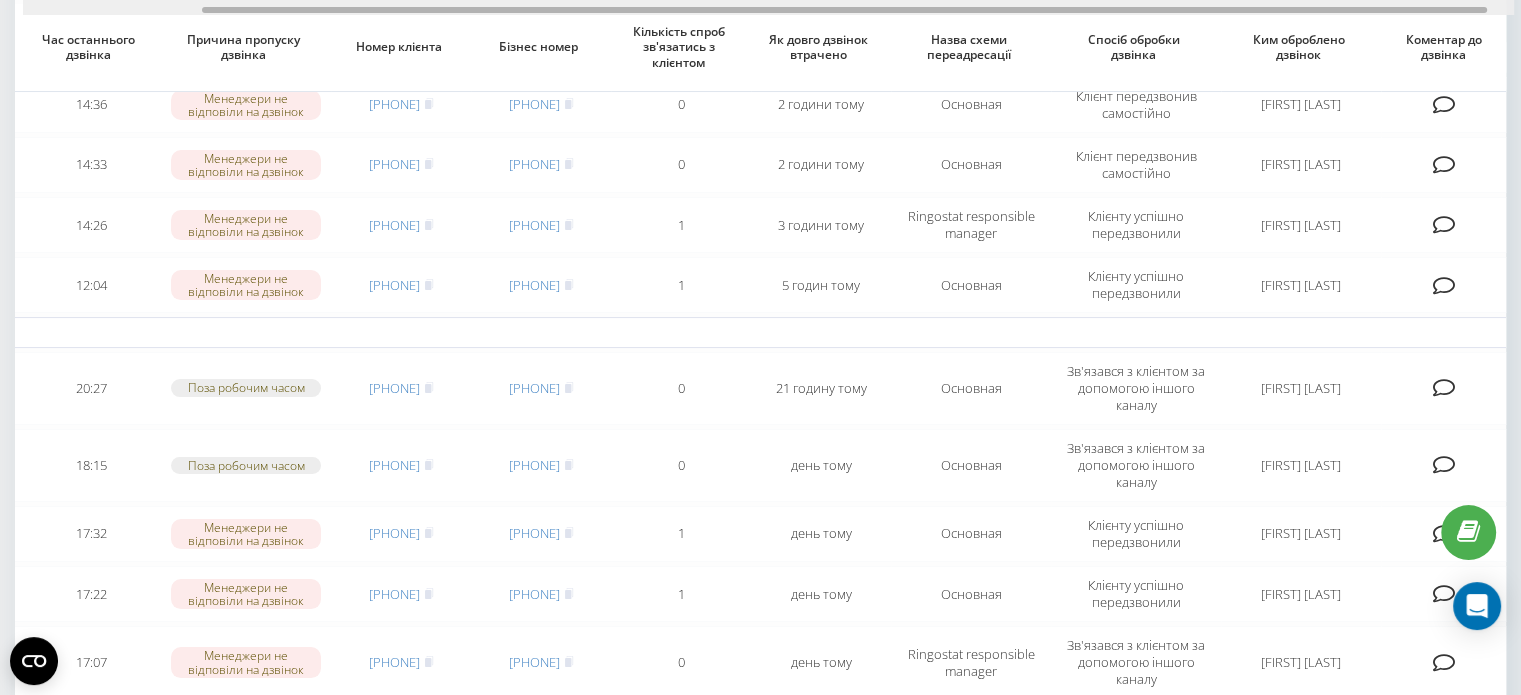 scroll, scrollTop: 0, scrollLeft: 239, axis: horizontal 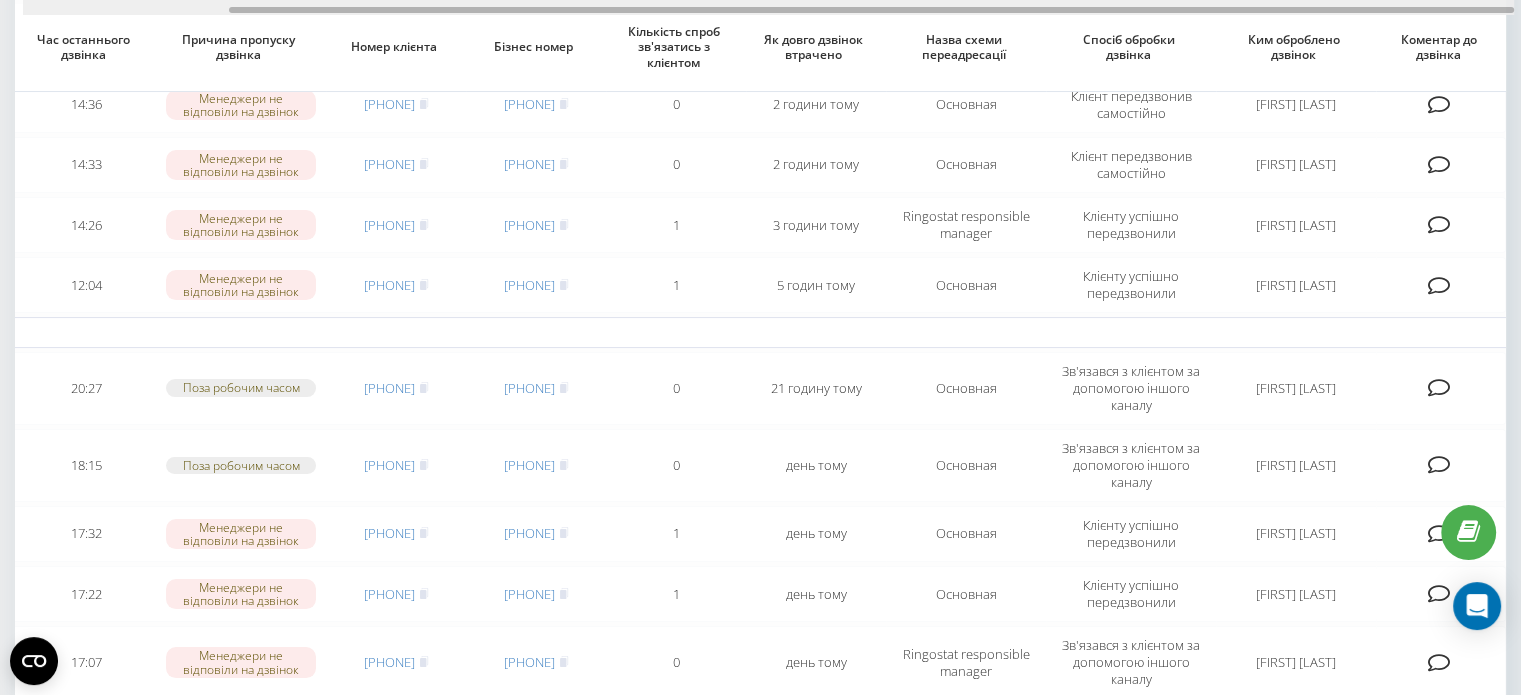 drag, startPoint x: 989, startPoint y: 11, endPoint x: 1232, endPoint y: 47, distance: 245.65219 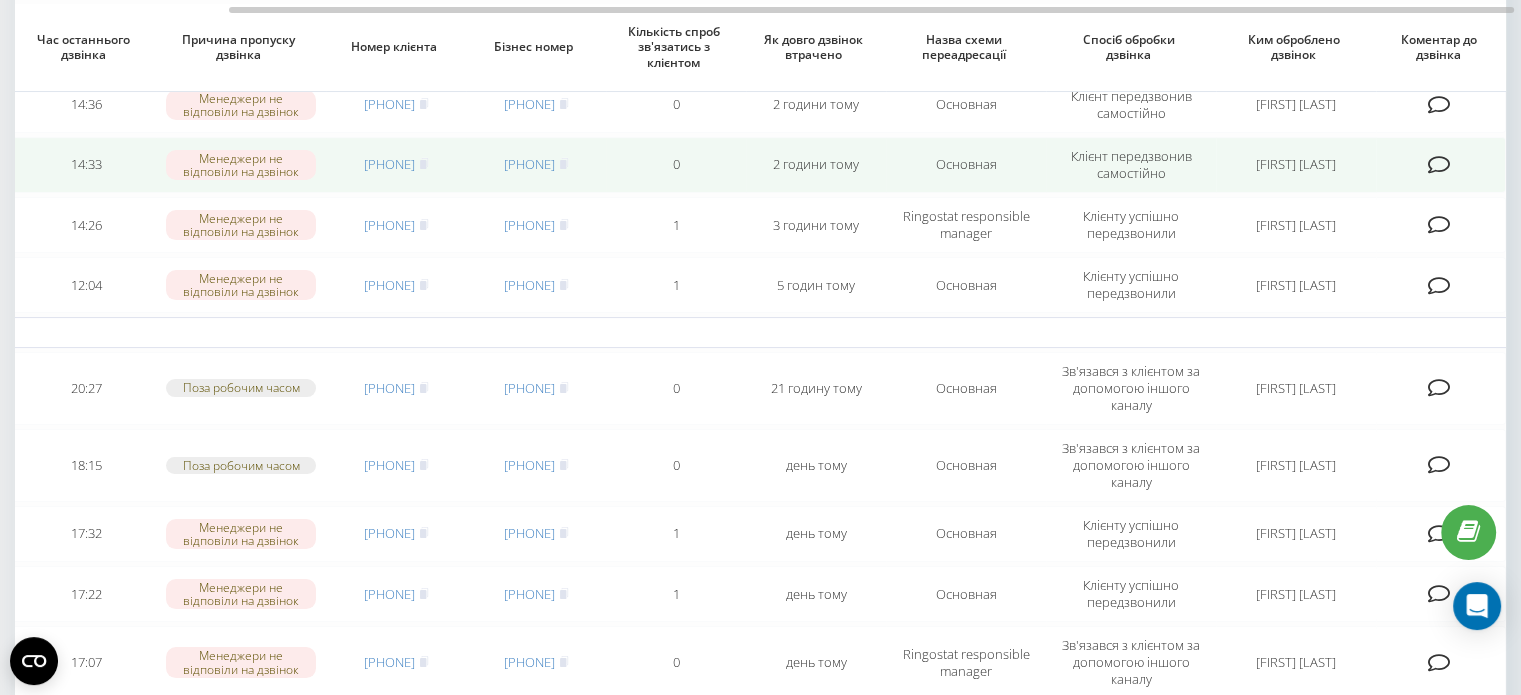 drag, startPoint x: 0, startPoint y: 161, endPoint x: 33, endPoint y: 155, distance: 33.54102 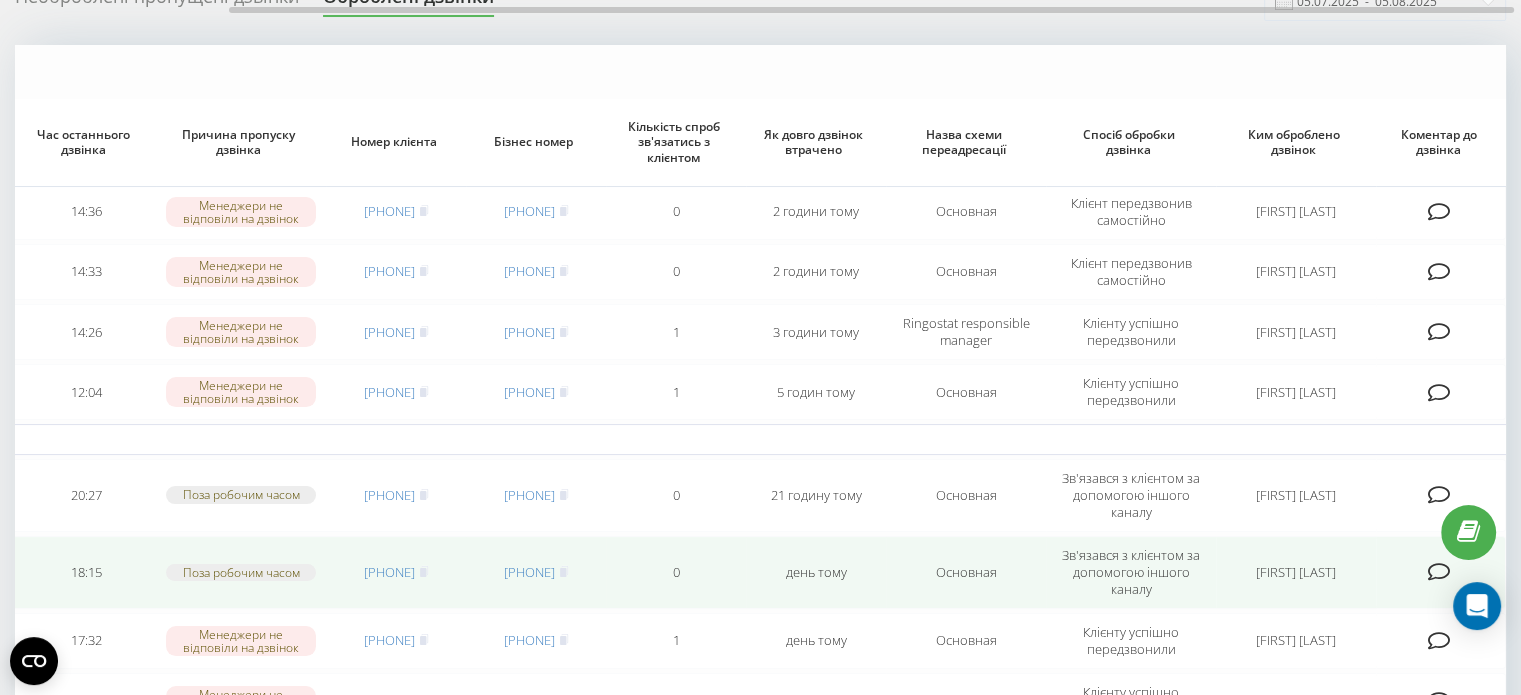 scroll, scrollTop: 200, scrollLeft: 0, axis: vertical 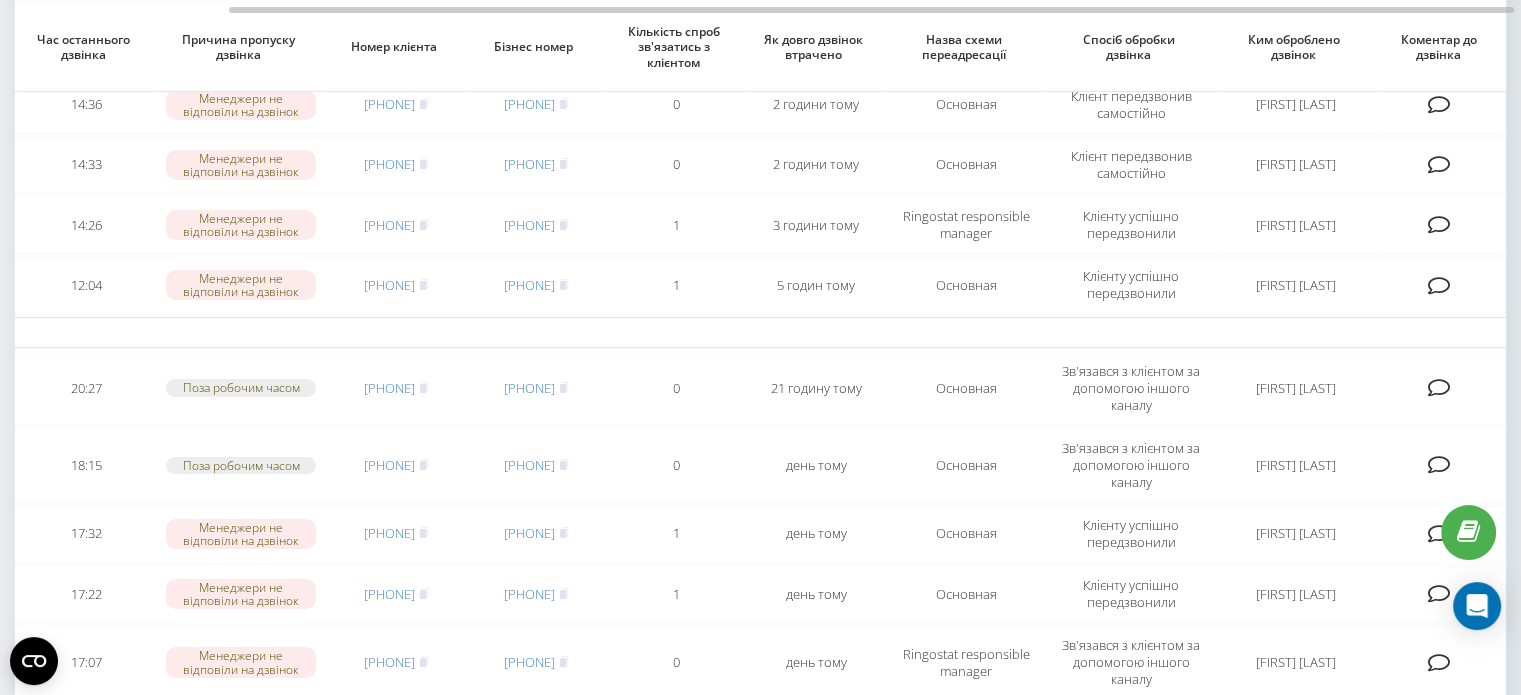 click on "Необроблені пропущені дзвінки Оброблені дзвінки 05.07.2025  -  05.08.2025 Час першого дзвінка Час останнього дзвінка Причина пропуску дзвінка Номер клієнта Бізнес номер Кількість спроб зв'язатись з клієнтом Як довго дзвінок втрачено Назва схеми переадресації Спосіб обробки дзвінка Ким оброблено дзвінок Коментар до дзвінка Сьогодні 2025-08-05 14:36:38 14:36 Менеджери не відповіли на дзвінок 380635919250 380675213527 0 2 години тому Основная Клієнт передзвонив самостійно Неля Неплях 2025-08-05 14:33:30 14:33 Менеджери не відповіли на дзвінок 380504735544 380683856303 0 2 години тому Основная 2025-08-05 14:26:33 14:26 1 1" at bounding box center (760, 479) 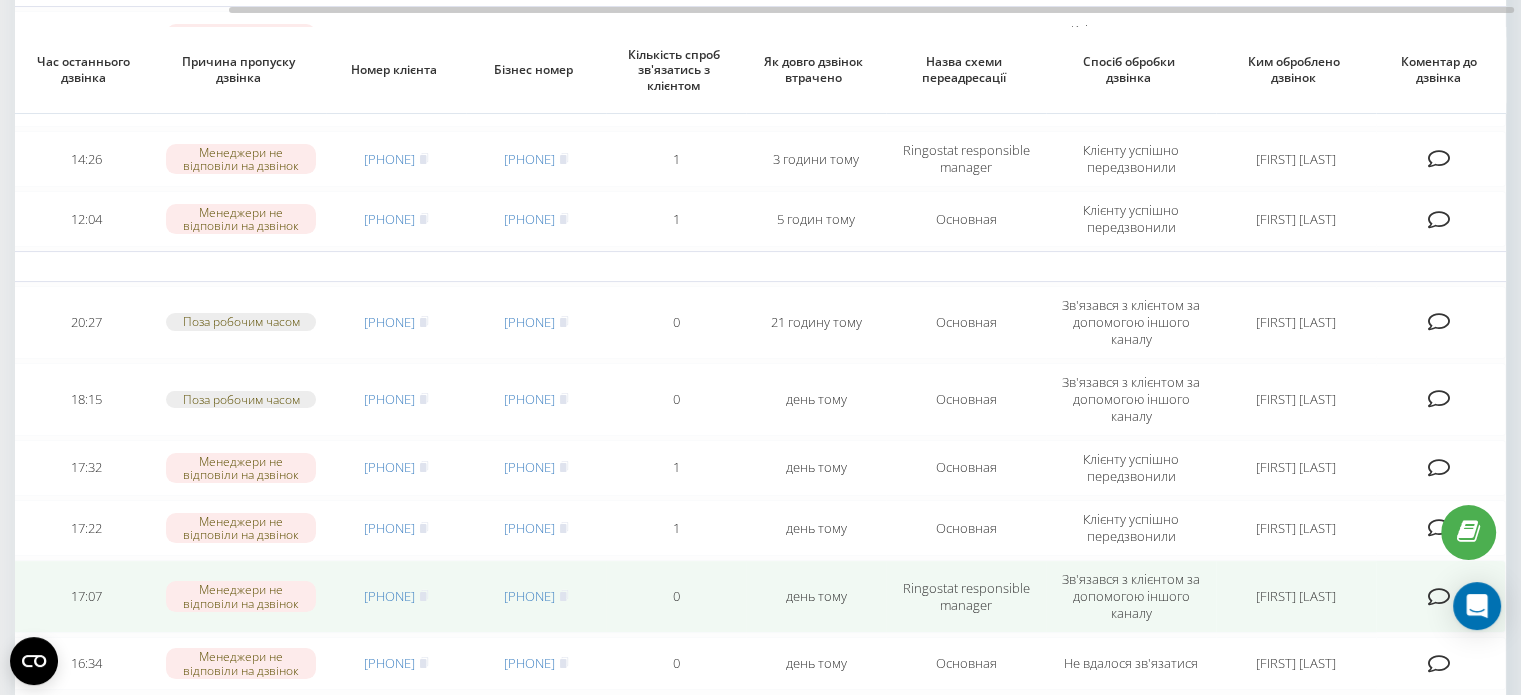scroll, scrollTop: 300, scrollLeft: 0, axis: vertical 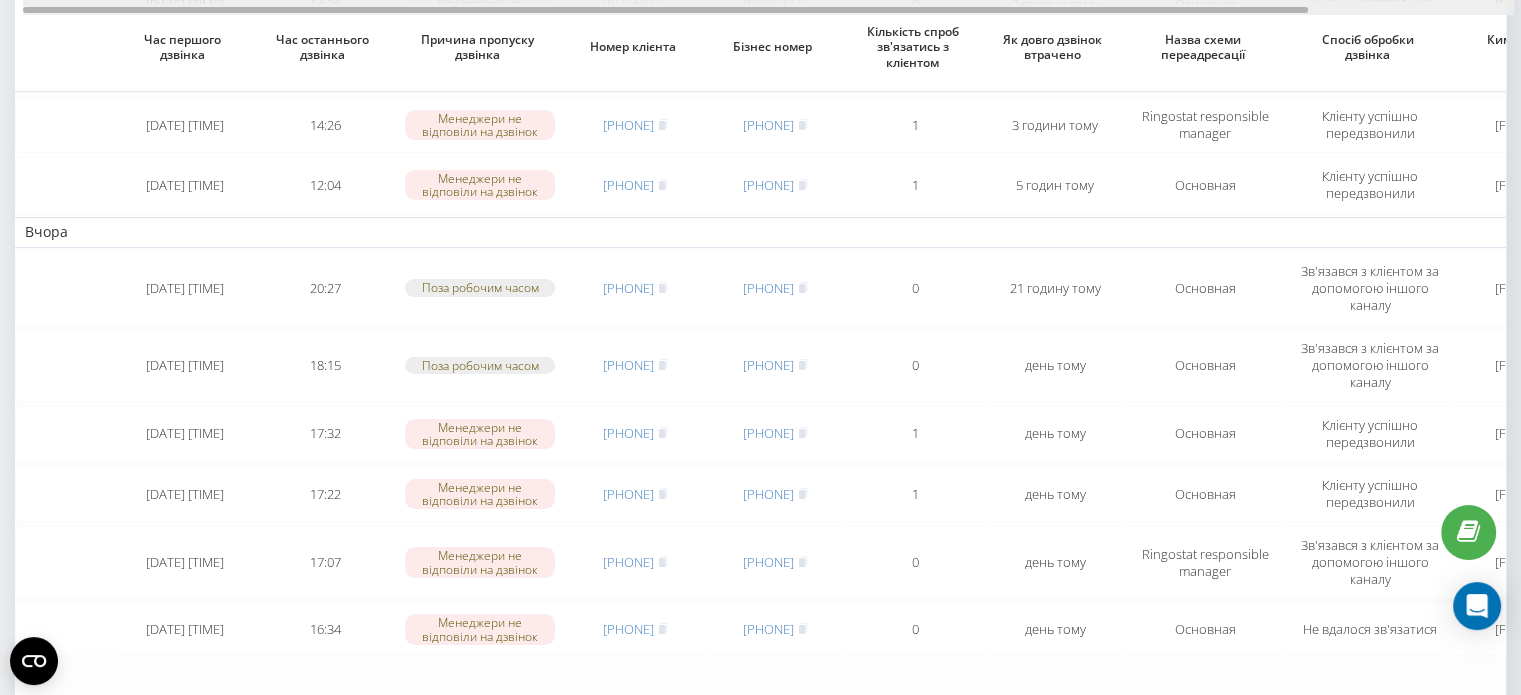drag, startPoint x: 809, startPoint y: 11, endPoint x: 507, endPoint y: 20, distance: 302.13406 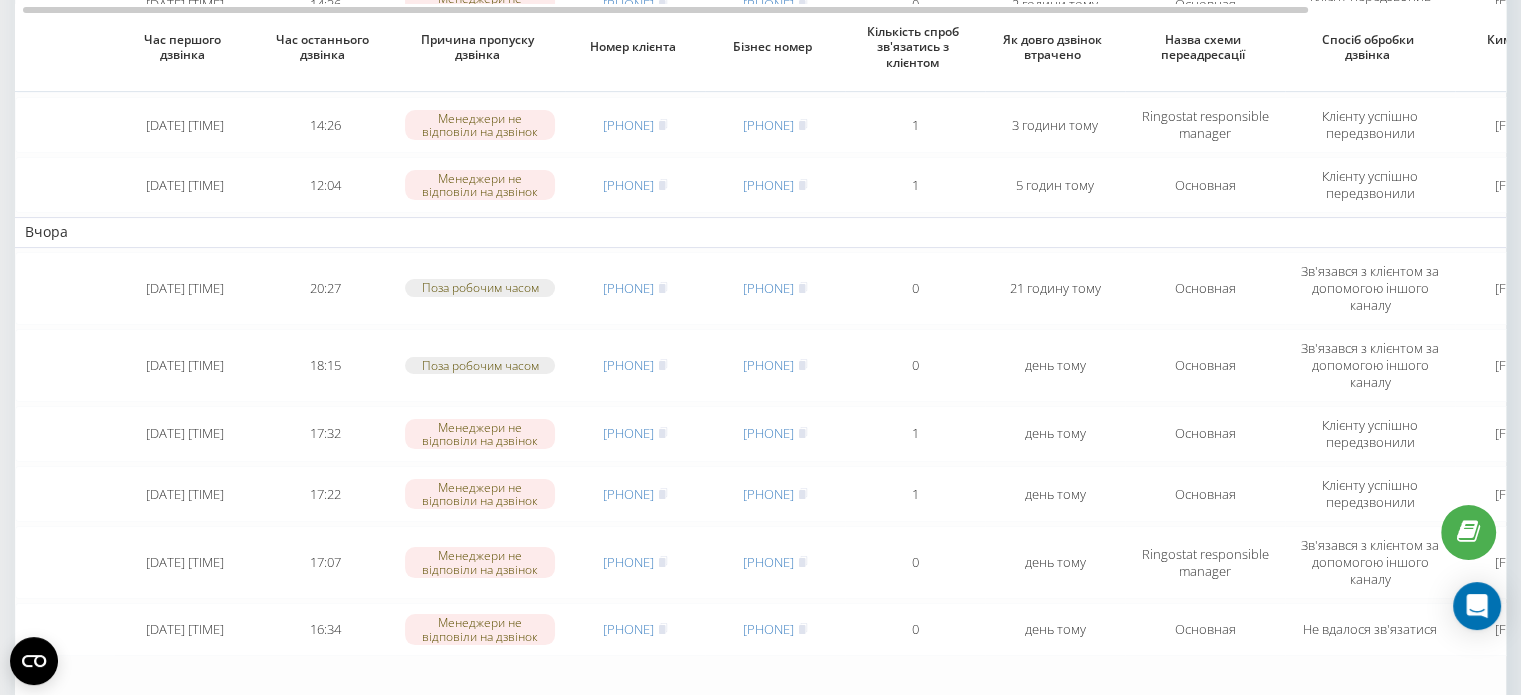 click on "Необроблені пропущені дзвінки Оброблені дзвінки 05.07.2025  -  05.08.2025 Час першого дзвінка Час останнього дзвінка Причина пропуску дзвінка Номер клієнта Бізнес номер Кількість спроб зв'язатись з клієнтом Як довго дзвінок втрачено Назва схеми переадресації Спосіб обробки дзвінка Ким оброблено дзвінок Коментар до дзвінка Сьогодні 2025-08-05 14:36:38 14:36 Менеджери не відповіли на дзвінок 380635919250 380675213527 0 2 години тому Основная Клієнт передзвонив самостійно Неля Неплях 2025-08-05 14:33:30 14:33 Менеджери не відповіли на дзвінок 380504735544 380683856303 0 2 години тому Основная 2025-08-05 14:26:33 14:26 1 1" at bounding box center (760, 379) 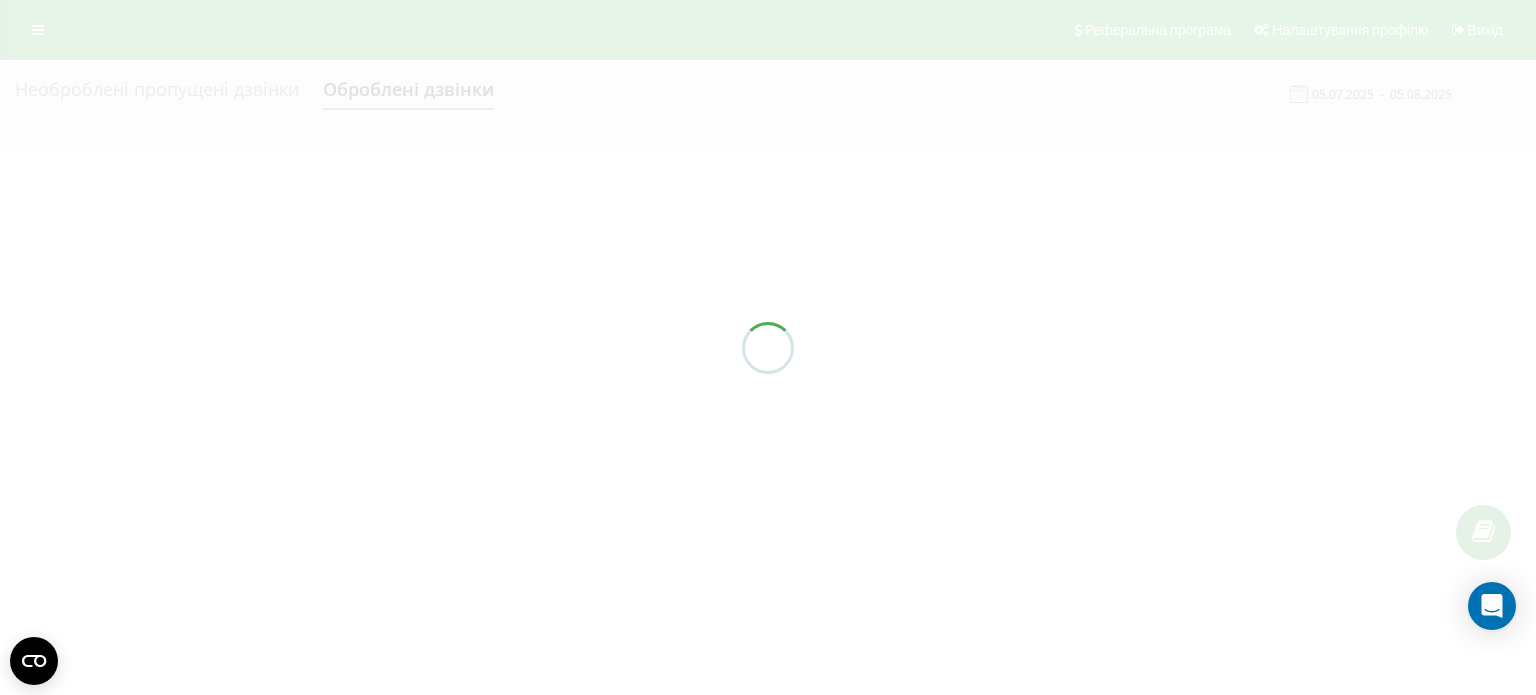 scroll, scrollTop: 0, scrollLeft: 0, axis: both 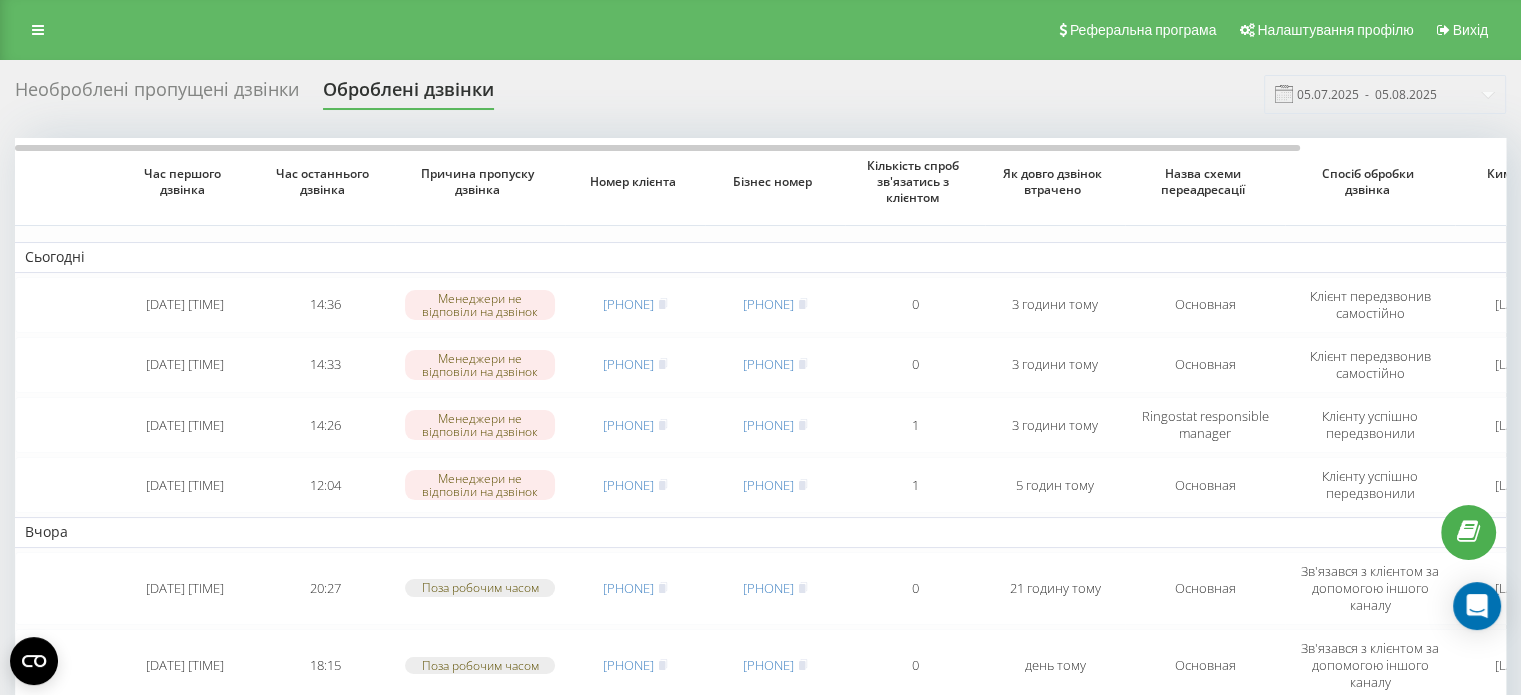 drag, startPoint x: 0, startPoint y: 203, endPoint x: 84, endPoint y: 234, distance: 89.537704 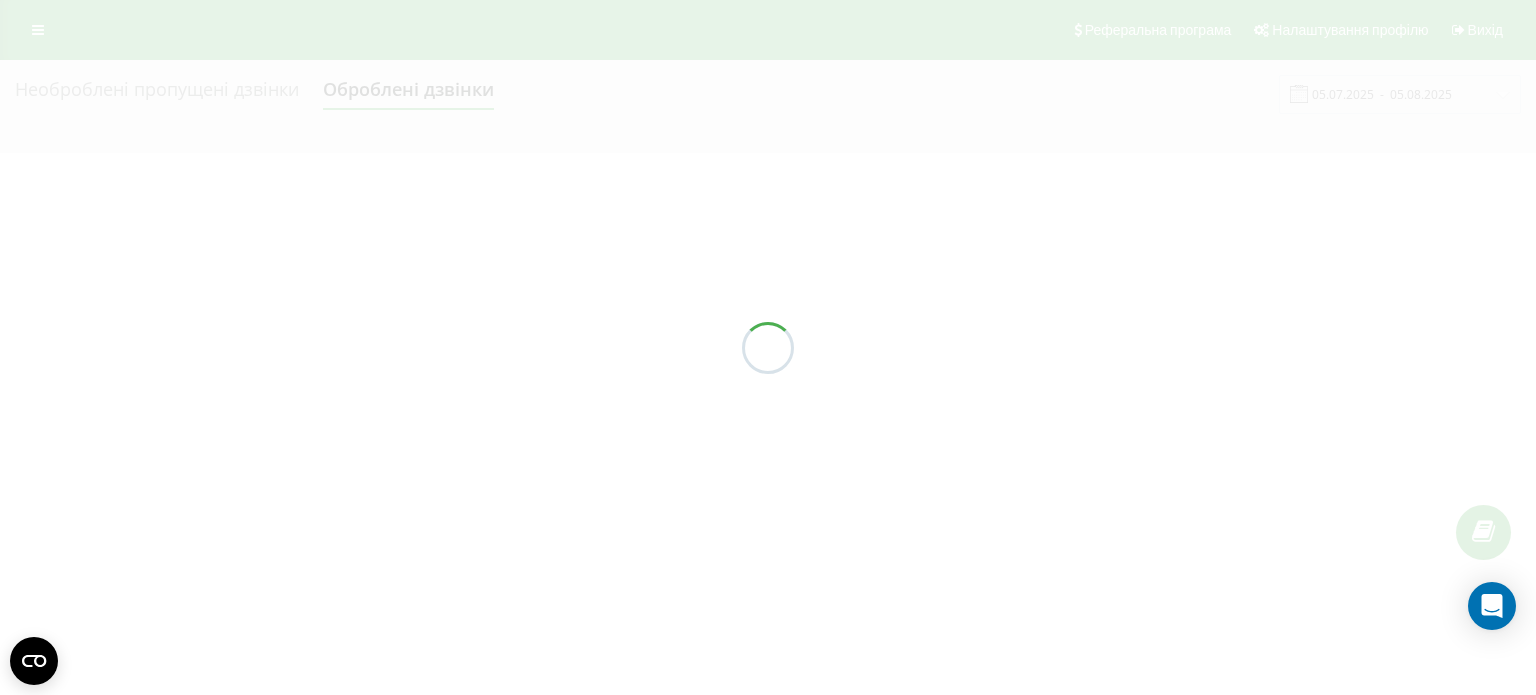 scroll, scrollTop: 0, scrollLeft: 0, axis: both 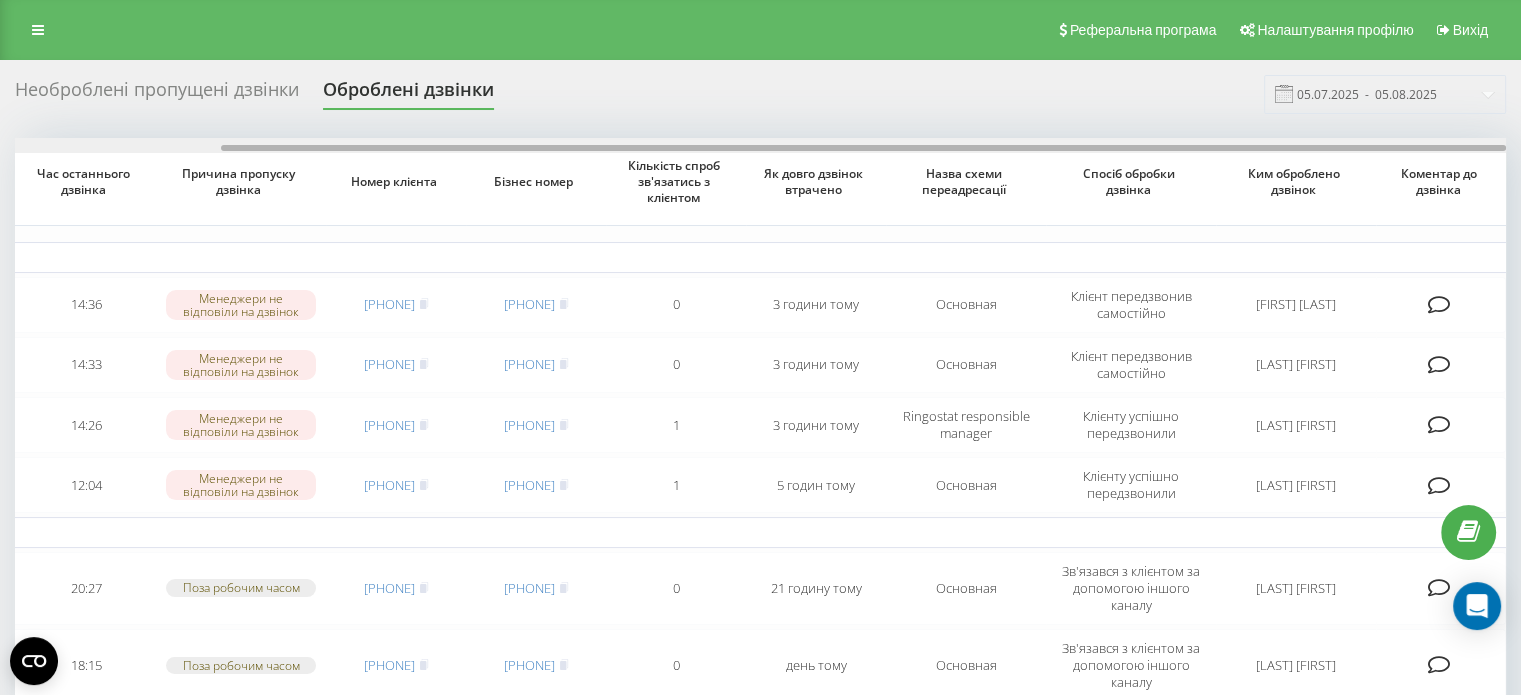 drag, startPoint x: 1148, startPoint y: 150, endPoint x: 1524, endPoint y: 163, distance: 376.22467 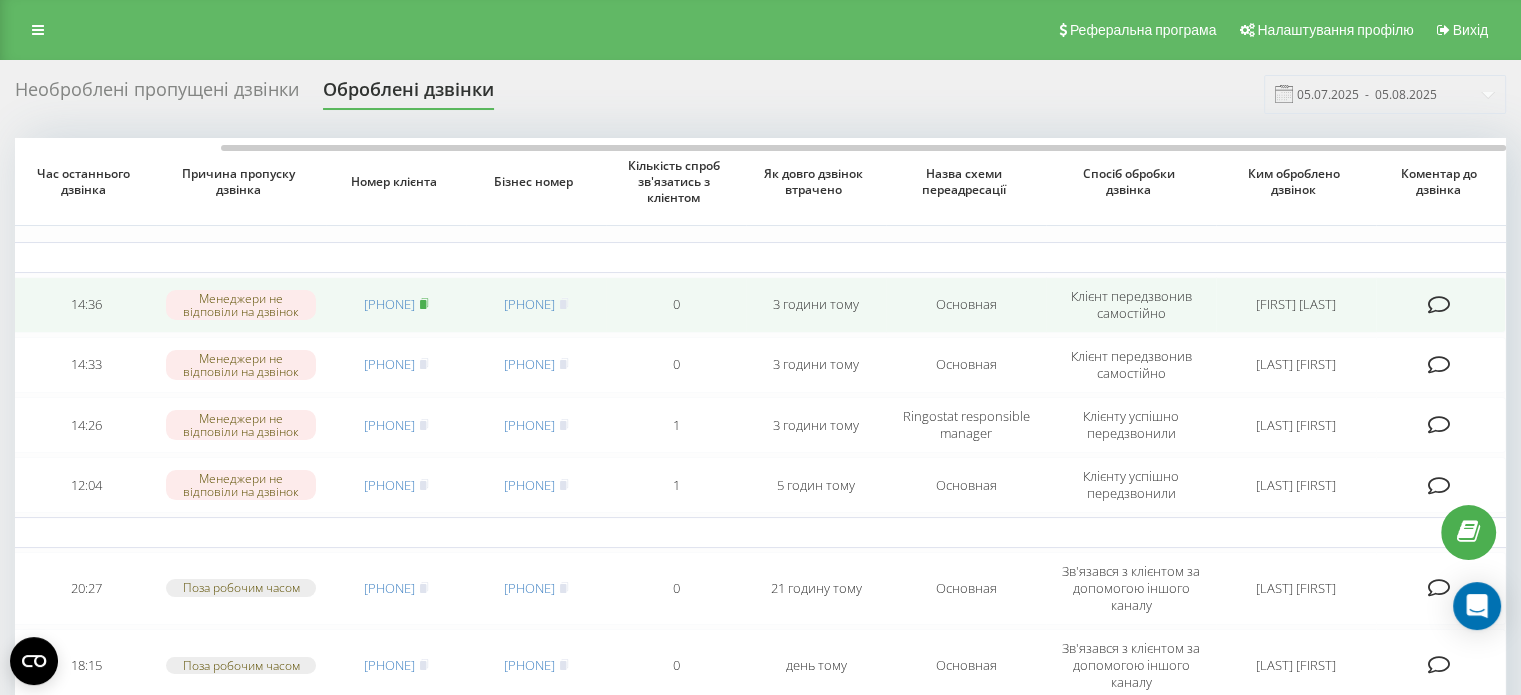 click 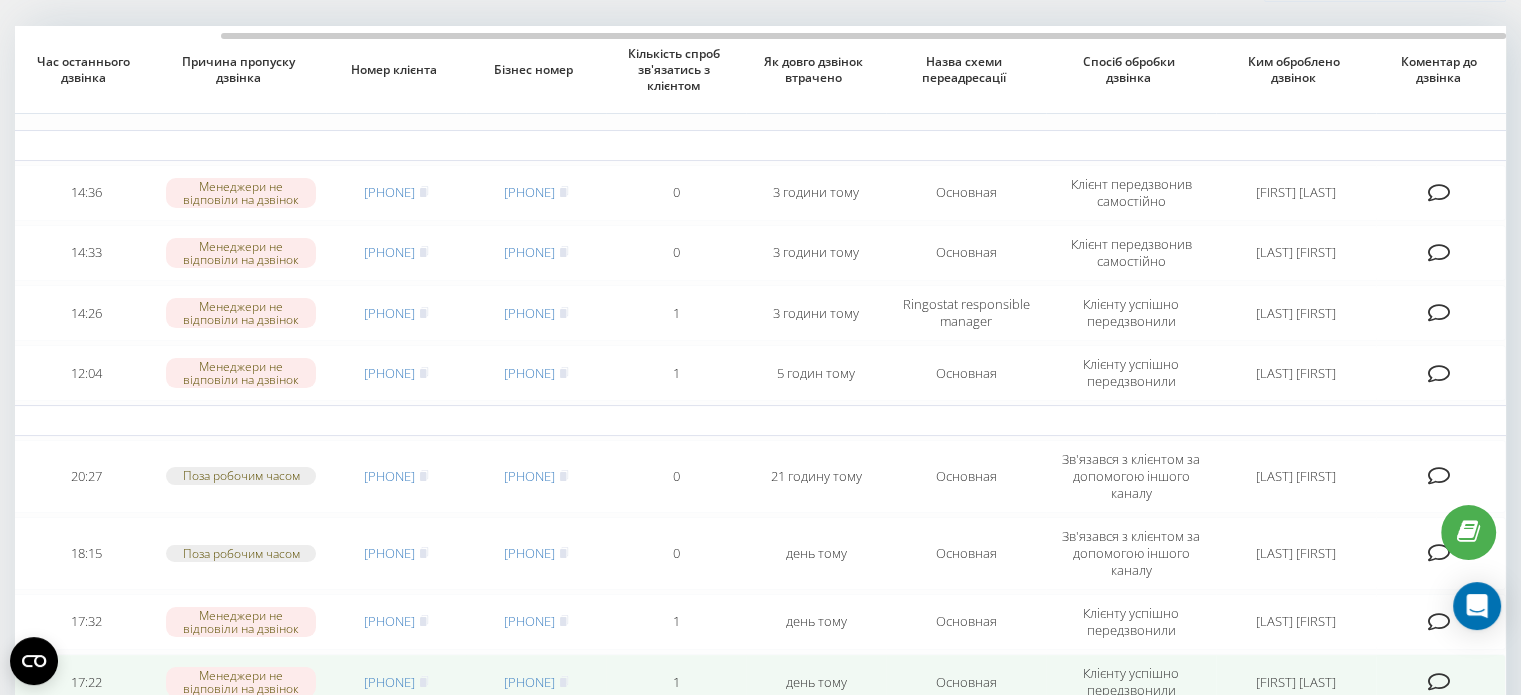 scroll, scrollTop: 0, scrollLeft: 0, axis: both 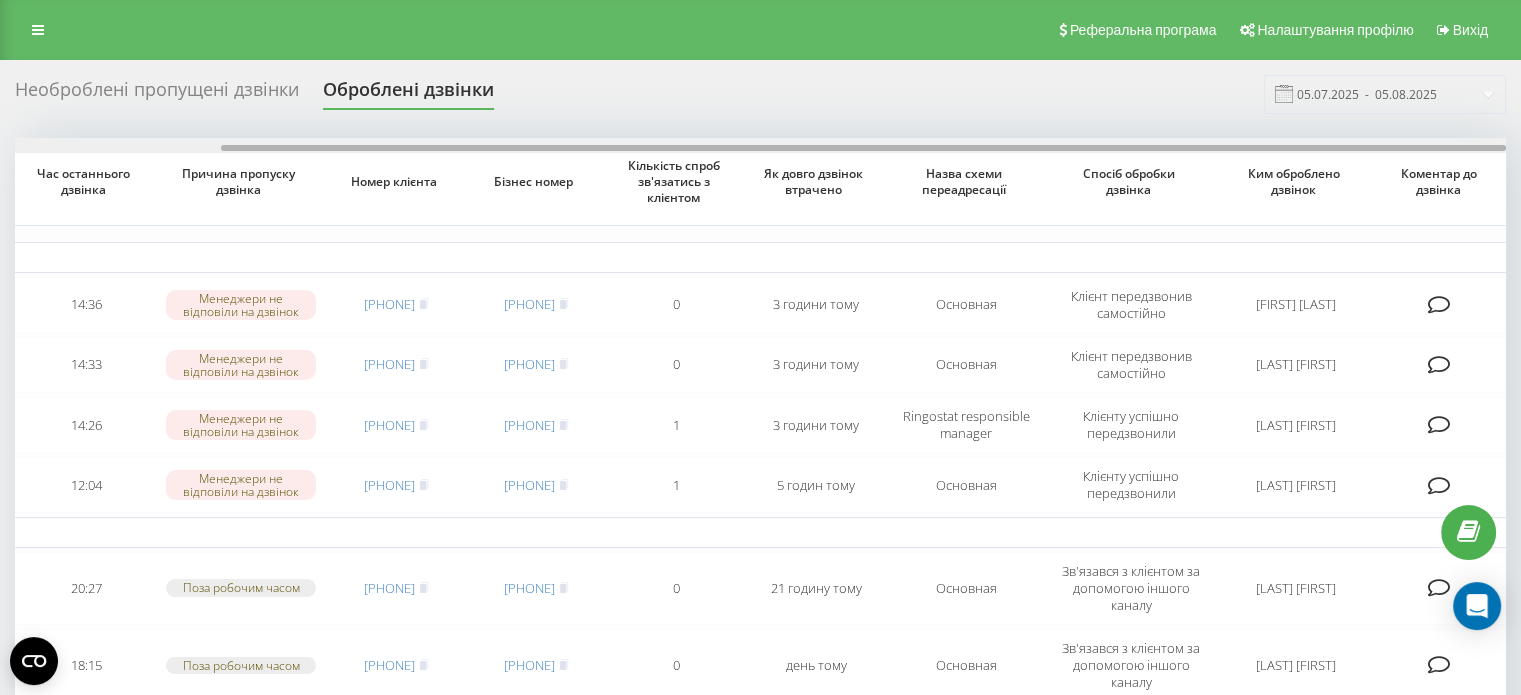 drag, startPoint x: 955, startPoint y: 143, endPoint x: 1173, endPoint y: 145, distance: 218.00917 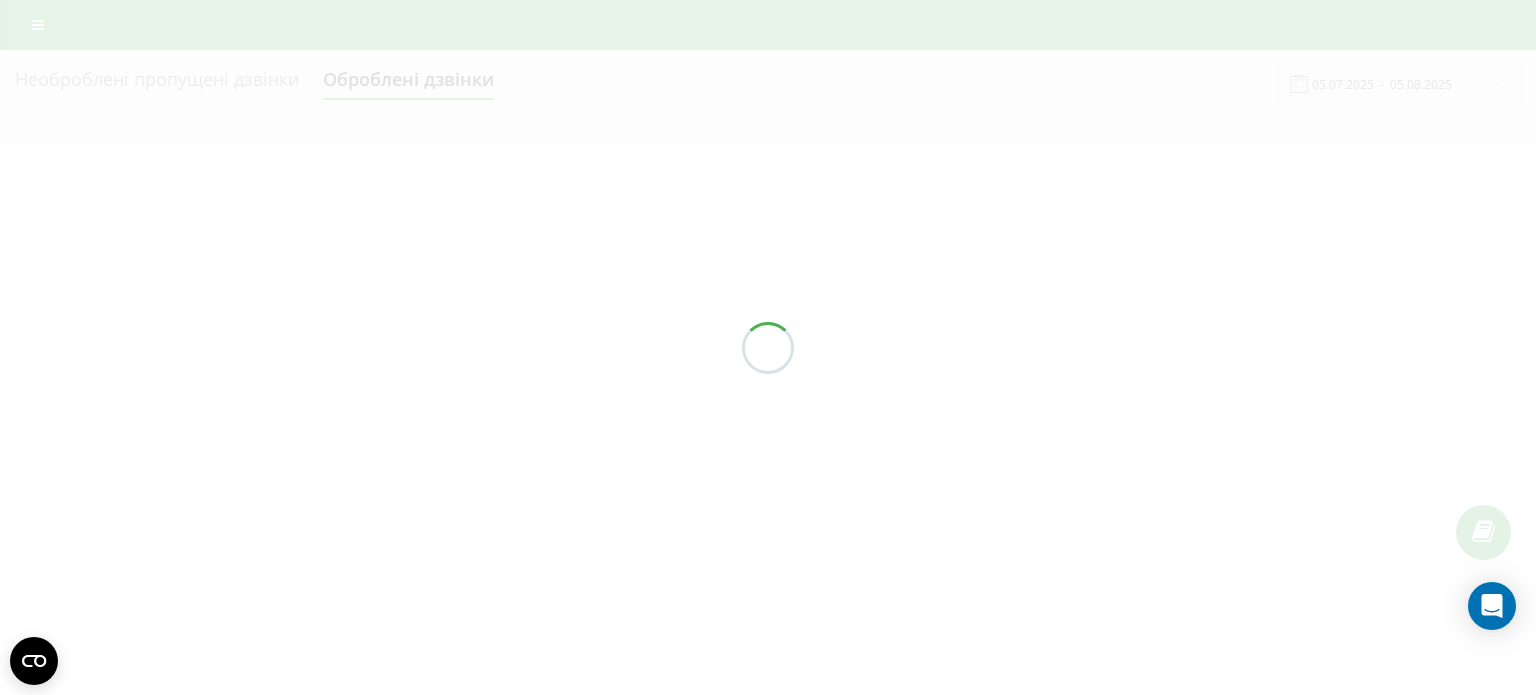 scroll, scrollTop: 0, scrollLeft: 0, axis: both 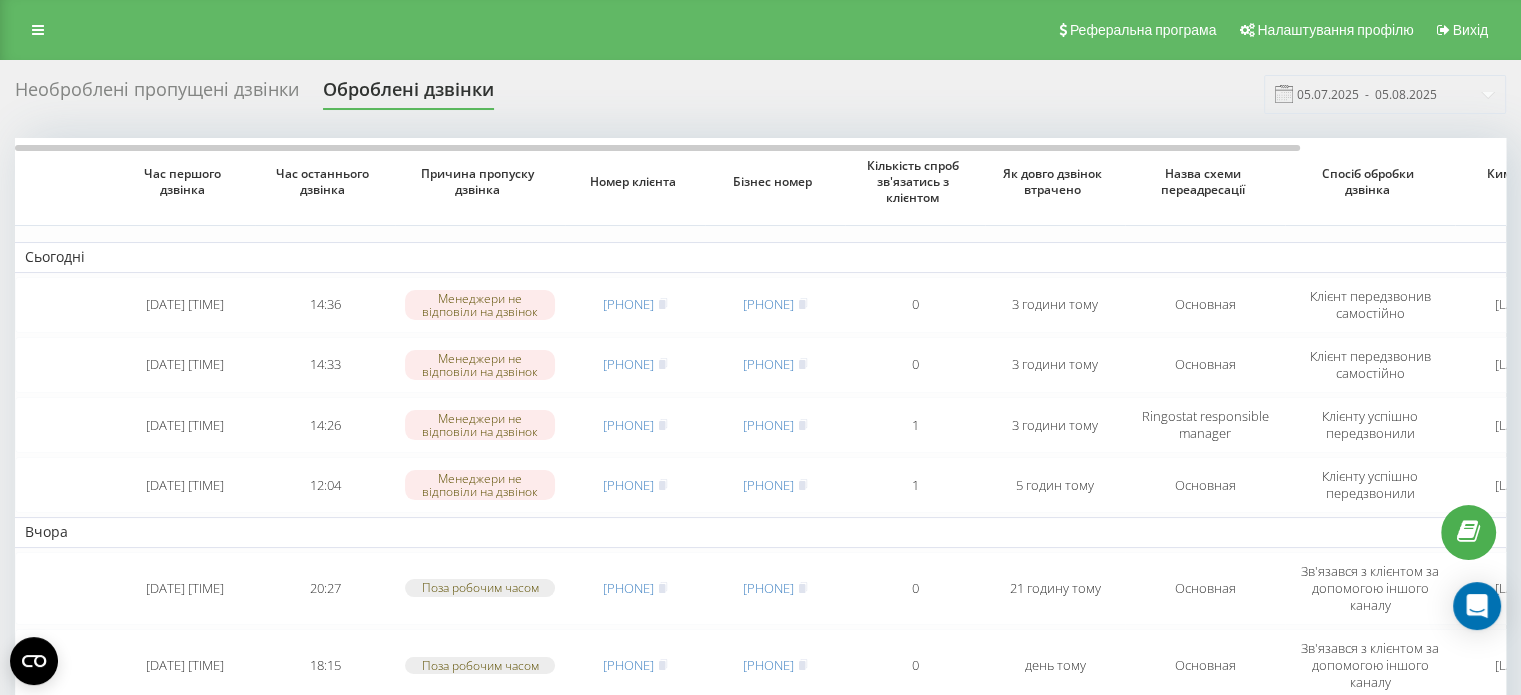 click on "Необроблені пропущені дзвінки" at bounding box center (157, 94) 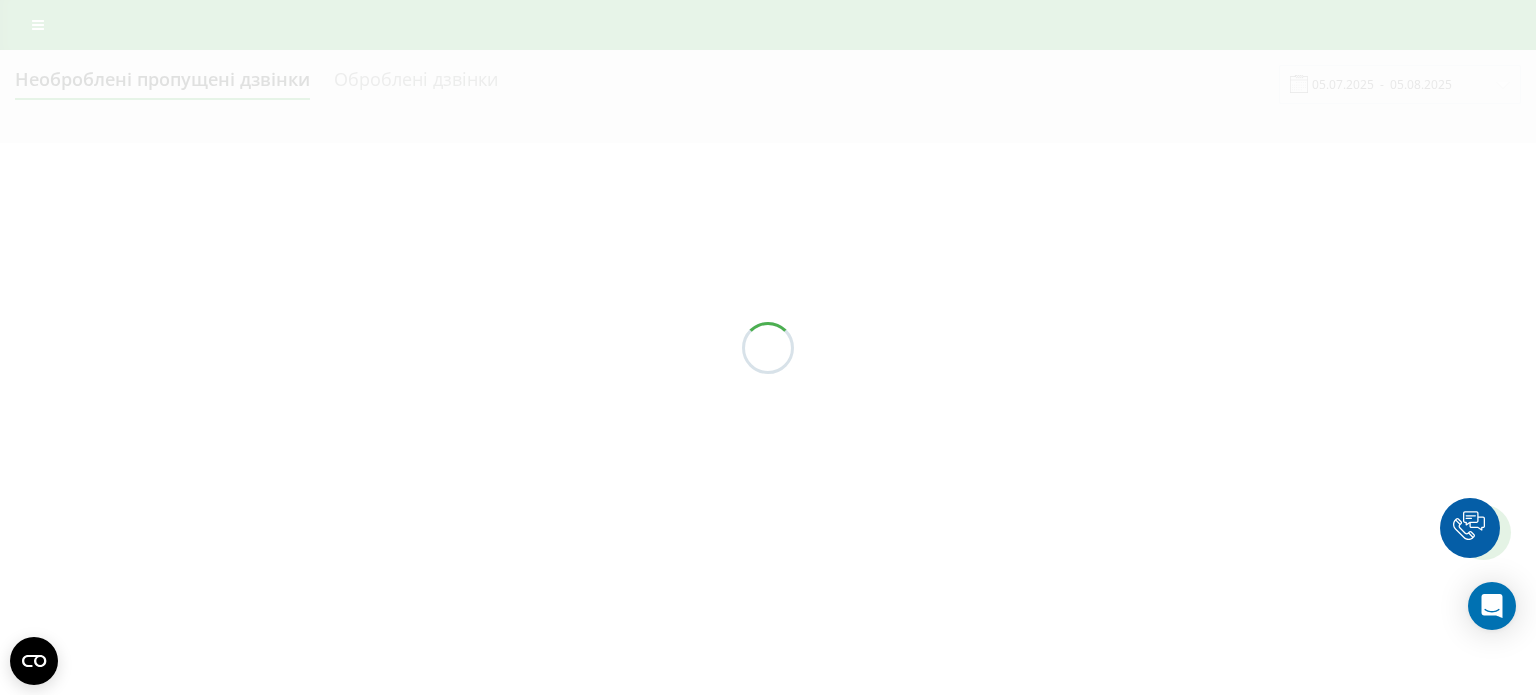 scroll, scrollTop: 0, scrollLeft: 0, axis: both 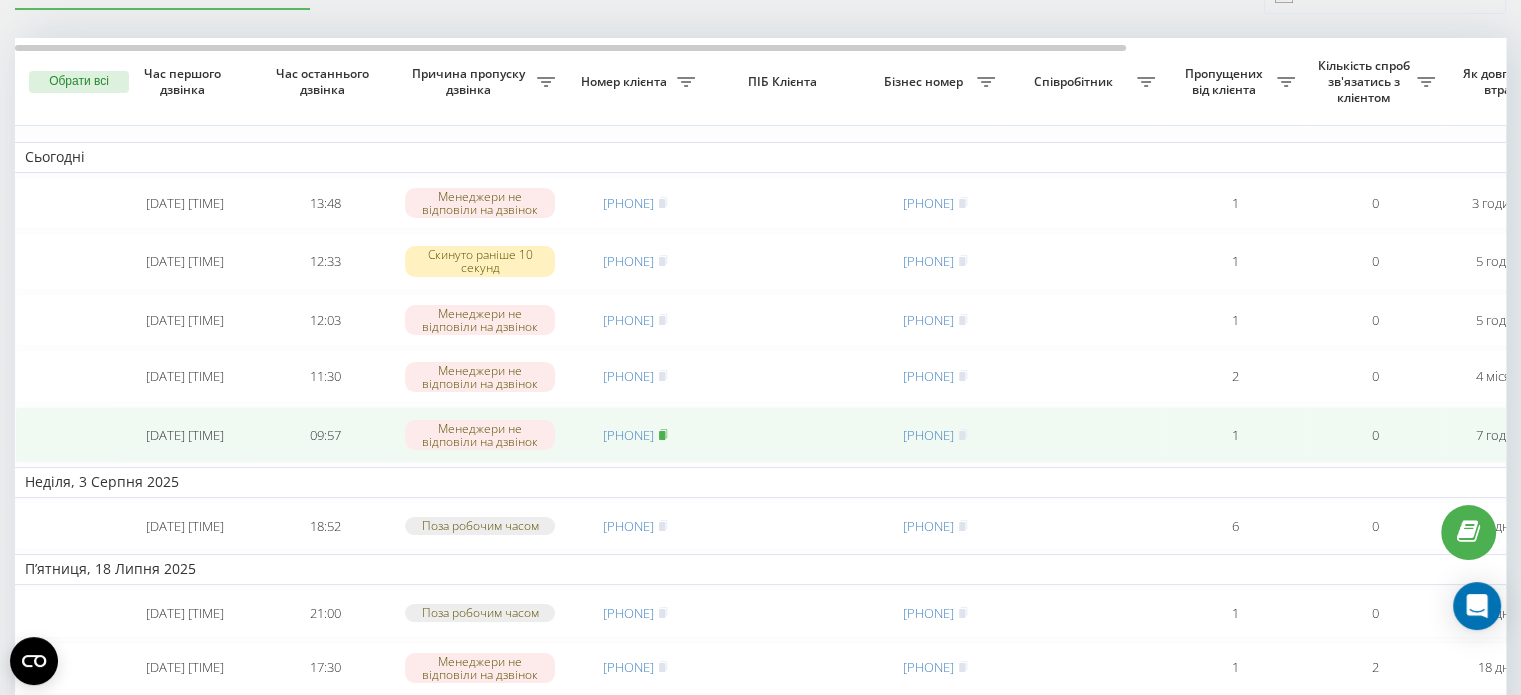 click 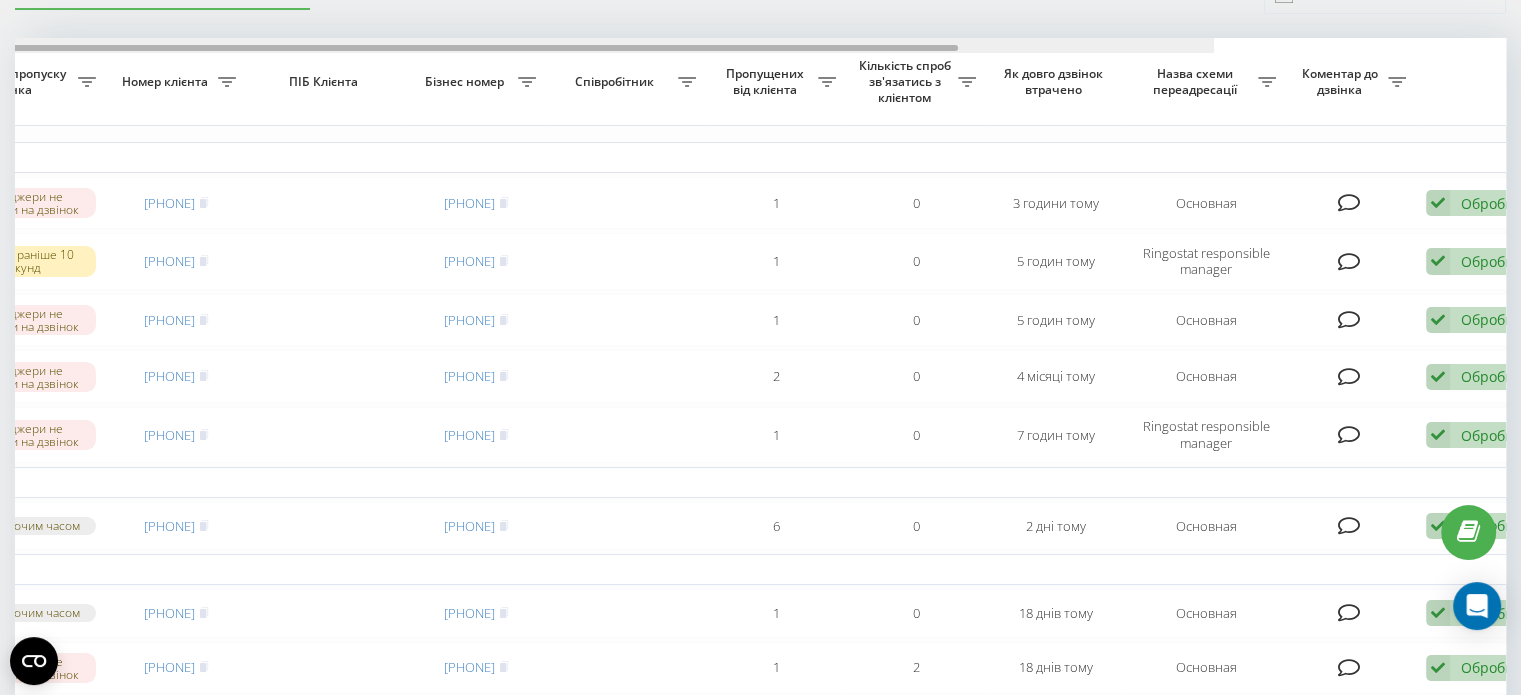 scroll, scrollTop: 0, scrollLeft: 478, axis: horizontal 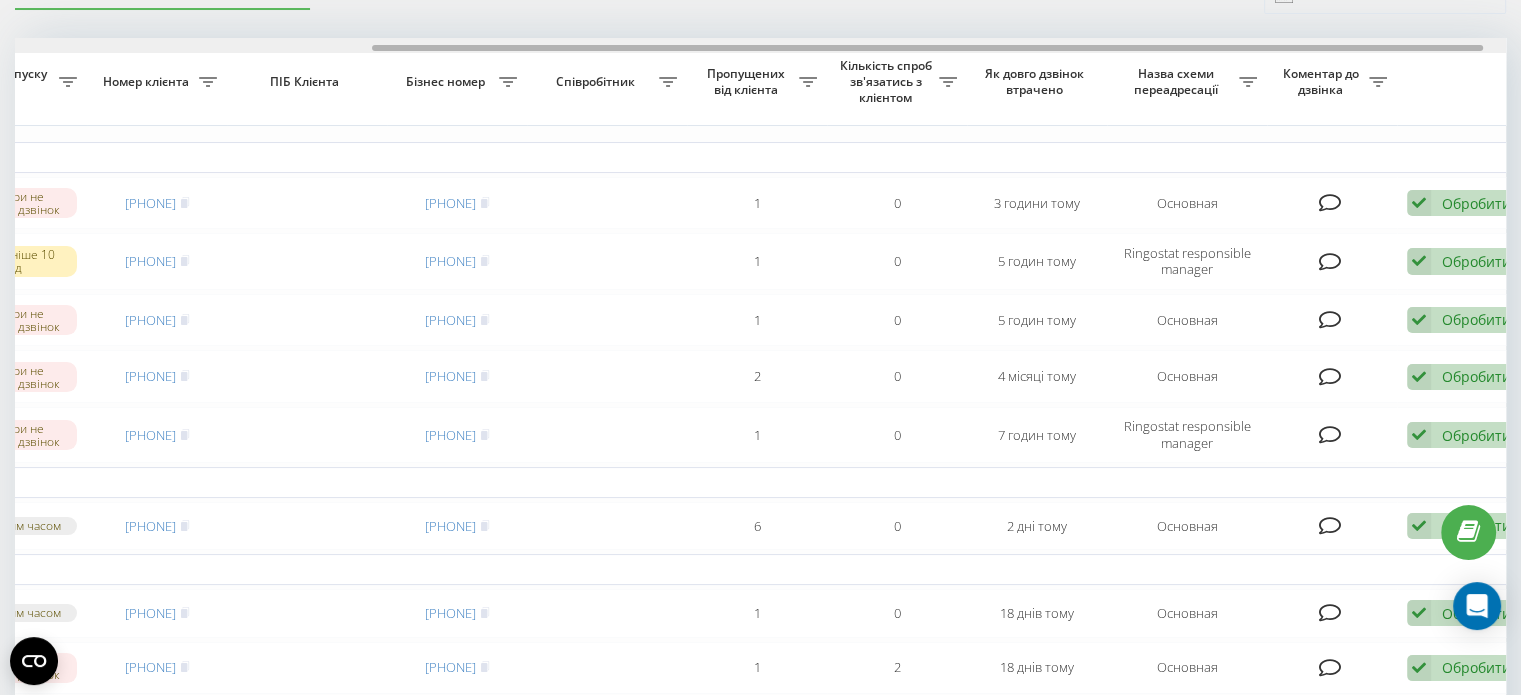 drag, startPoint x: 719, startPoint y: 47, endPoint x: 1076, endPoint y: 65, distance: 357.4535 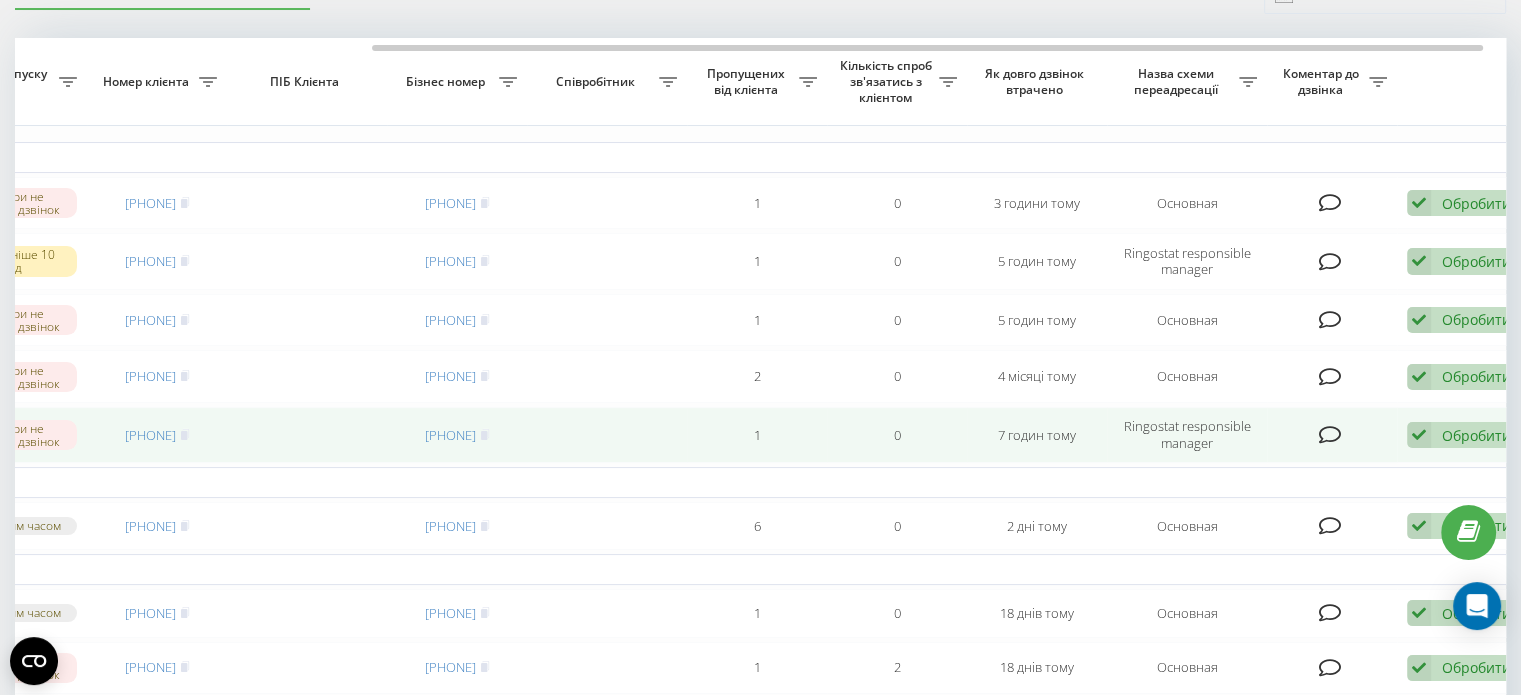 click on "Обробити" at bounding box center [1476, 435] 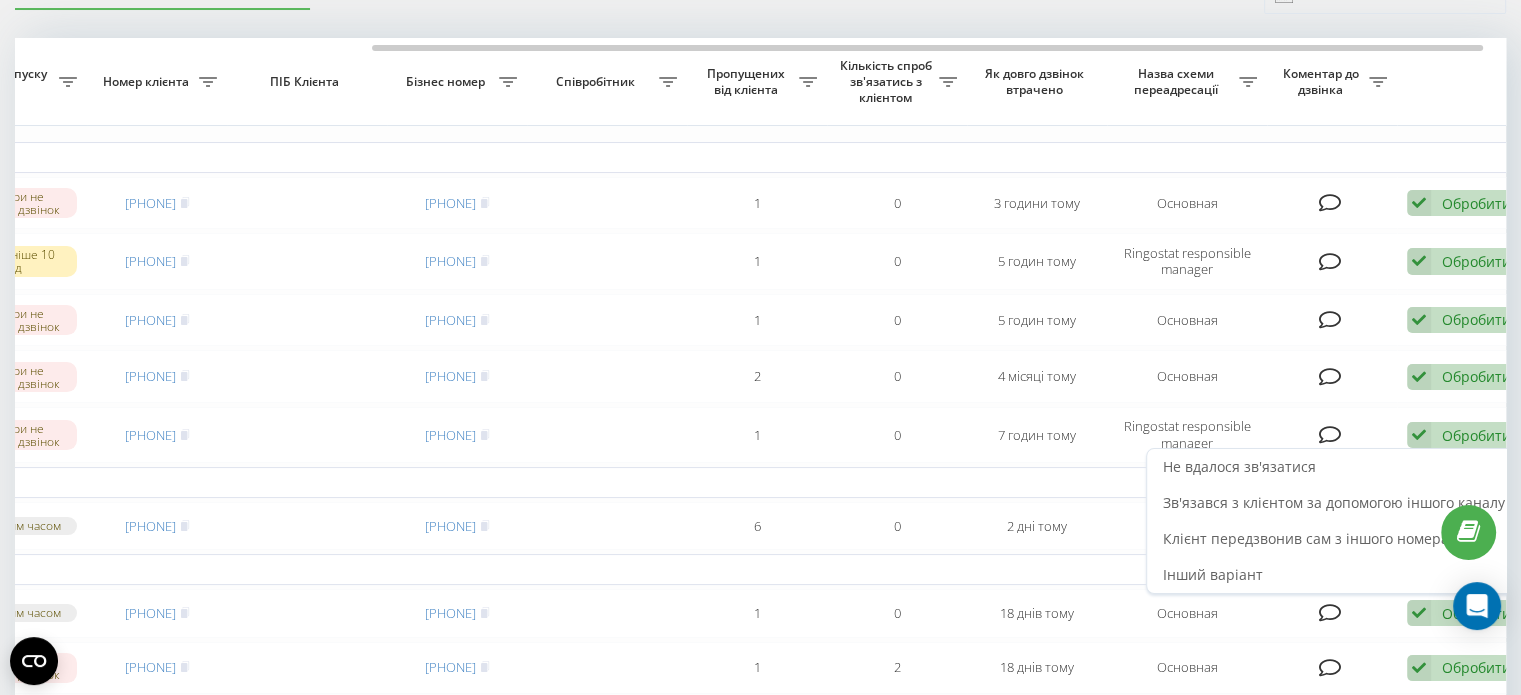 click on "Зв'язався з клієнтом за допомогою іншого каналу" at bounding box center (1334, 502) 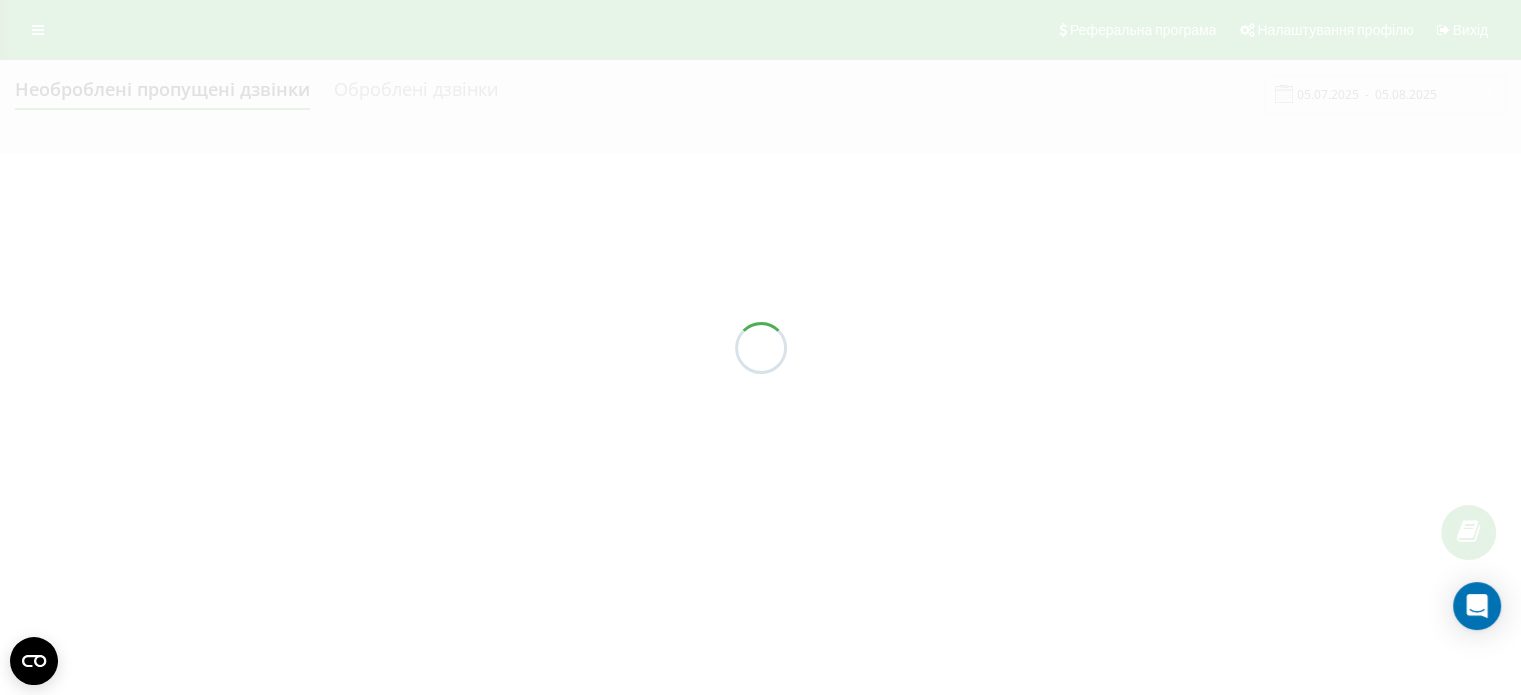 scroll, scrollTop: 0, scrollLeft: 0, axis: both 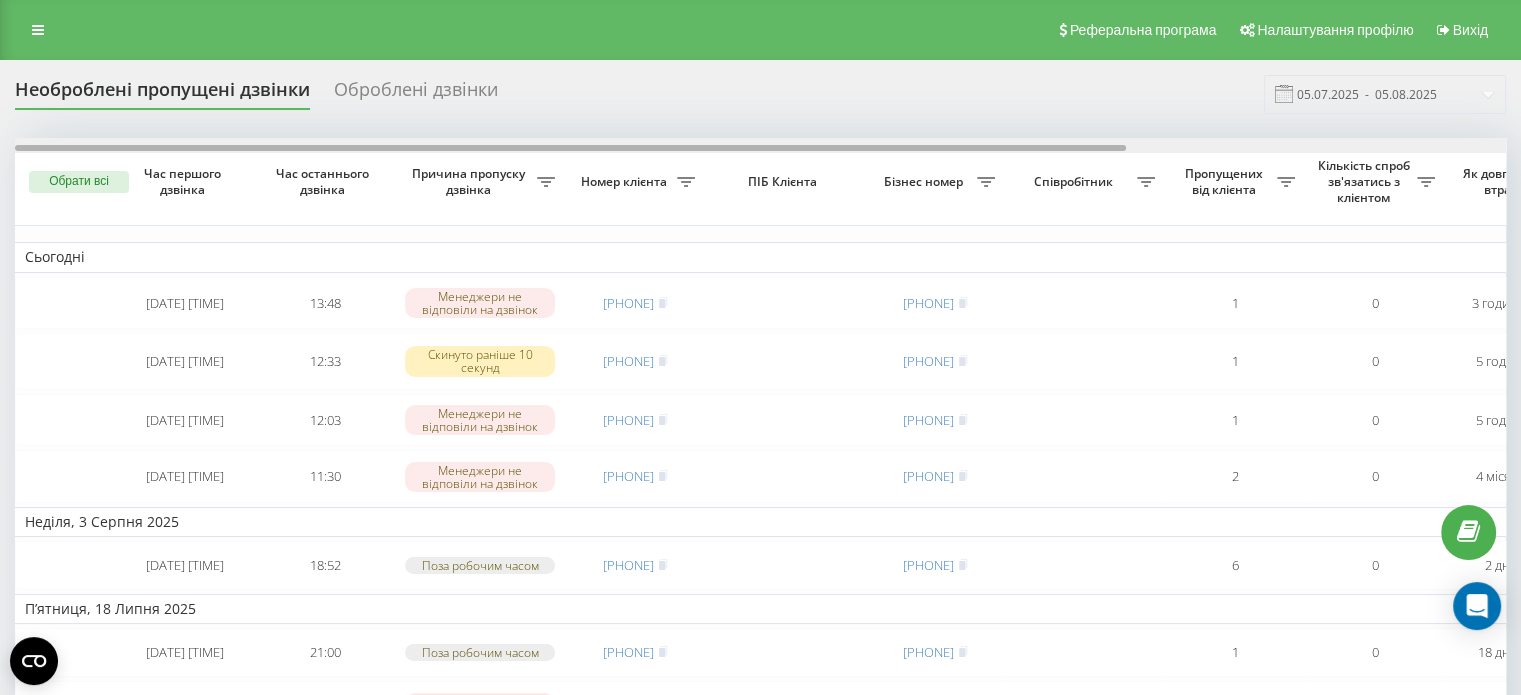drag, startPoint x: 456, startPoint y: 145, endPoint x: 360, endPoint y: 185, distance: 104 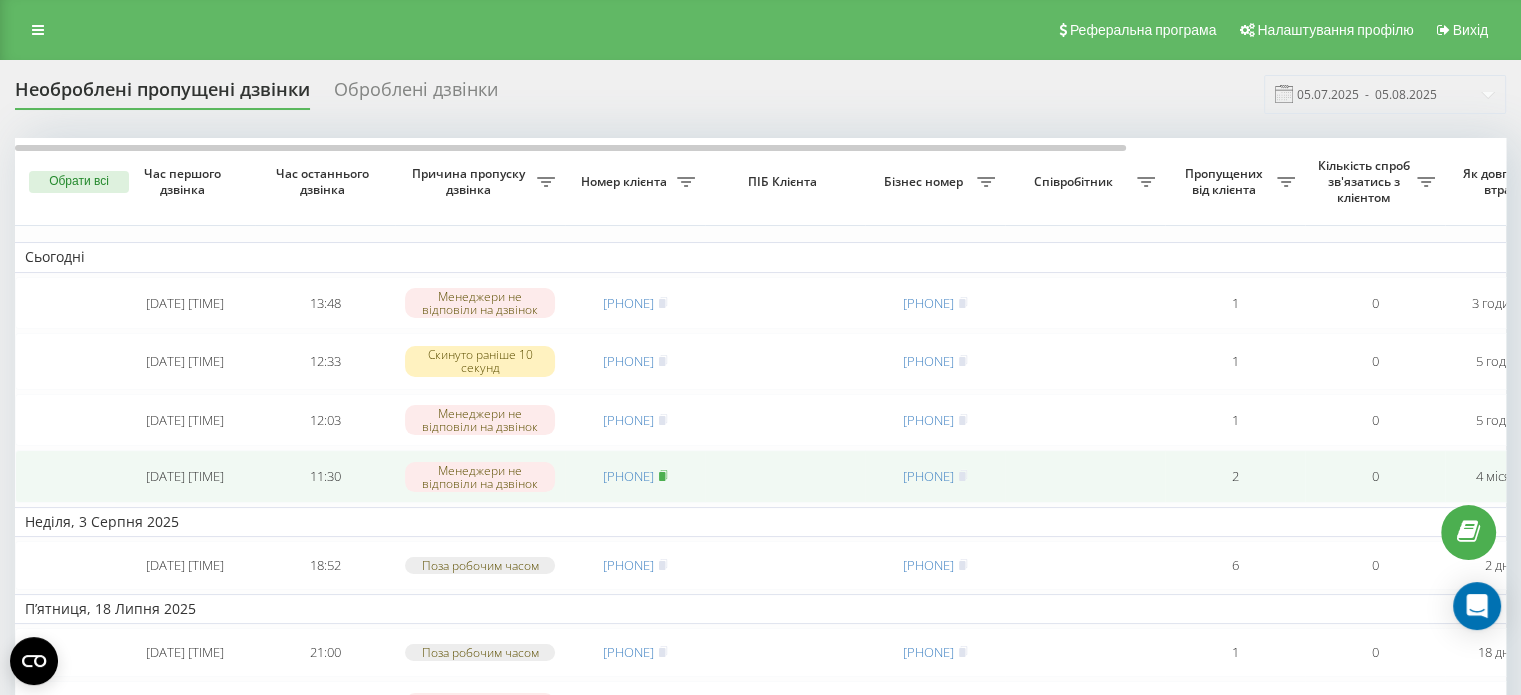 click 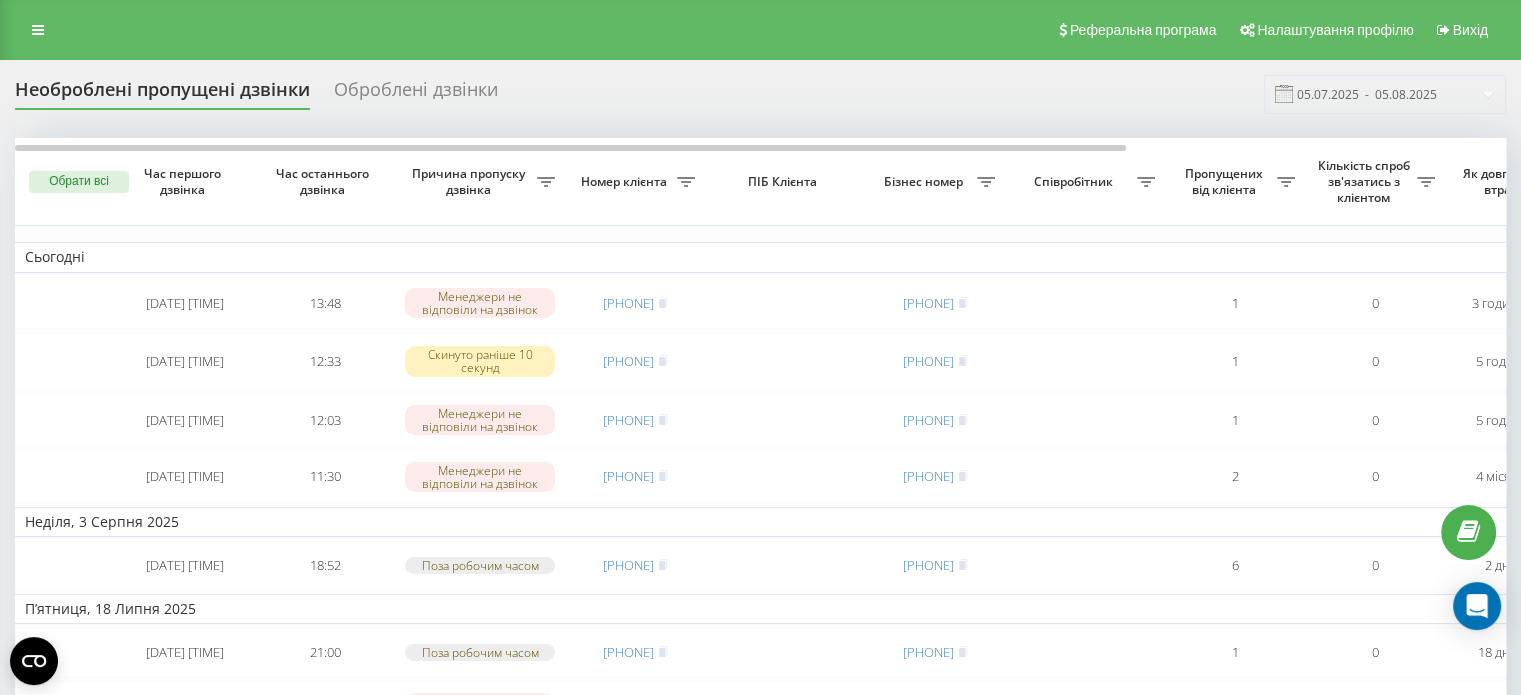click on "Реферальна програма Налаштування профілю Вихід" at bounding box center (760, 30) 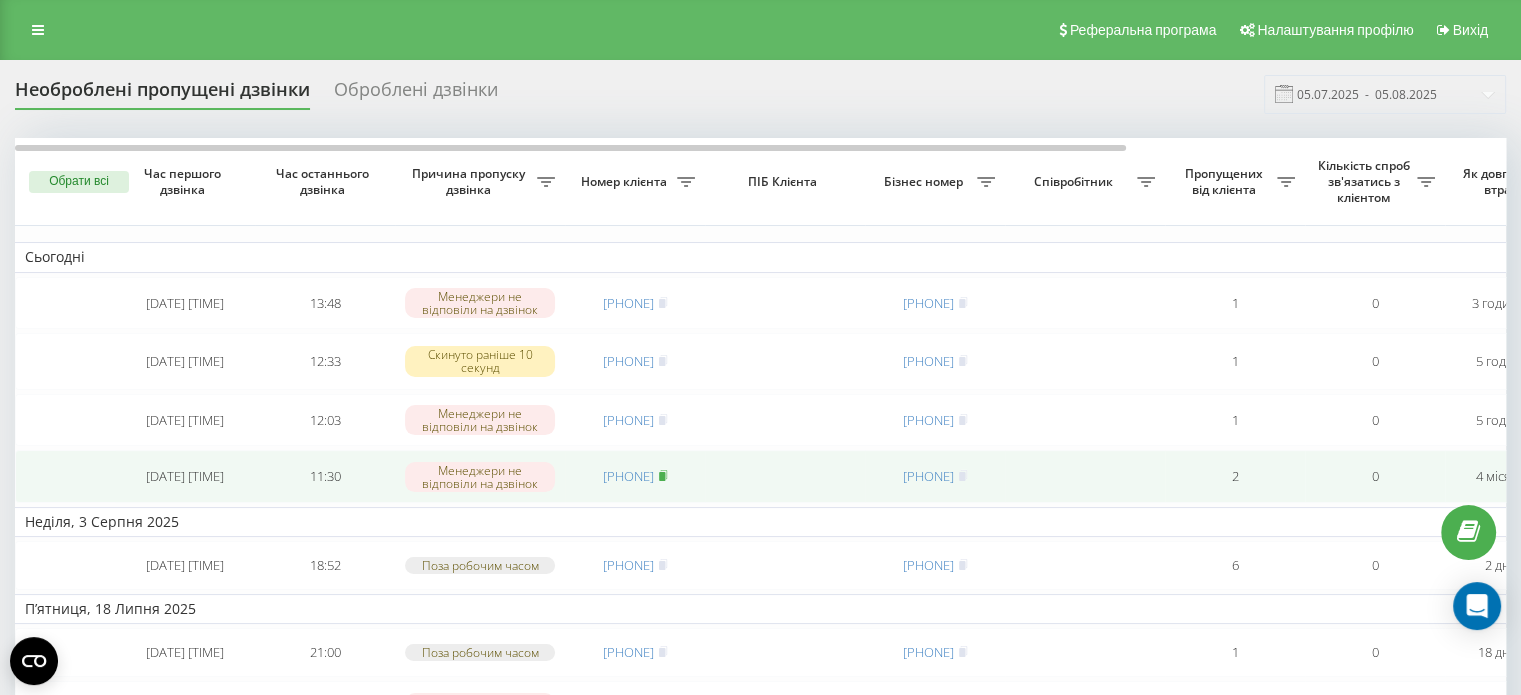 click 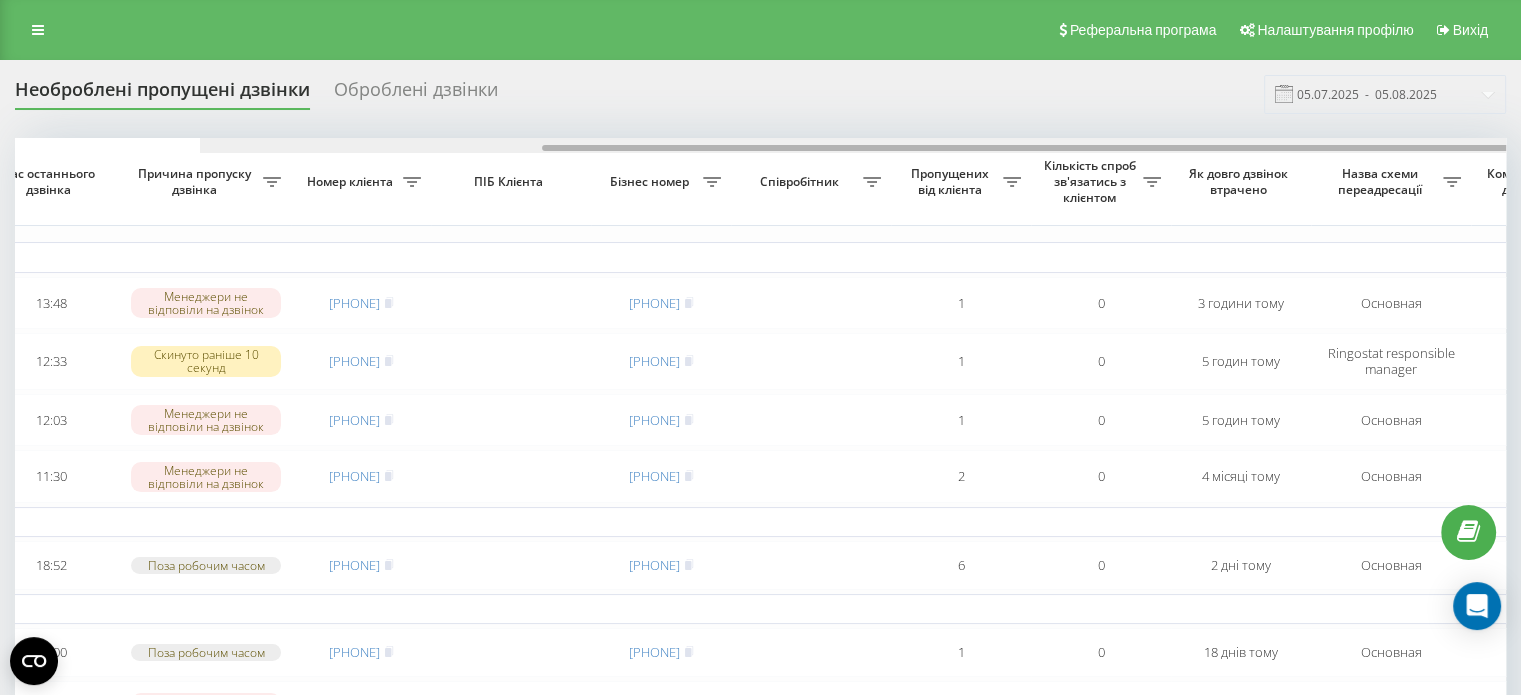 scroll, scrollTop: 0, scrollLeft: 459, axis: horizontal 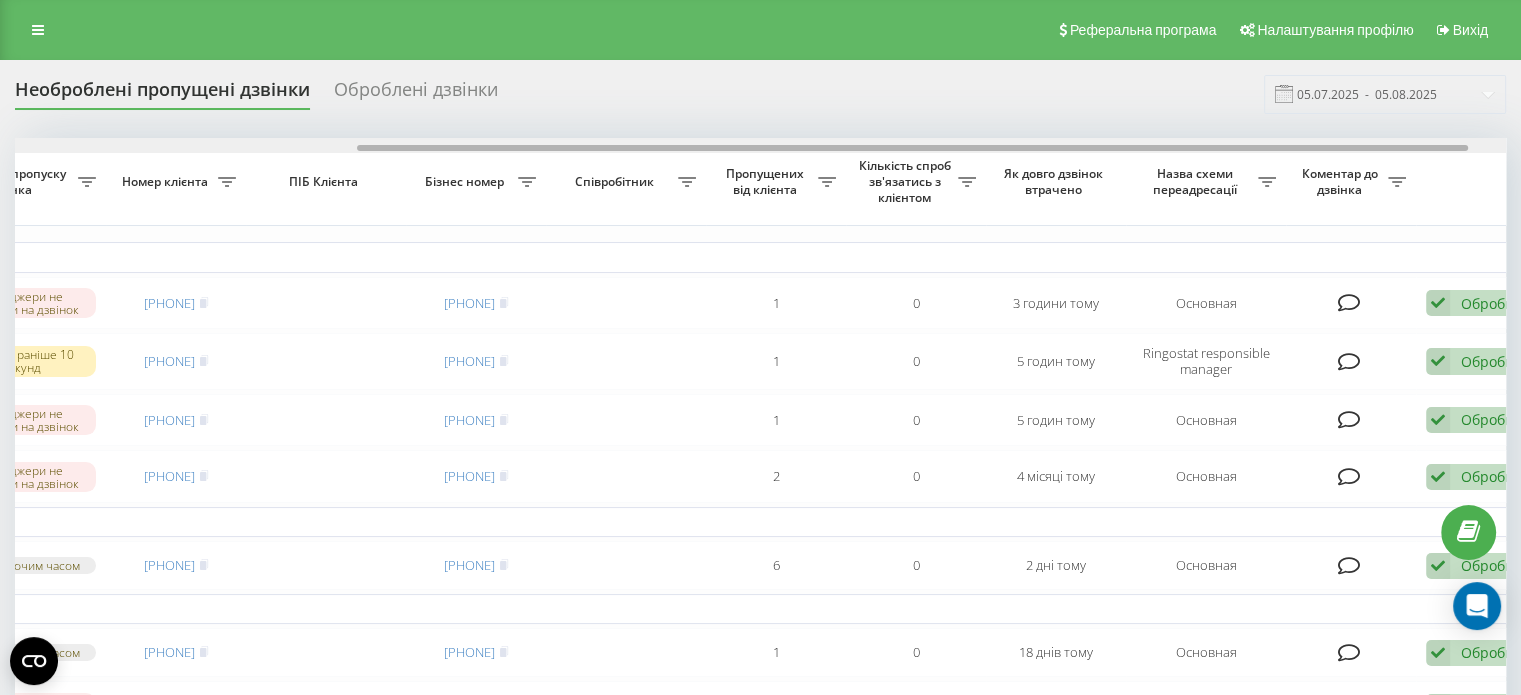 drag, startPoint x: 1080, startPoint y: 145, endPoint x: 1423, endPoint y: 200, distance: 347.38162 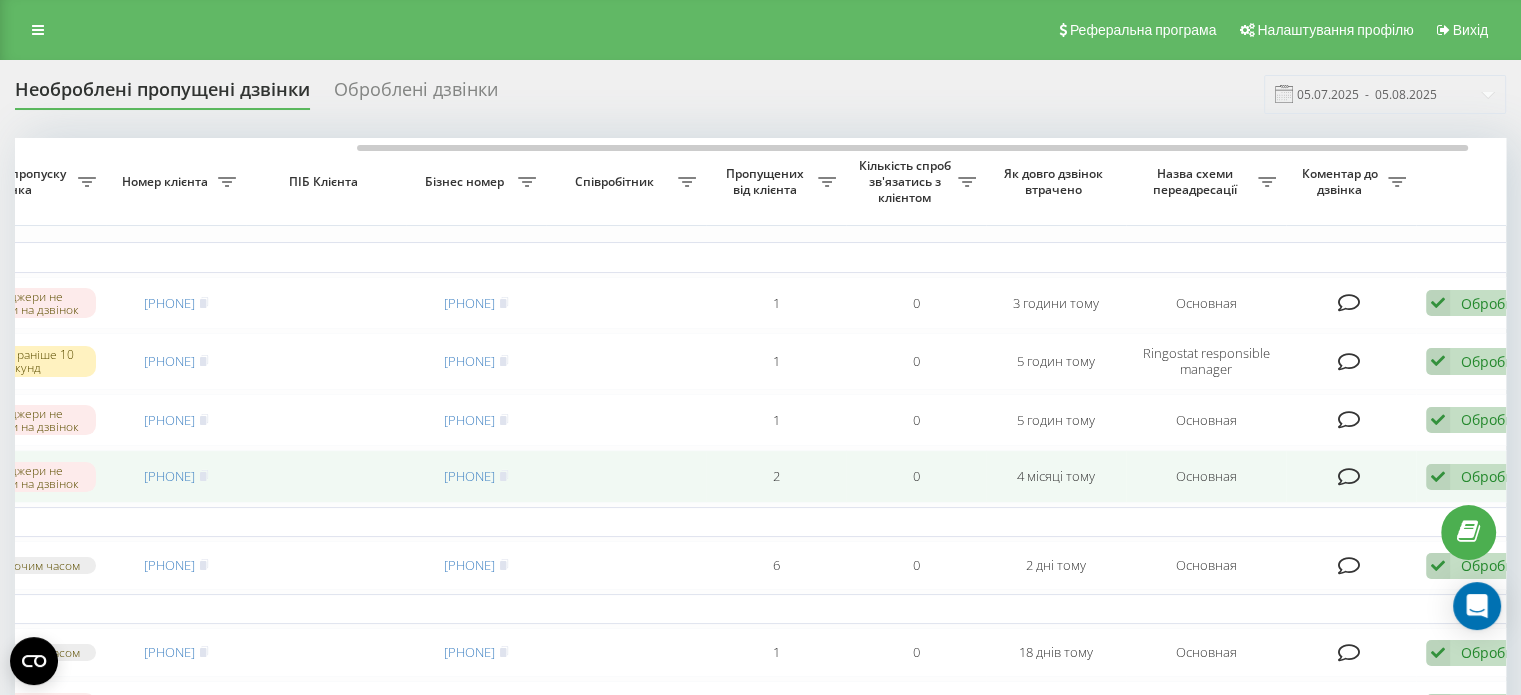 click at bounding box center (1438, 477) 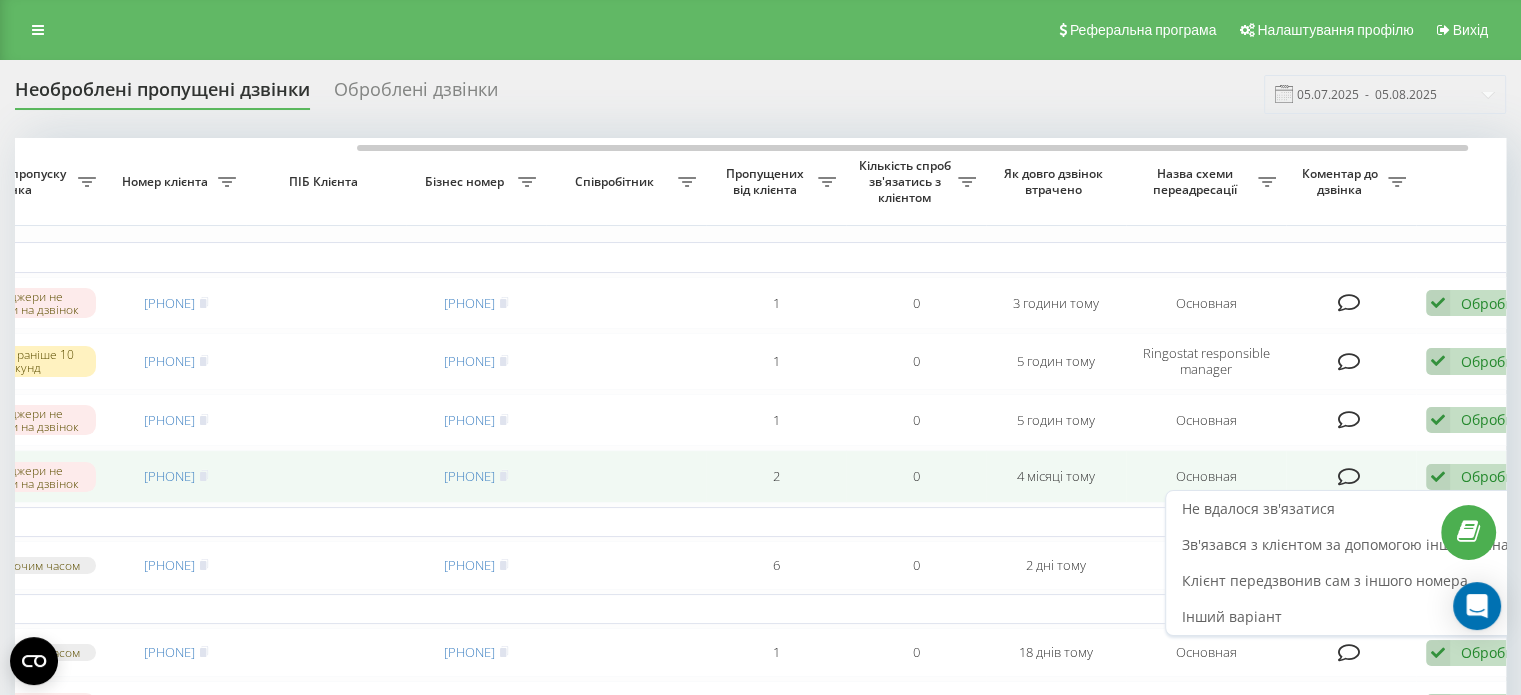drag, startPoint x: 1490, startPoint y: 491, endPoint x: 1470, endPoint y: 489, distance: 20.09975 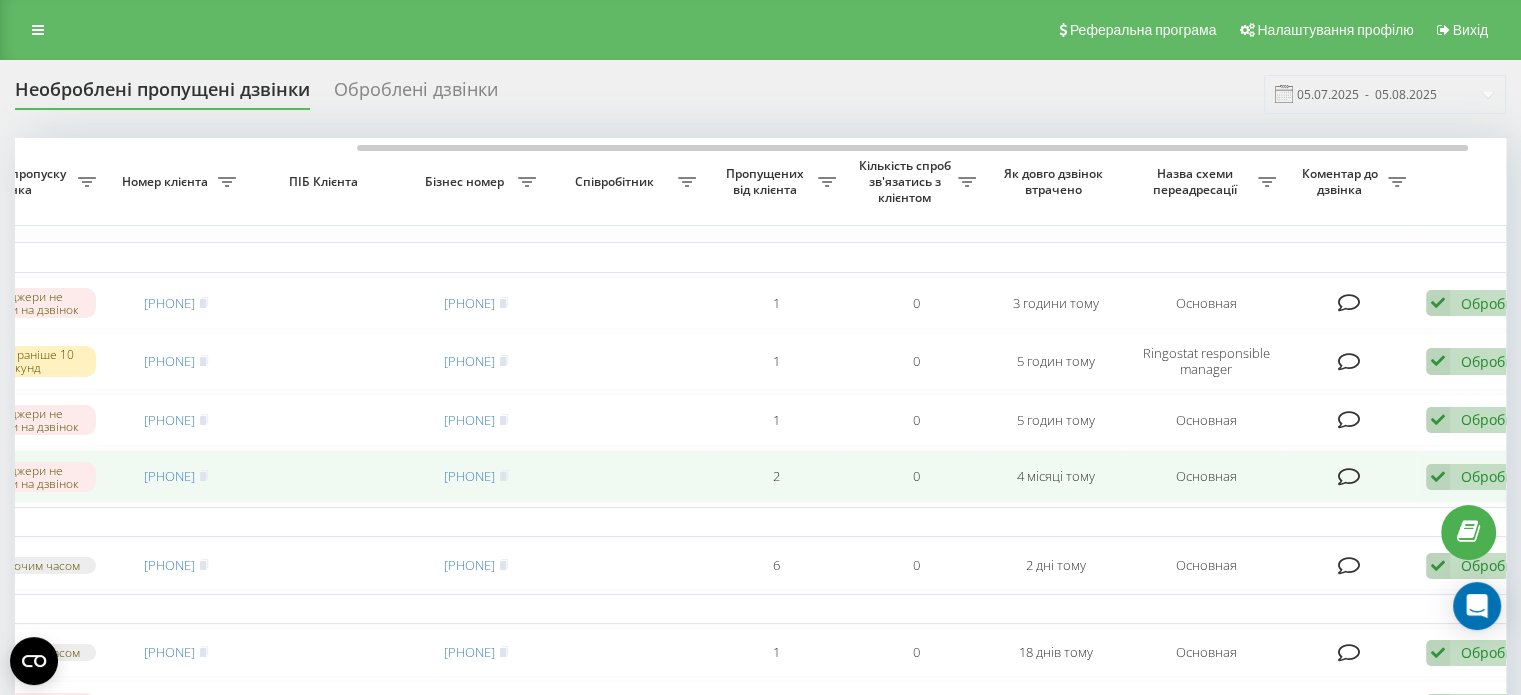click on "Обробити Не вдалося зв'язатися Зв'язався з клієнтом за допомогою іншого каналу Клієнт передзвонив сам з іншого номера Інший варіант" at bounding box center (1483, 477) 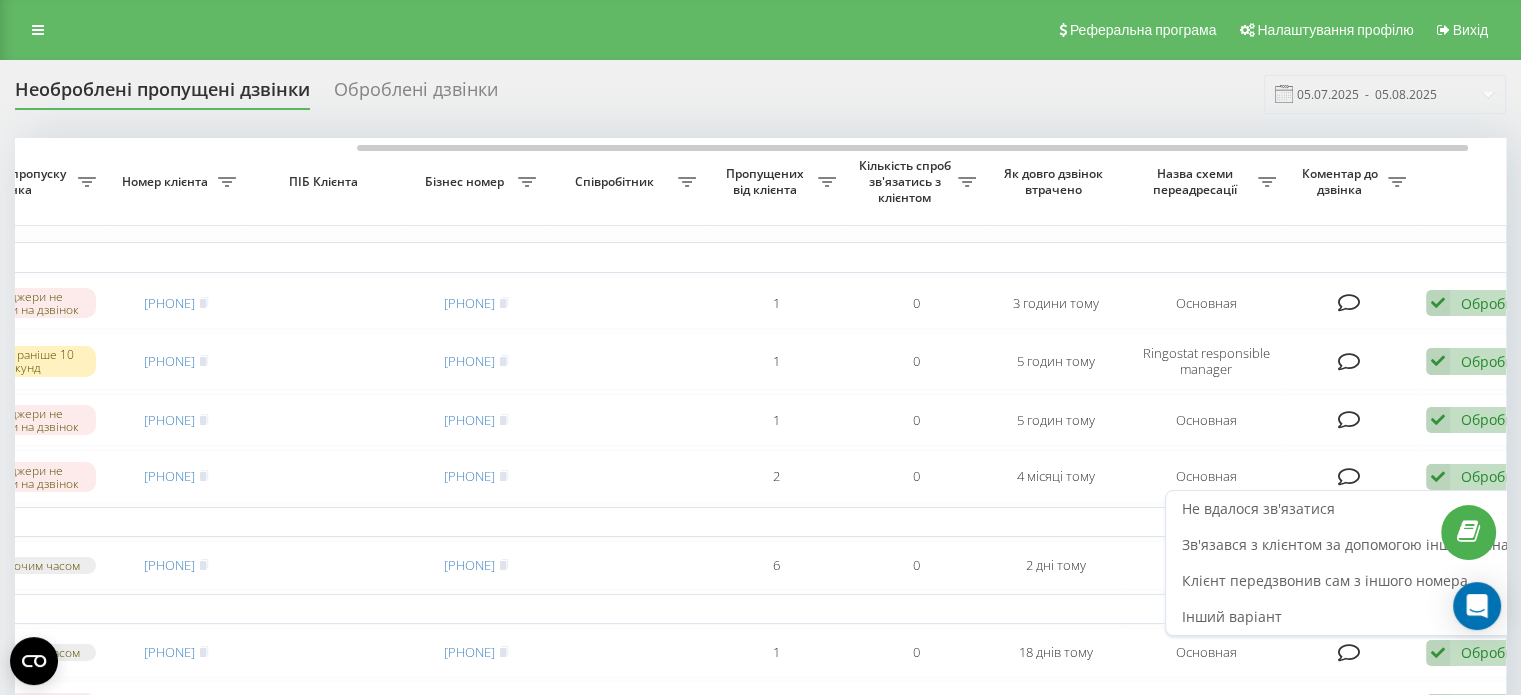 click on "Зв'язався з клієнтом за допомогою іншого каналу" at bounding box center [1353, 544] 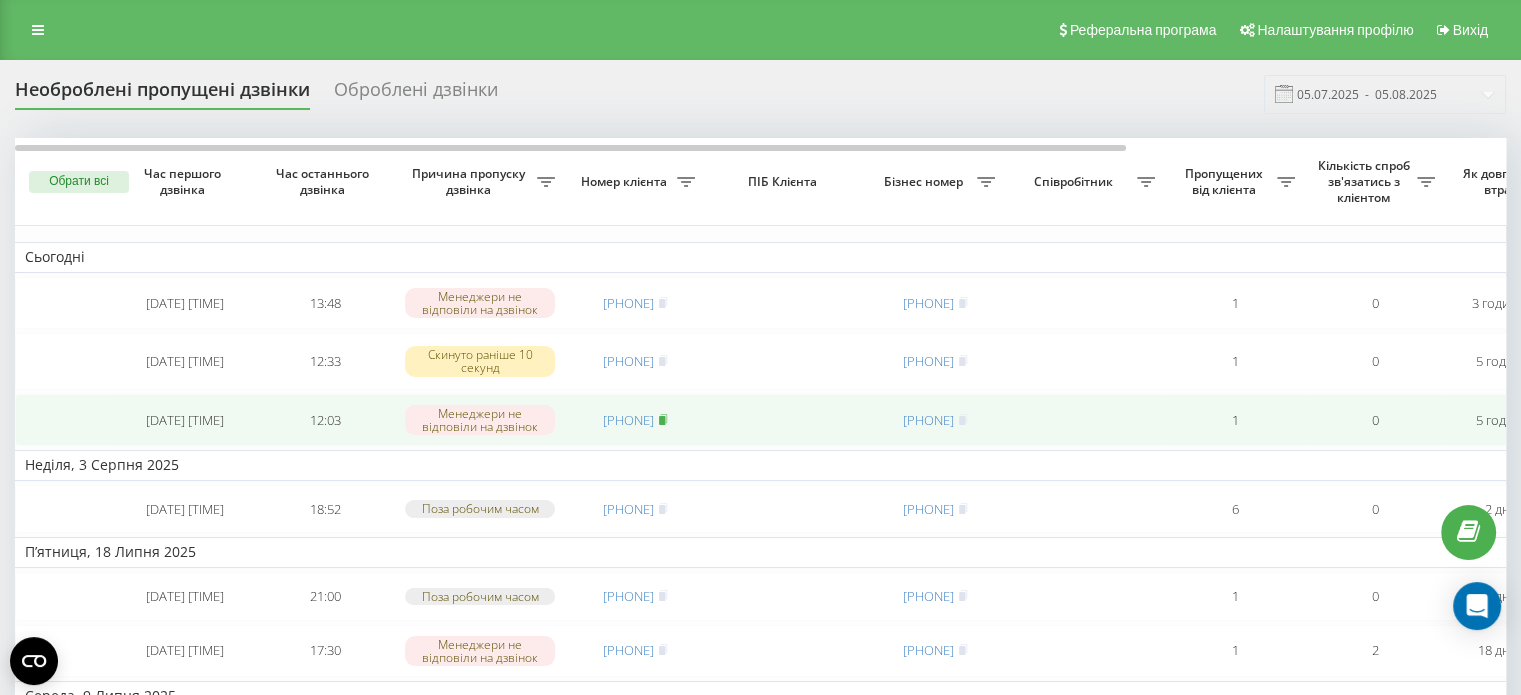 click 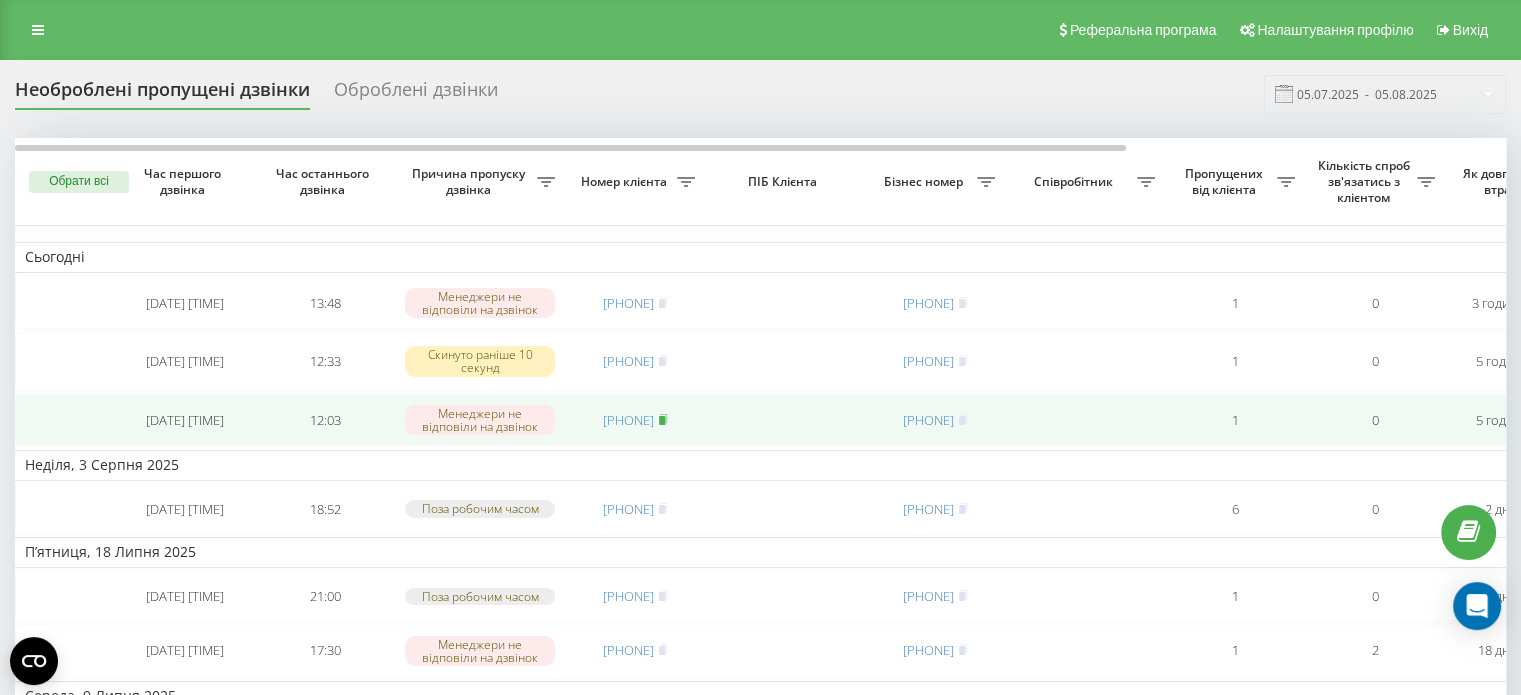 click 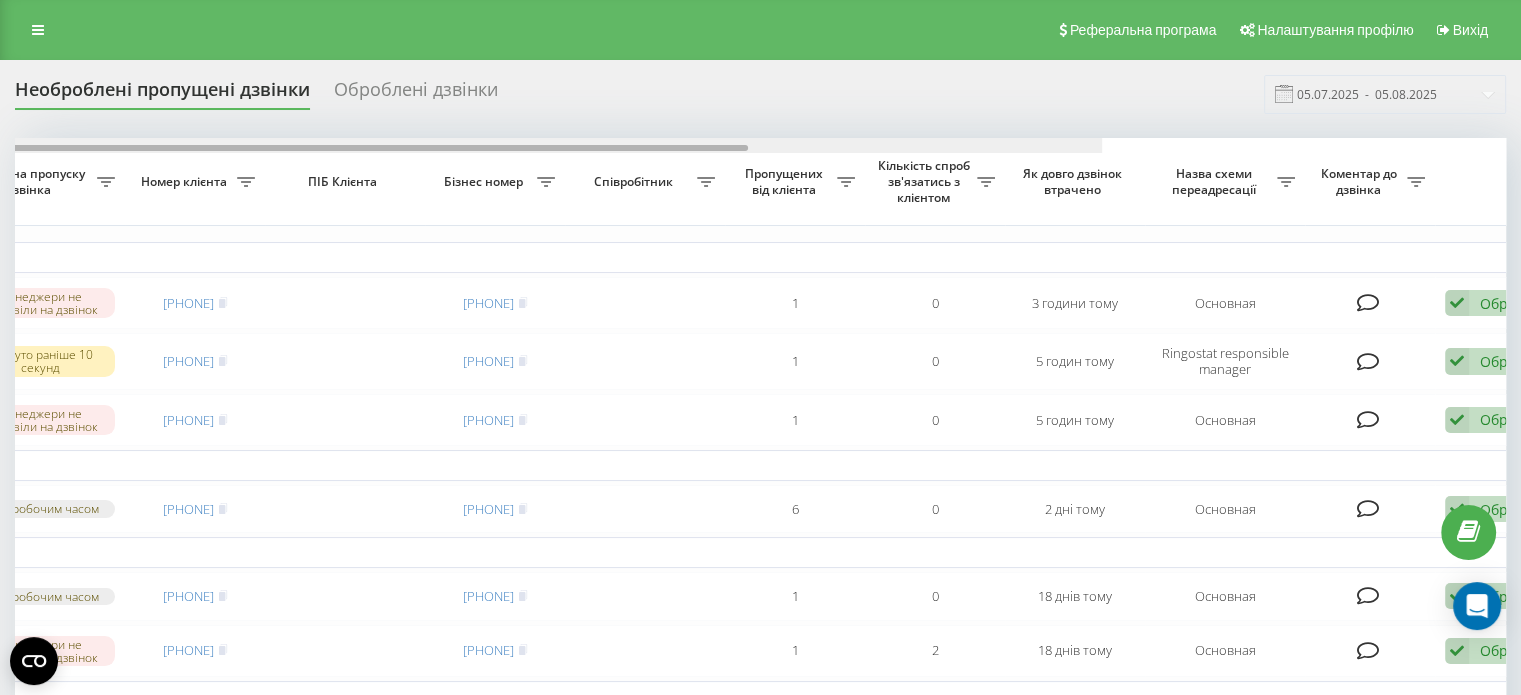 drag, startPoint x: 1085, startPoint y: 144, endPoint x: 1392, endPoint y: 192, distance: 310.7298 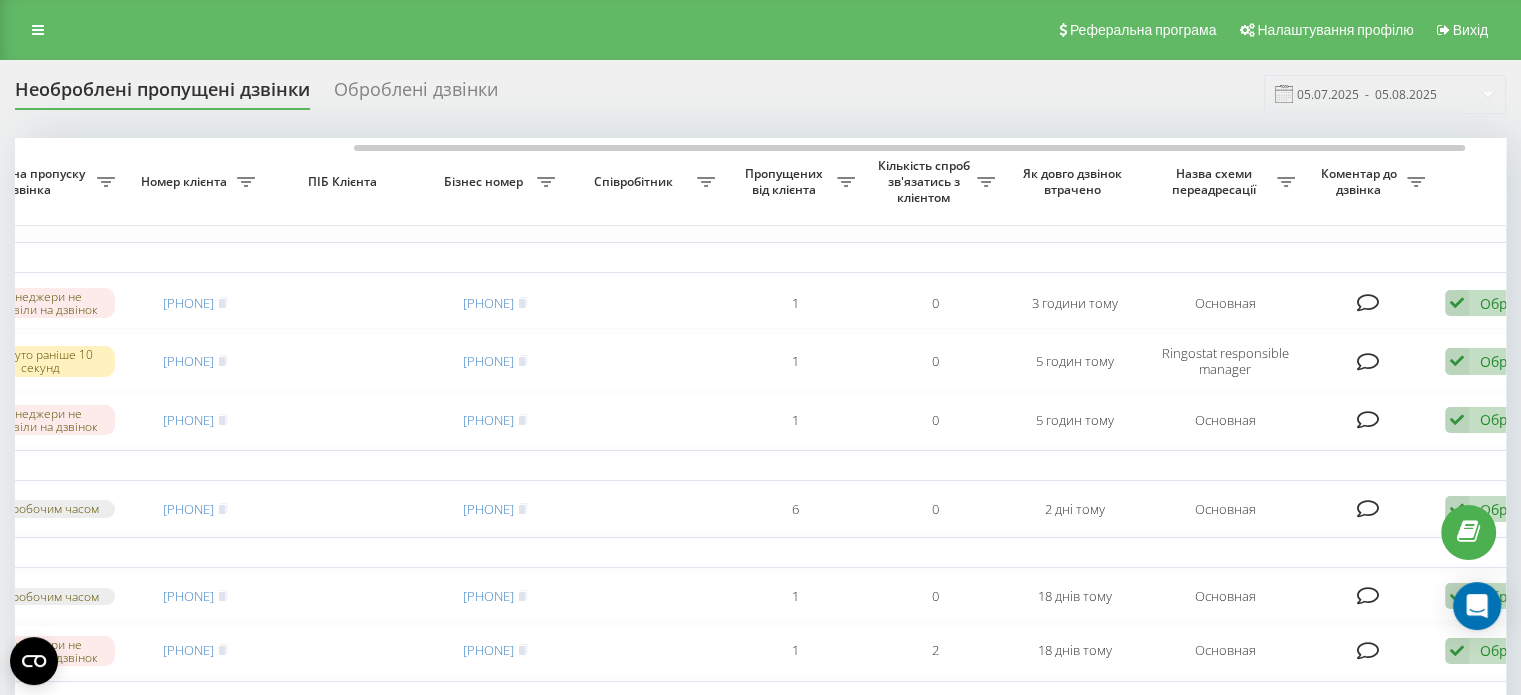 scroll, scrollTop: 0, scrollLeft: 446, axis: horizontal 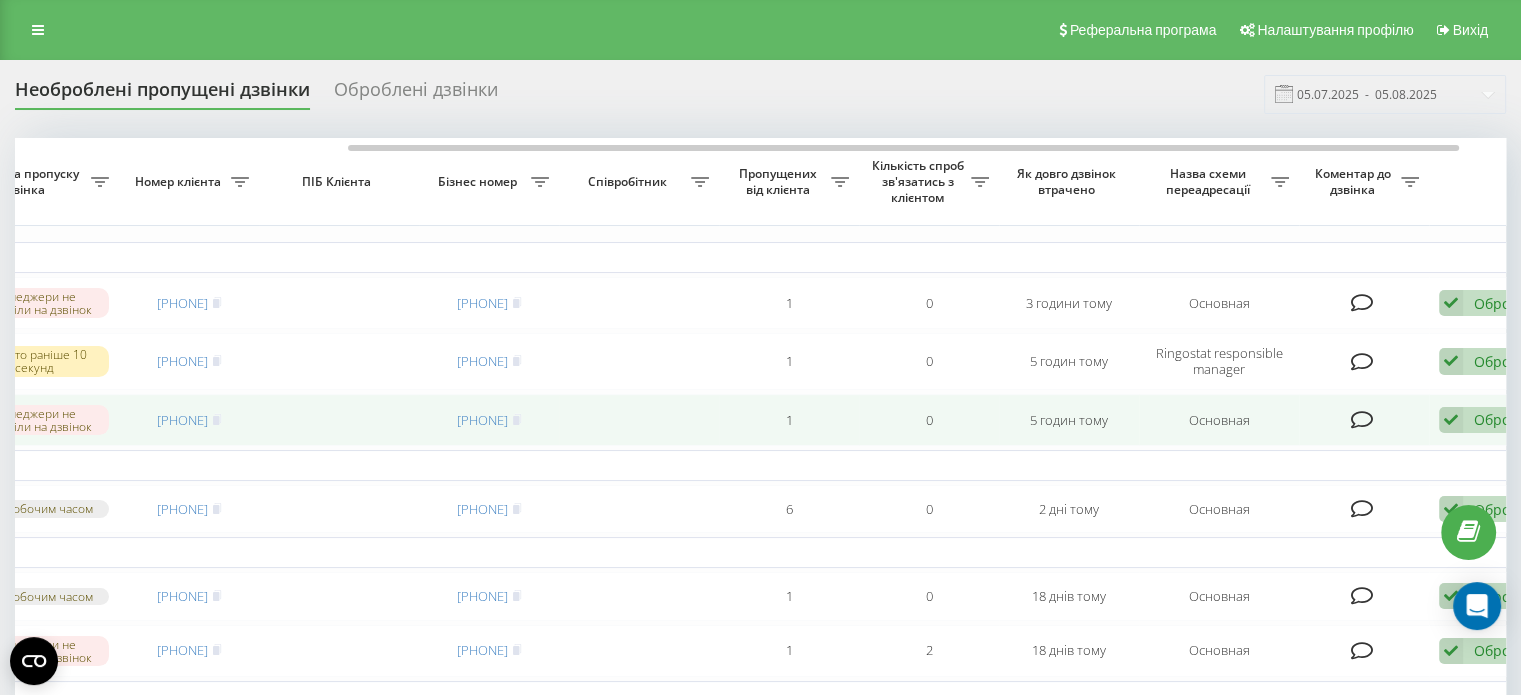click on "Обробити Не вдалося зв'язатися Зв'язався з клієнтом за допомогою іншого каналу Клієнт передзвонив сам з іншого номера Інший варіант" at bounding box center [1496, 420] 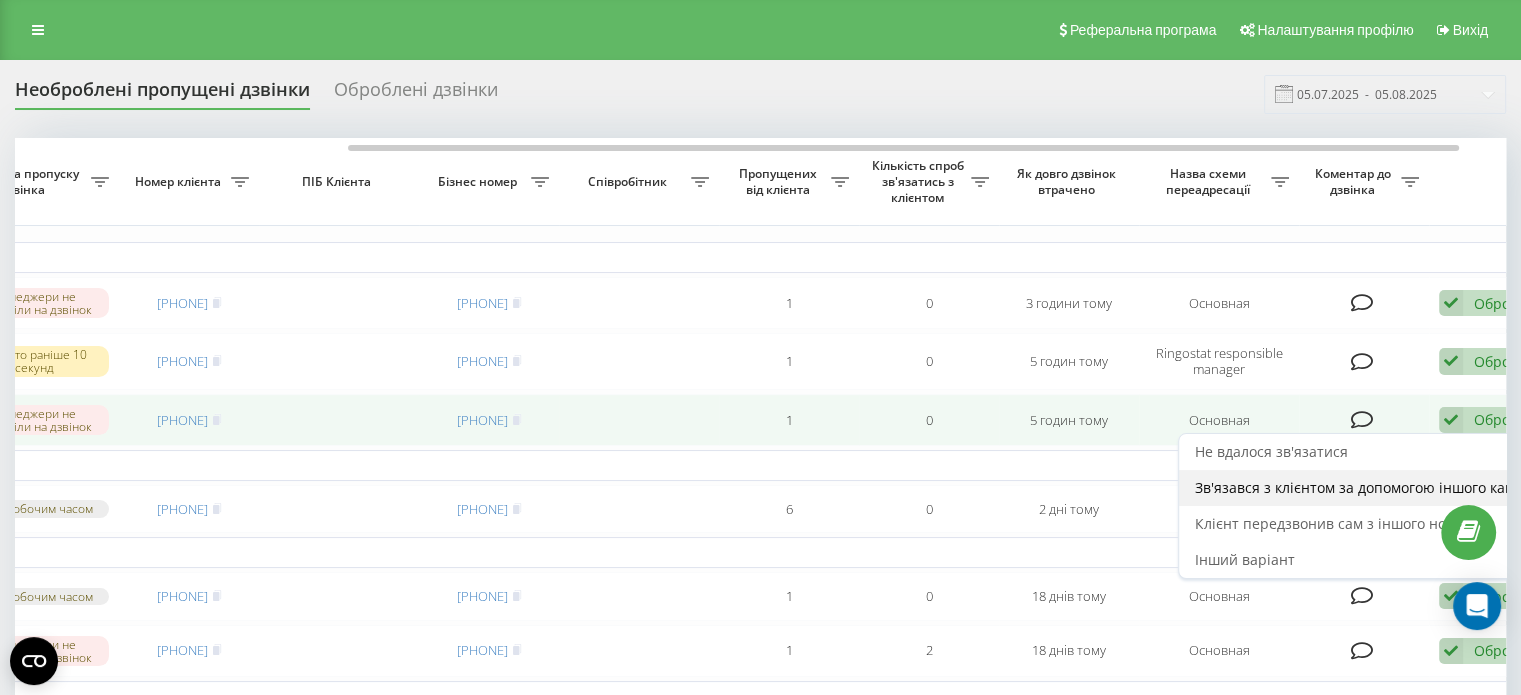 click on "Зв'язався з клієнтом за допомогою іншого каналу" at bounding box center (1366, 487) 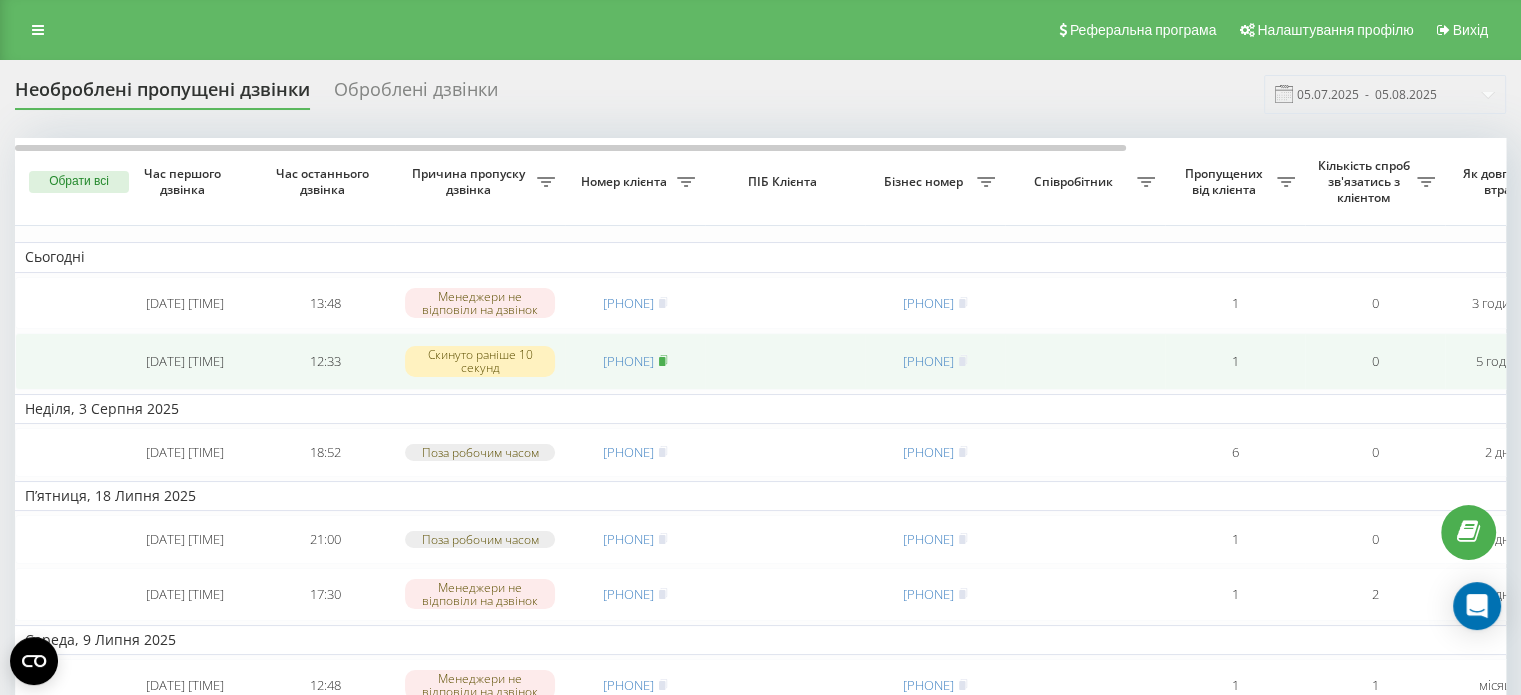 click 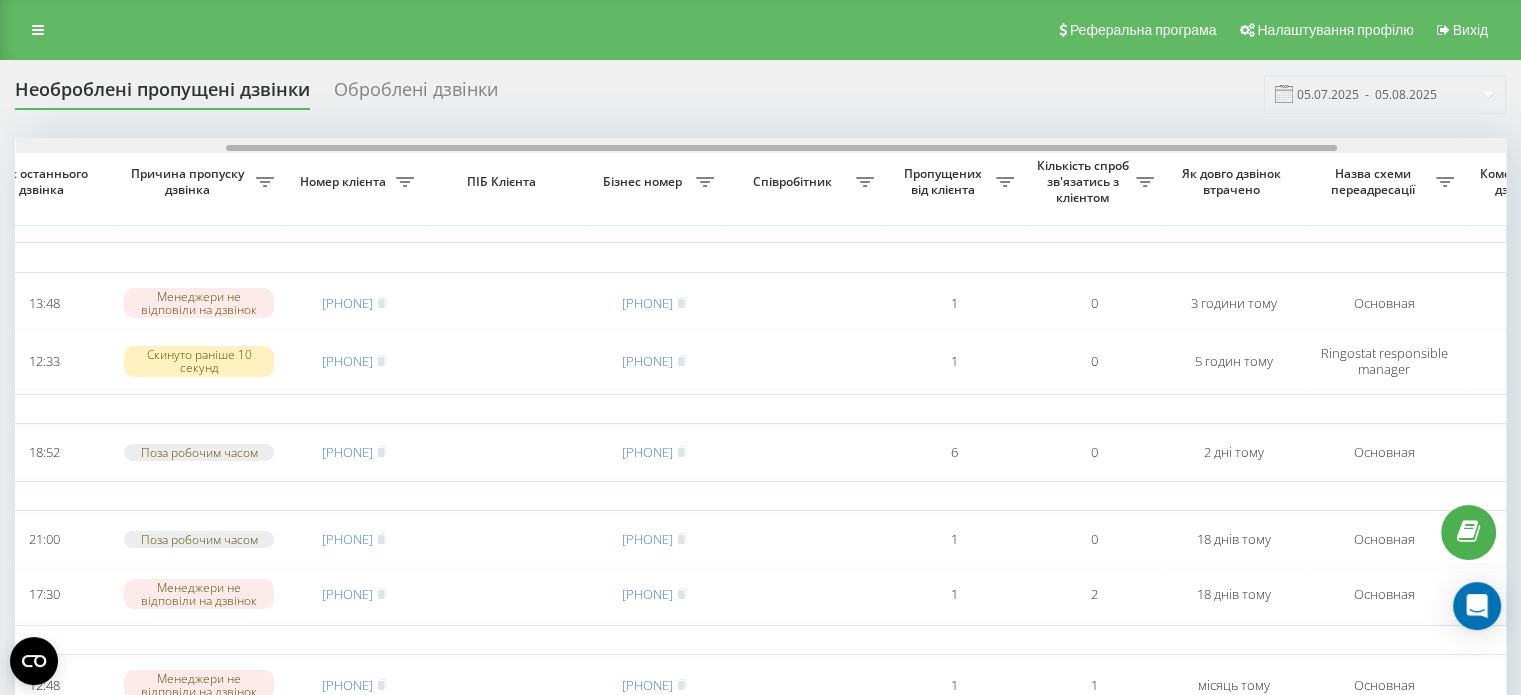 scroll, scrollTop: 0, scrollLeft: 446, axis: horizontal 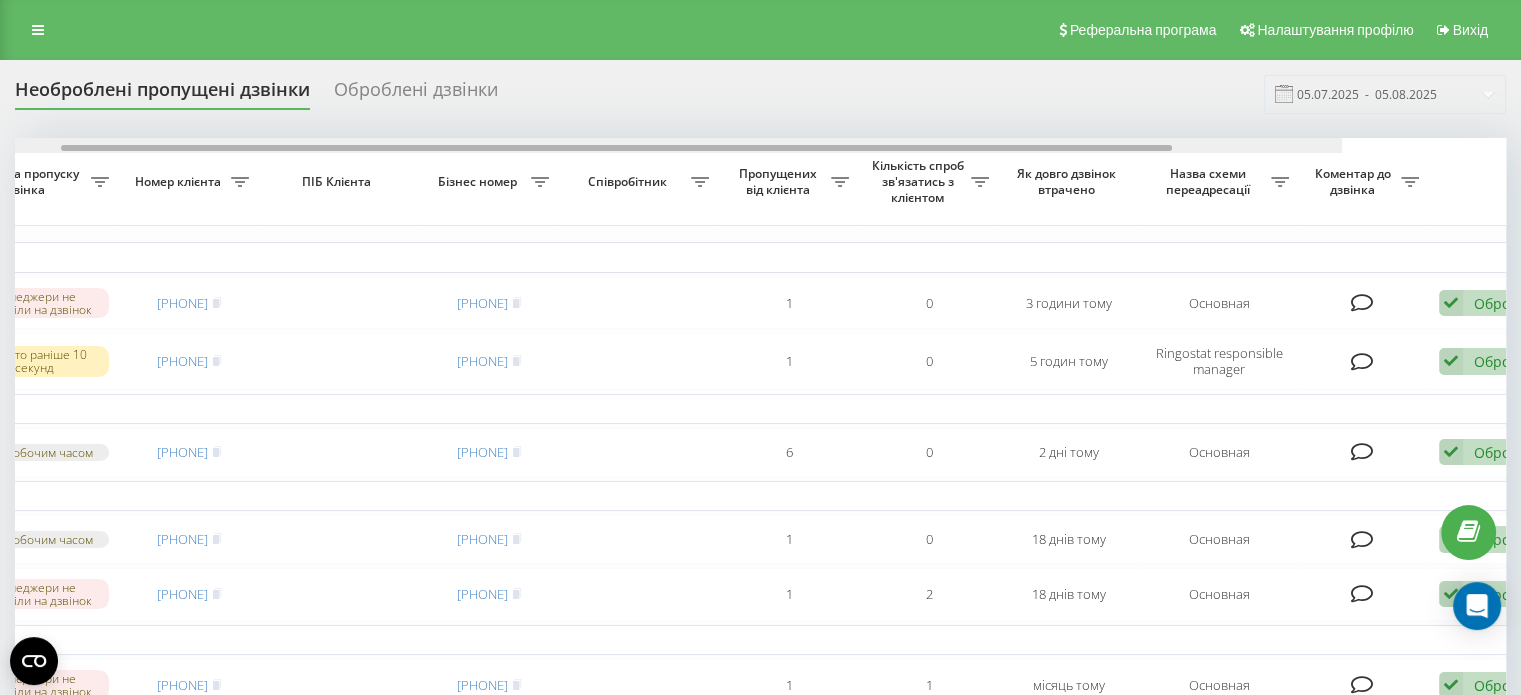 drag, startPoint x: 1094, startPoint y: 144, endPoint x: 1427, endPoint y: 179, distance: 334.8343 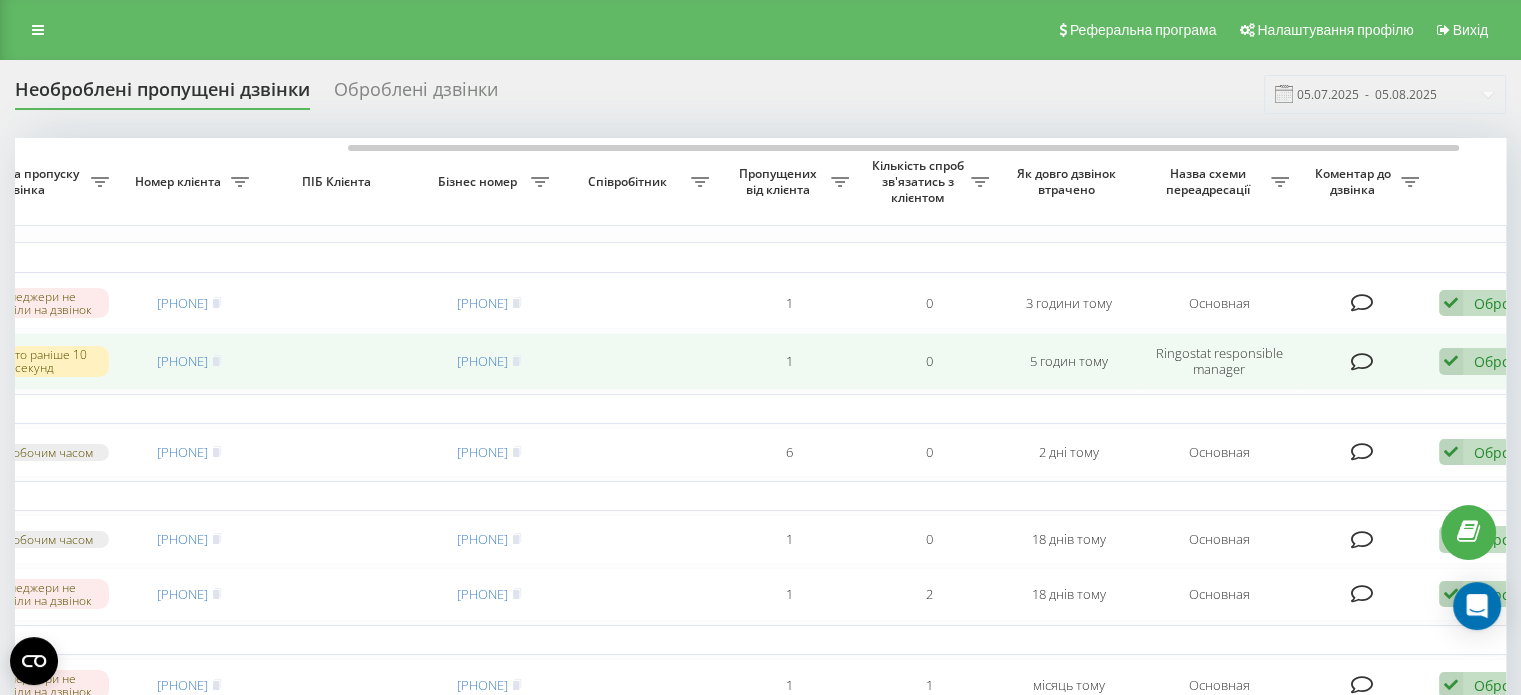 click on "Обробити Не вдалося зв'язатися Зв'язався з клієнтом за допомогою іншого каналу Клієнт передзвонив сам з іншого номера Інший варіант" at bounding box center (1496, 361) 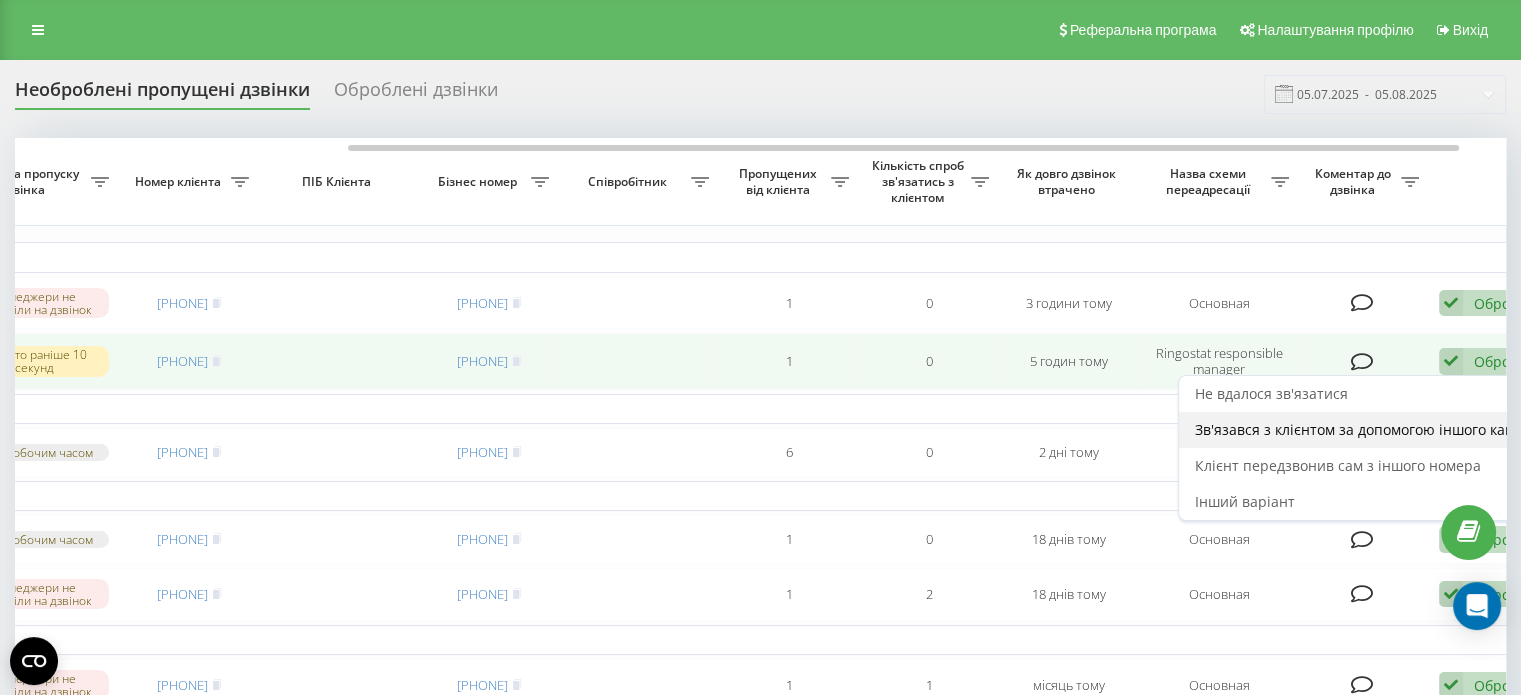 click on "Зв'язався з клієнтом за допомогою іншого каналу" at bounding box center [1366, 429] 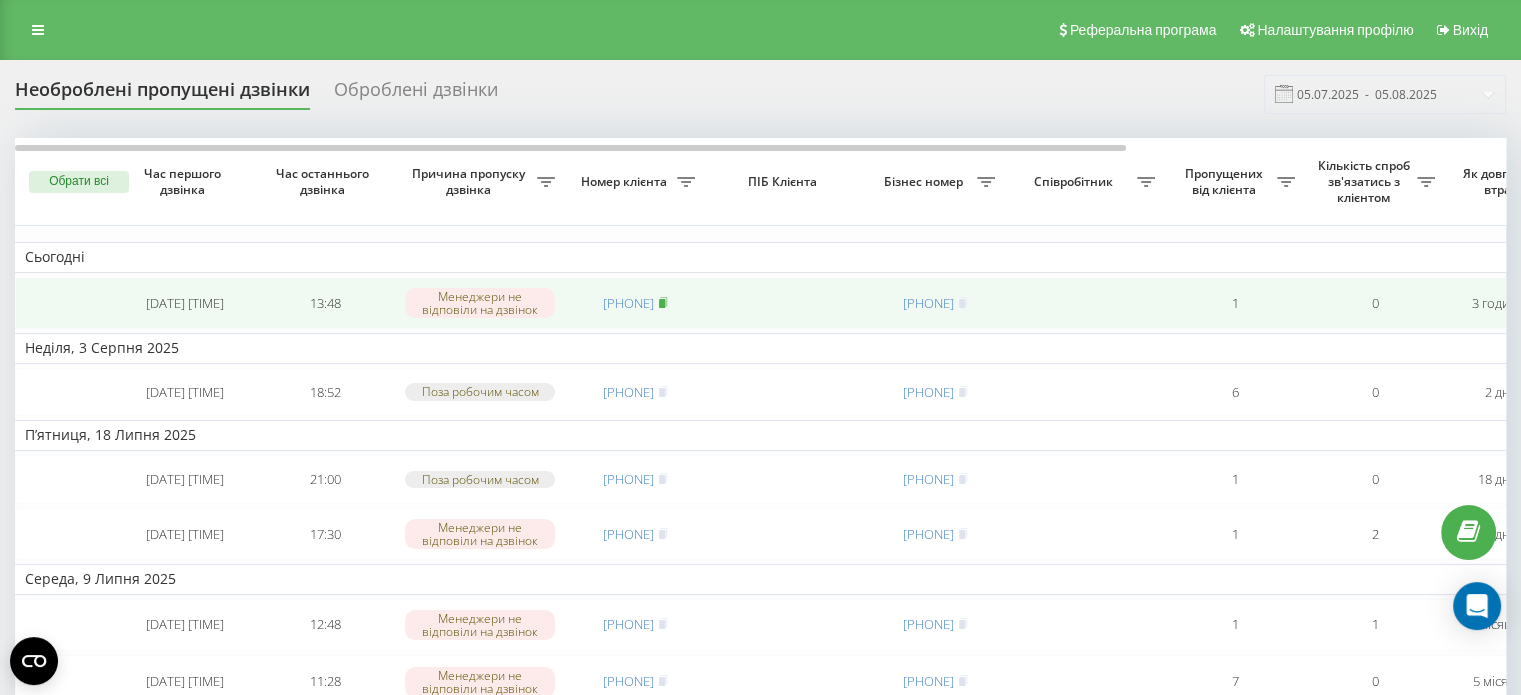 click 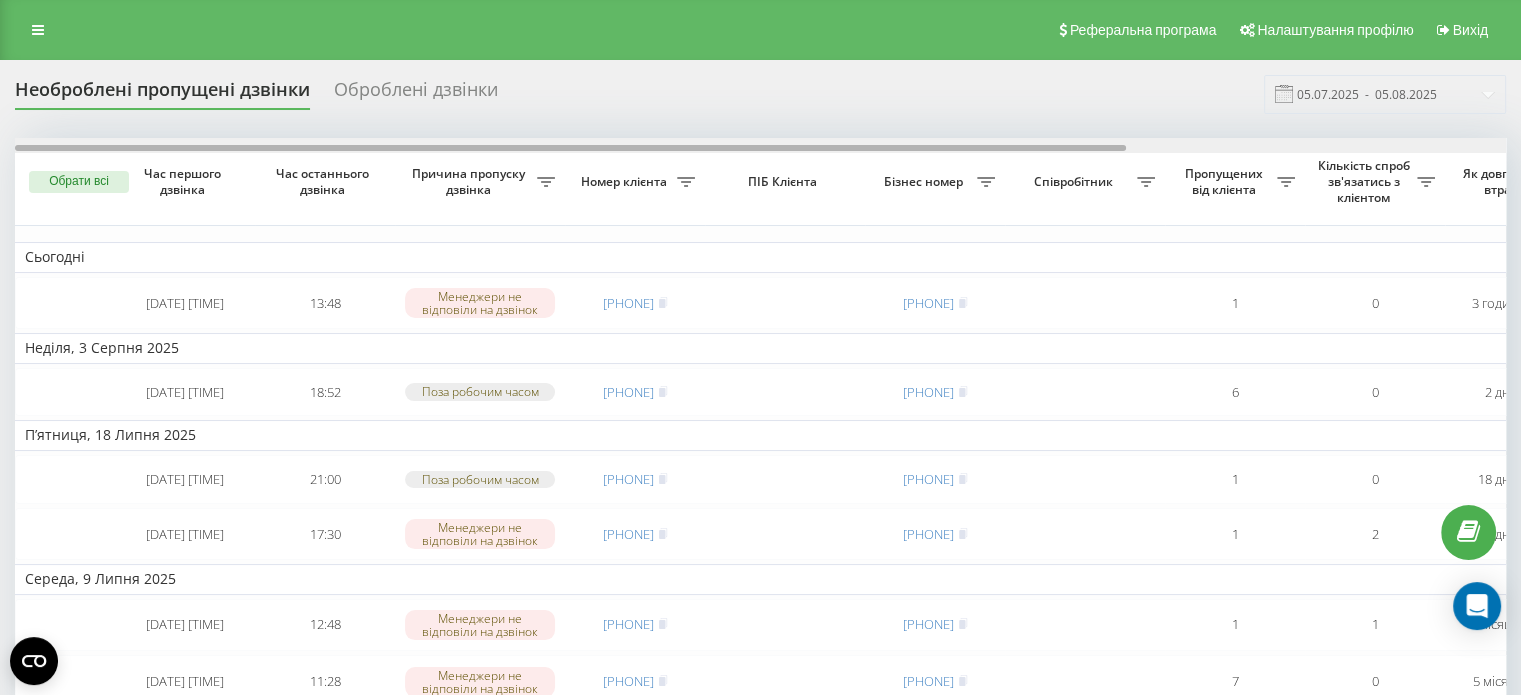 scroll, scrollTop: 0, scrollLeft: 508, axis: horizontal 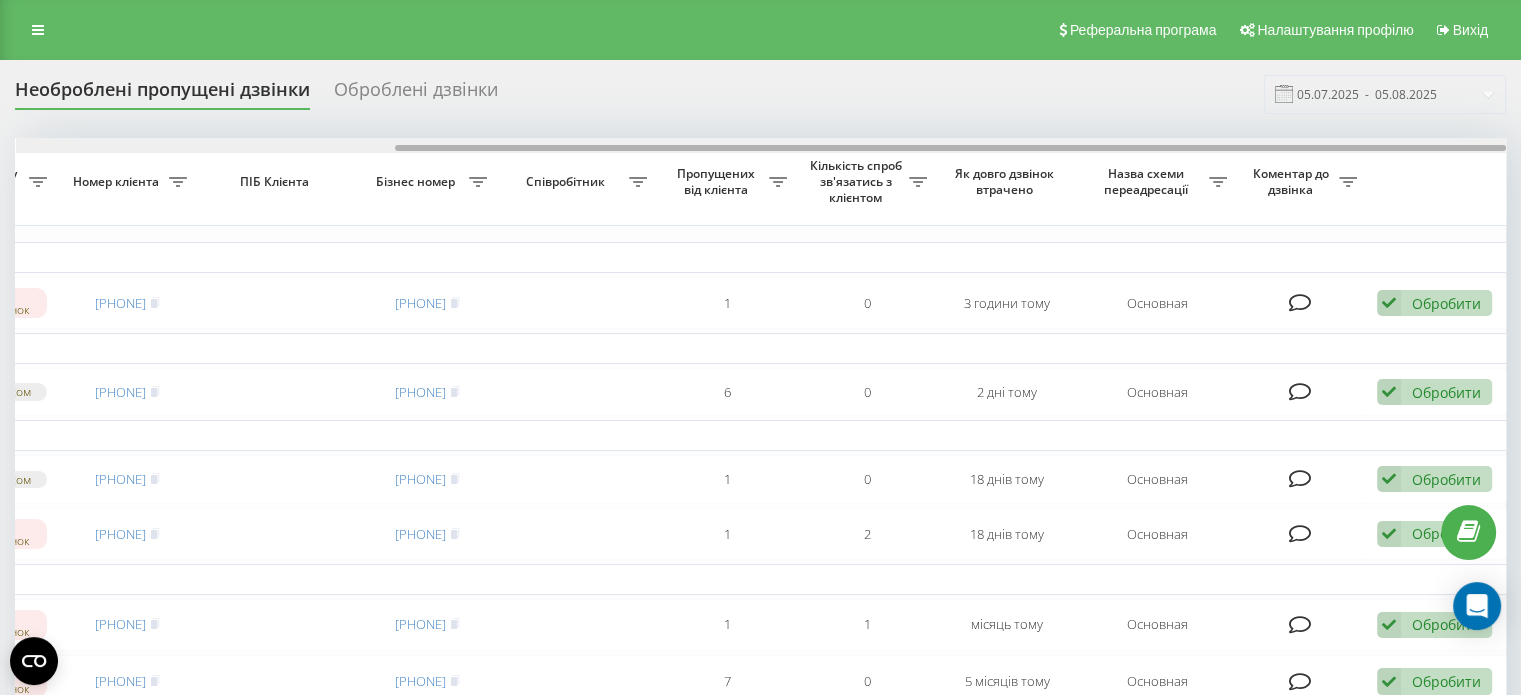 drag, startPoint x: 946, startPoint y: 143, endPoint x: 963, endPoint y: 144, distance: 17.029387 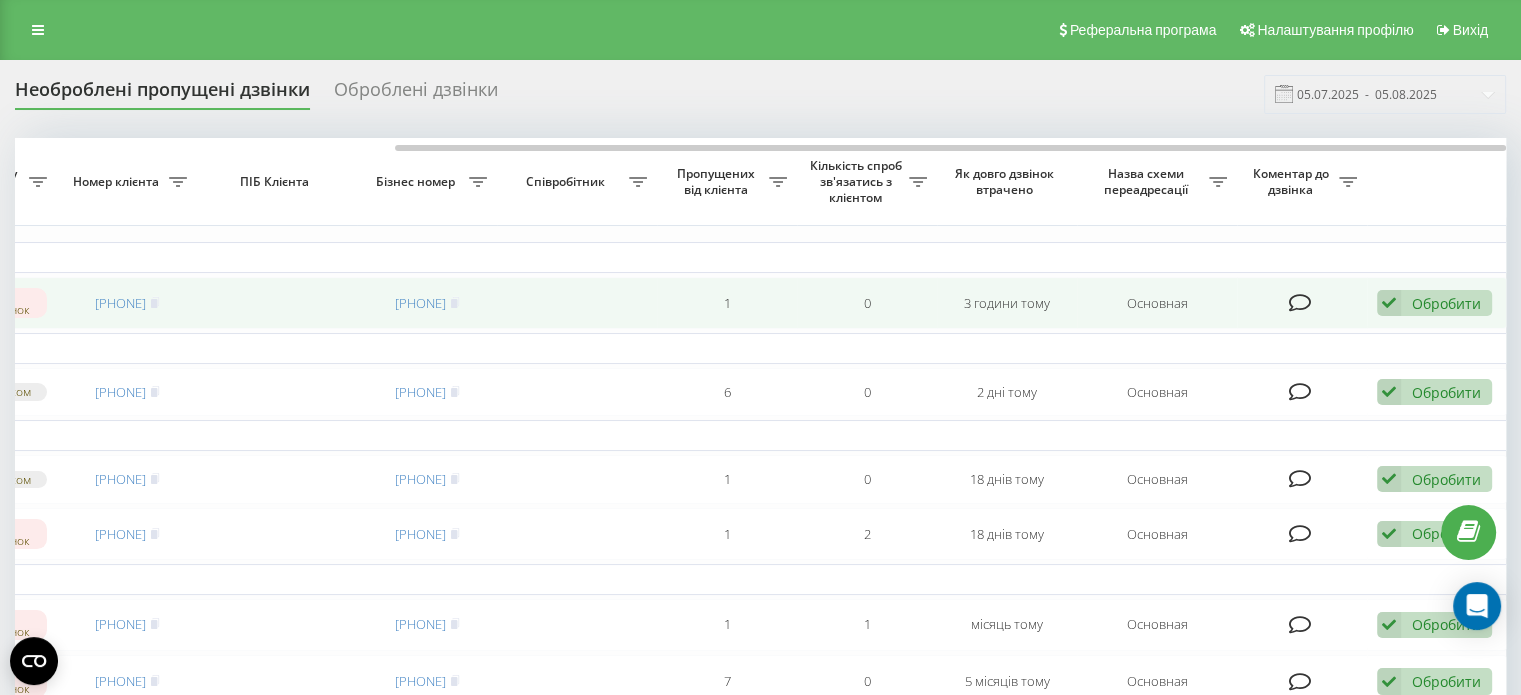 click on "Обробити" at bounding box center [1446, 303] 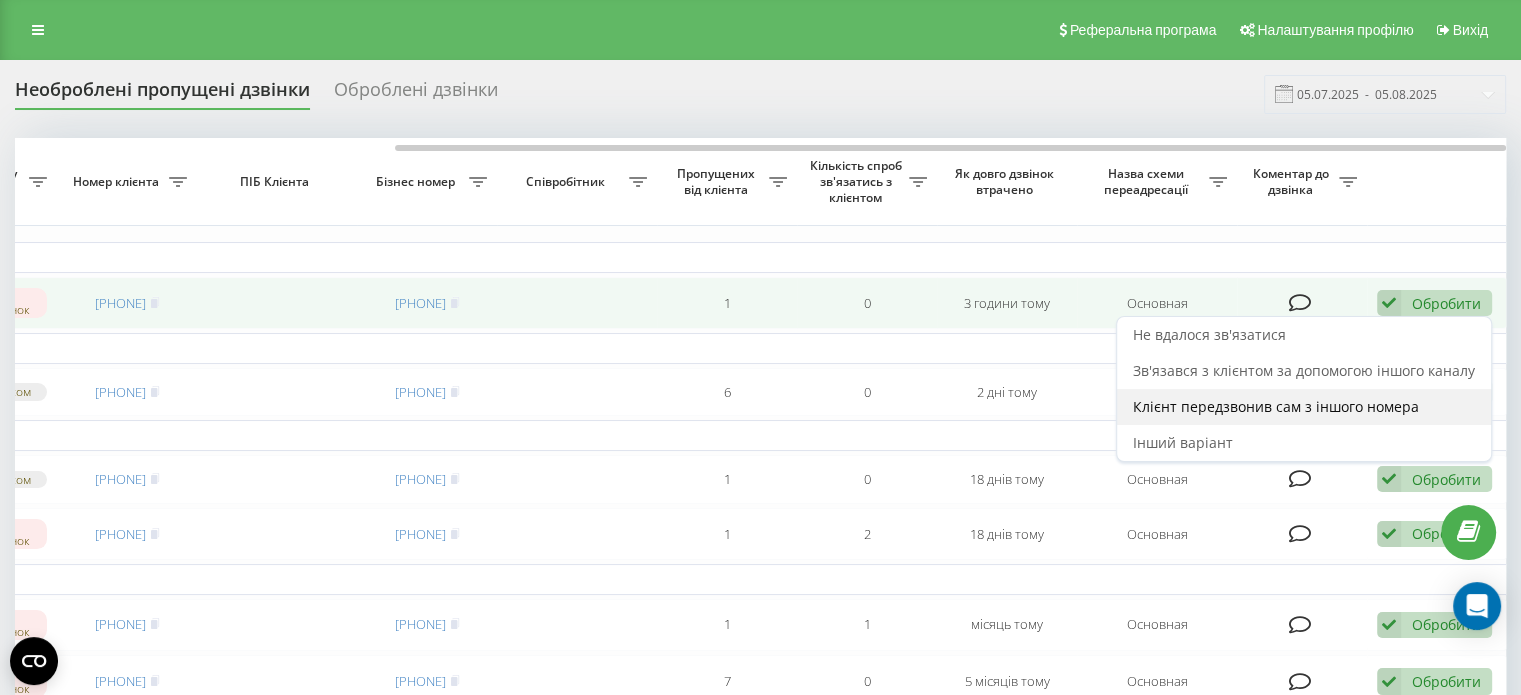 click on "Клієнт передзвонив сам з іншого номера" at bounding box center [1276, 406] 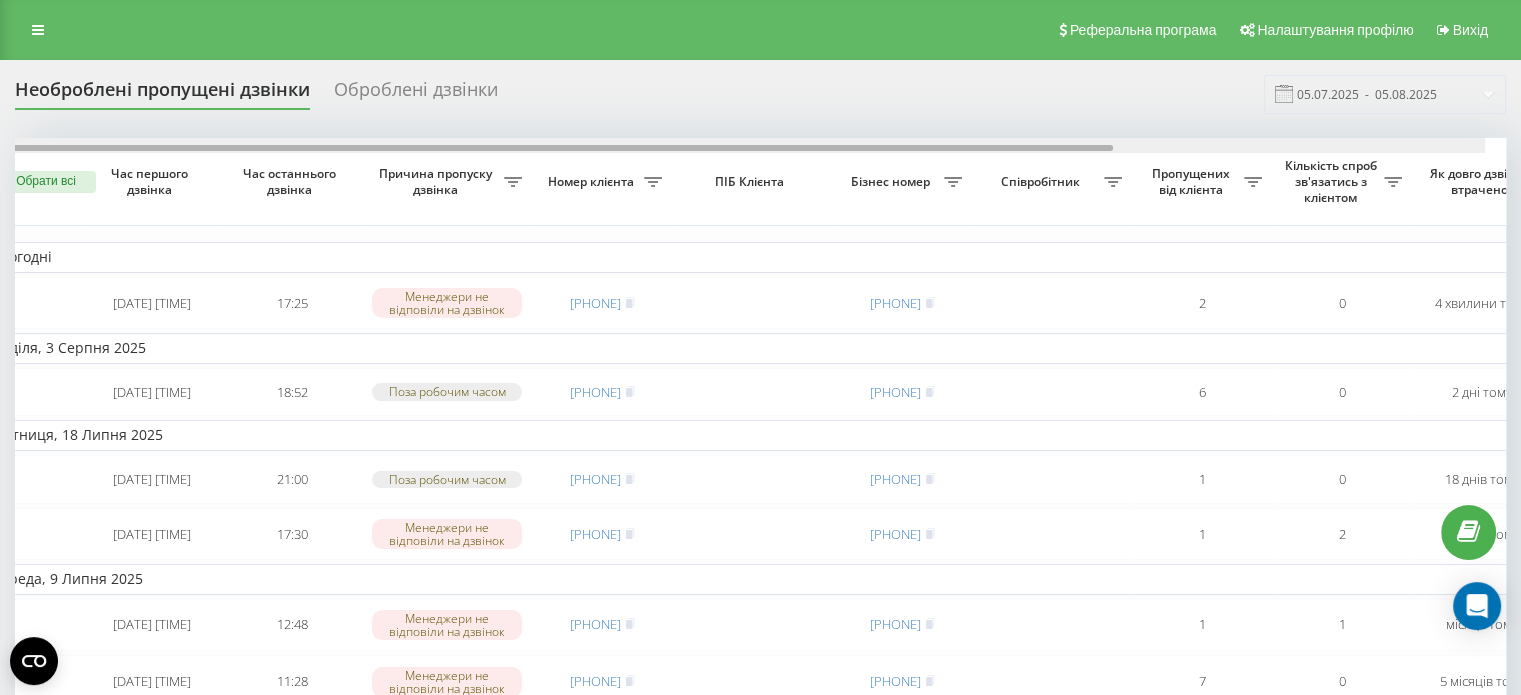 scroll, scrollTop: 0, scrollLeft: 53, axis: horizontal 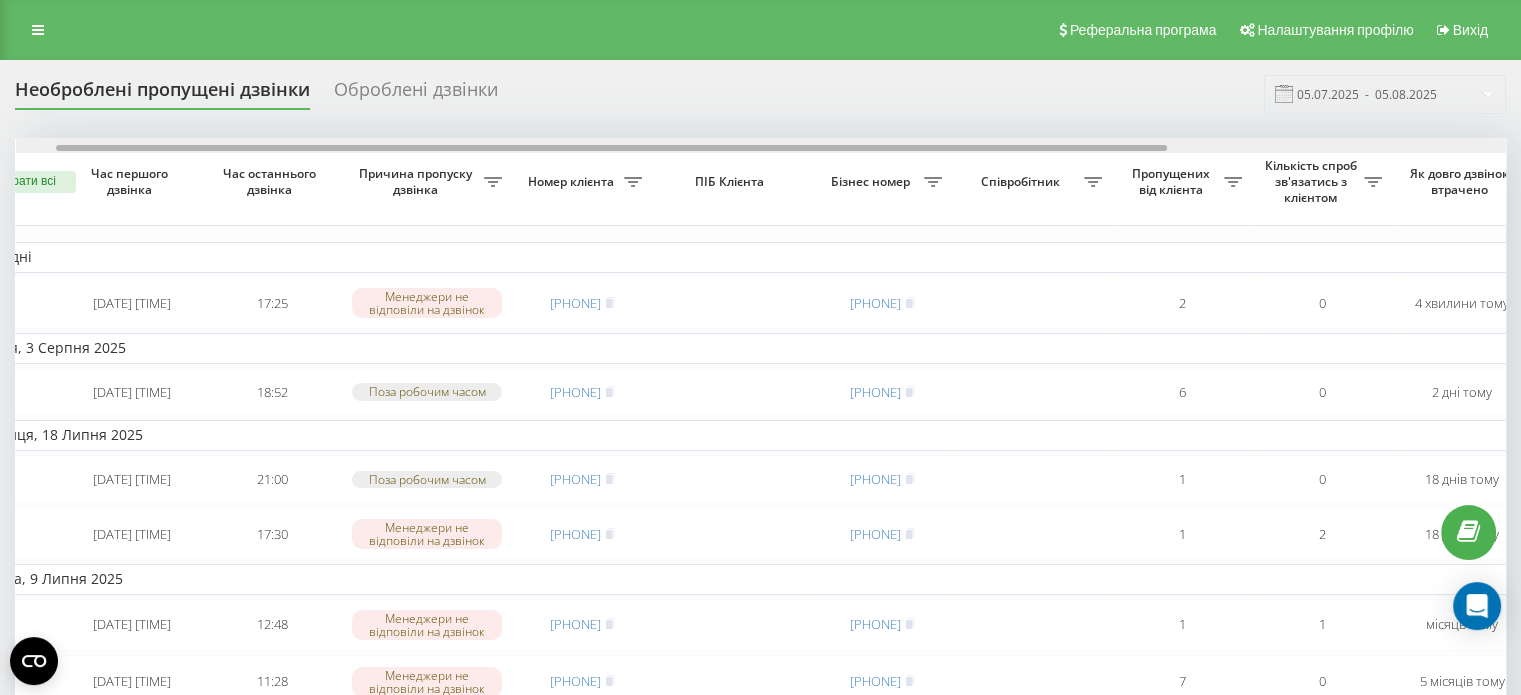 drag, startPoint x: 963, startPoint y: 147, endPoint x: 1003, endPoint y: 147, distance: 40 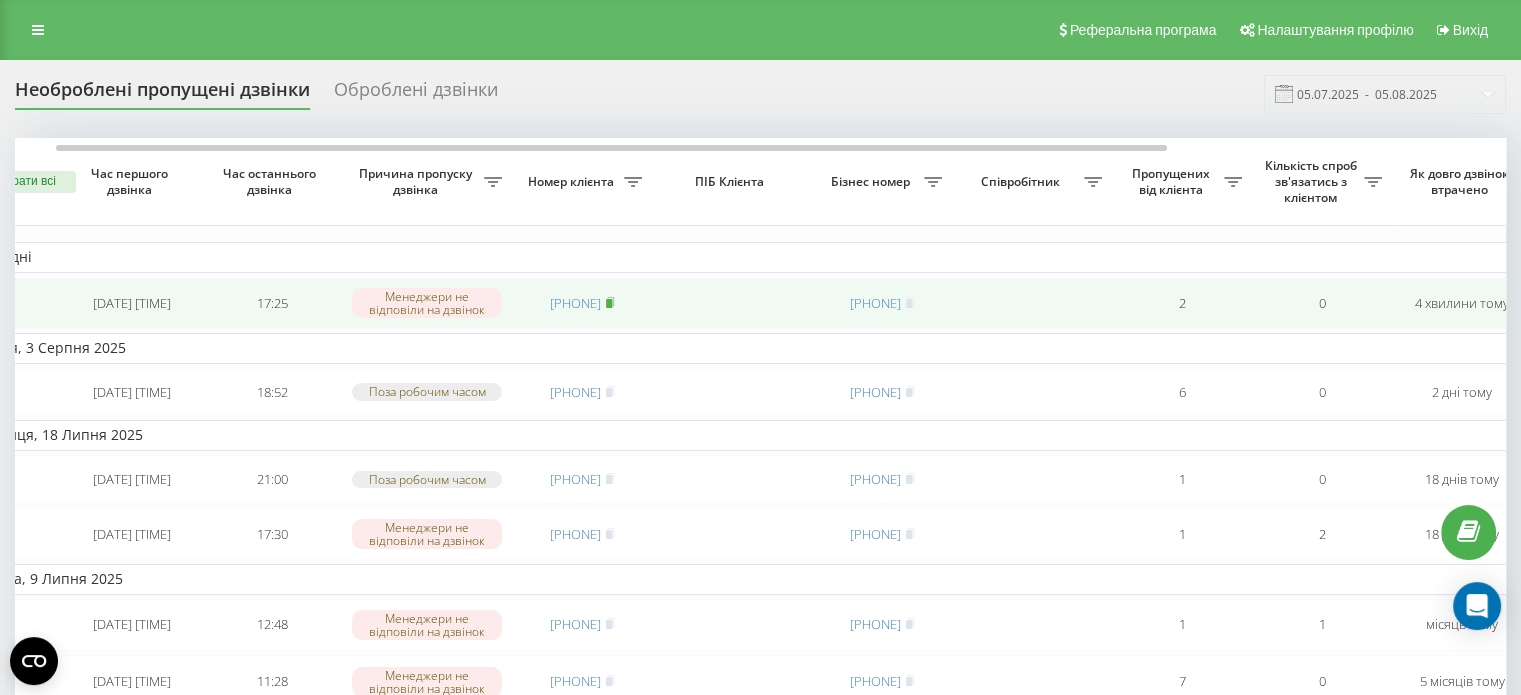 click 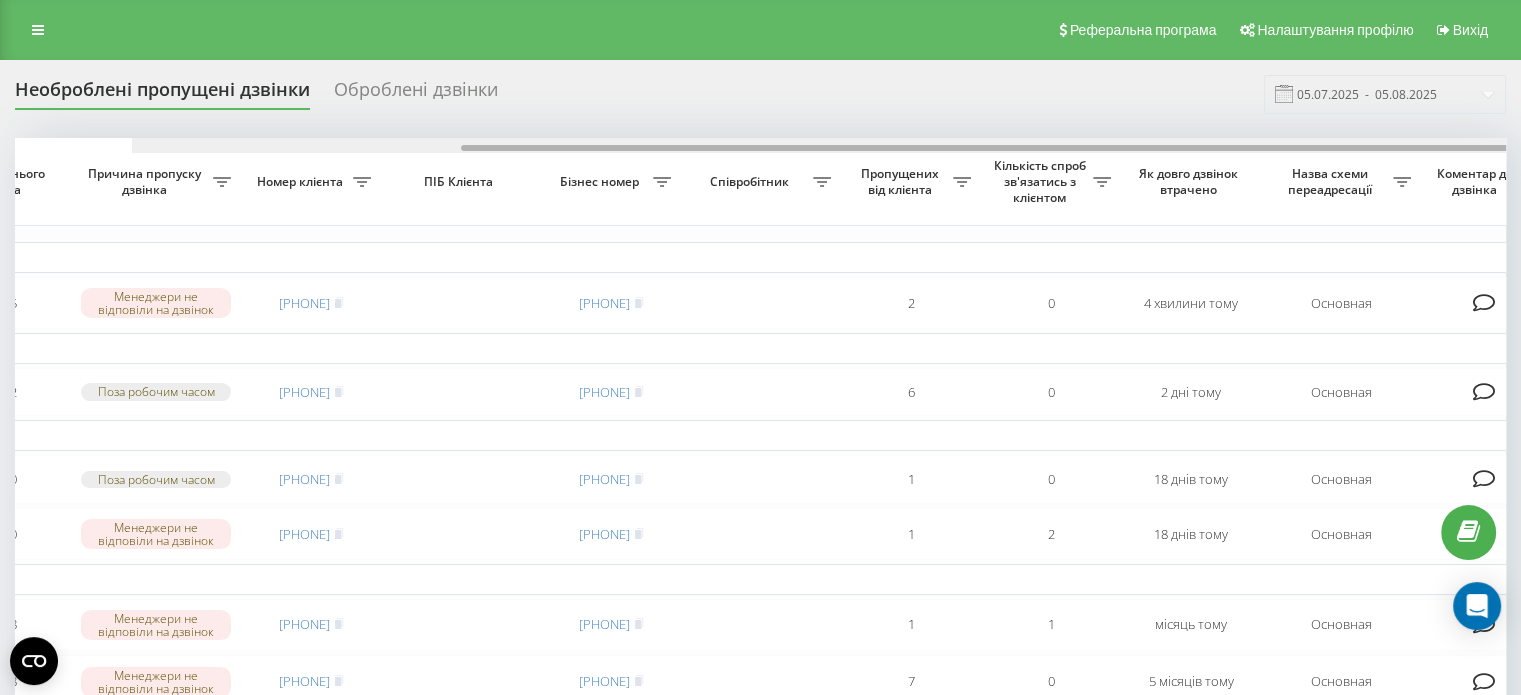scroll, scrollTop: 0, scrollLeft: 508, axis: horizontal 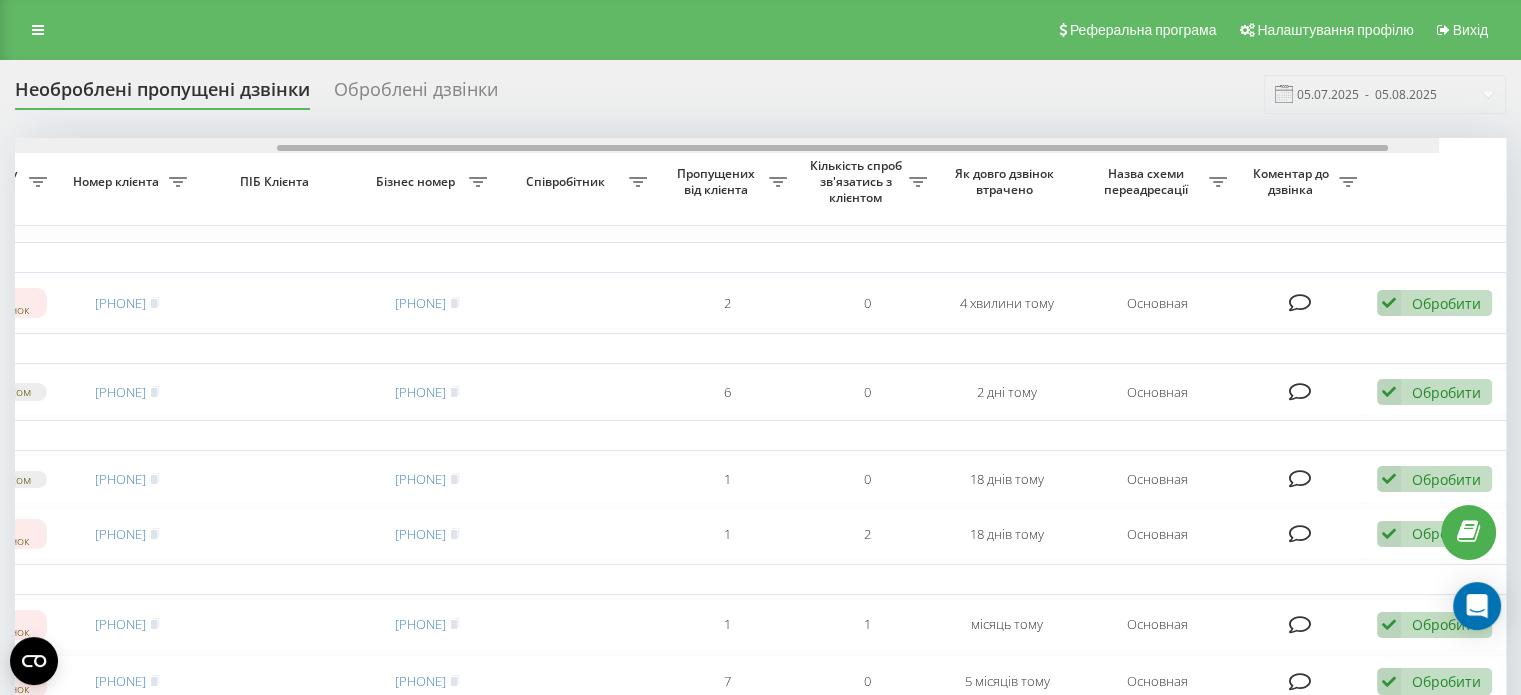 drag, startPoint x: 879, startPoint y: 148, endPoint x: 1225, endPoint y: 218, distance: 353.00992 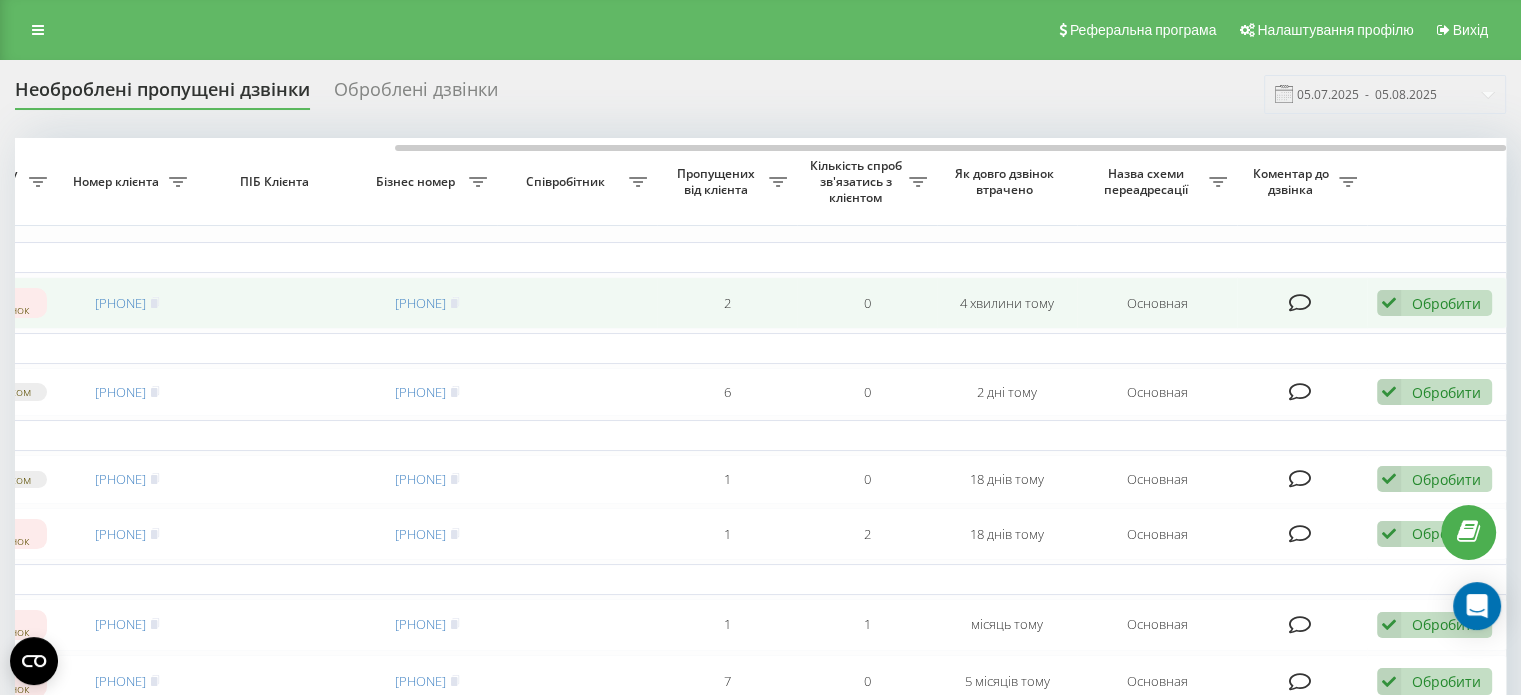 click on "Обробити" at bounding box center [1446, 303] 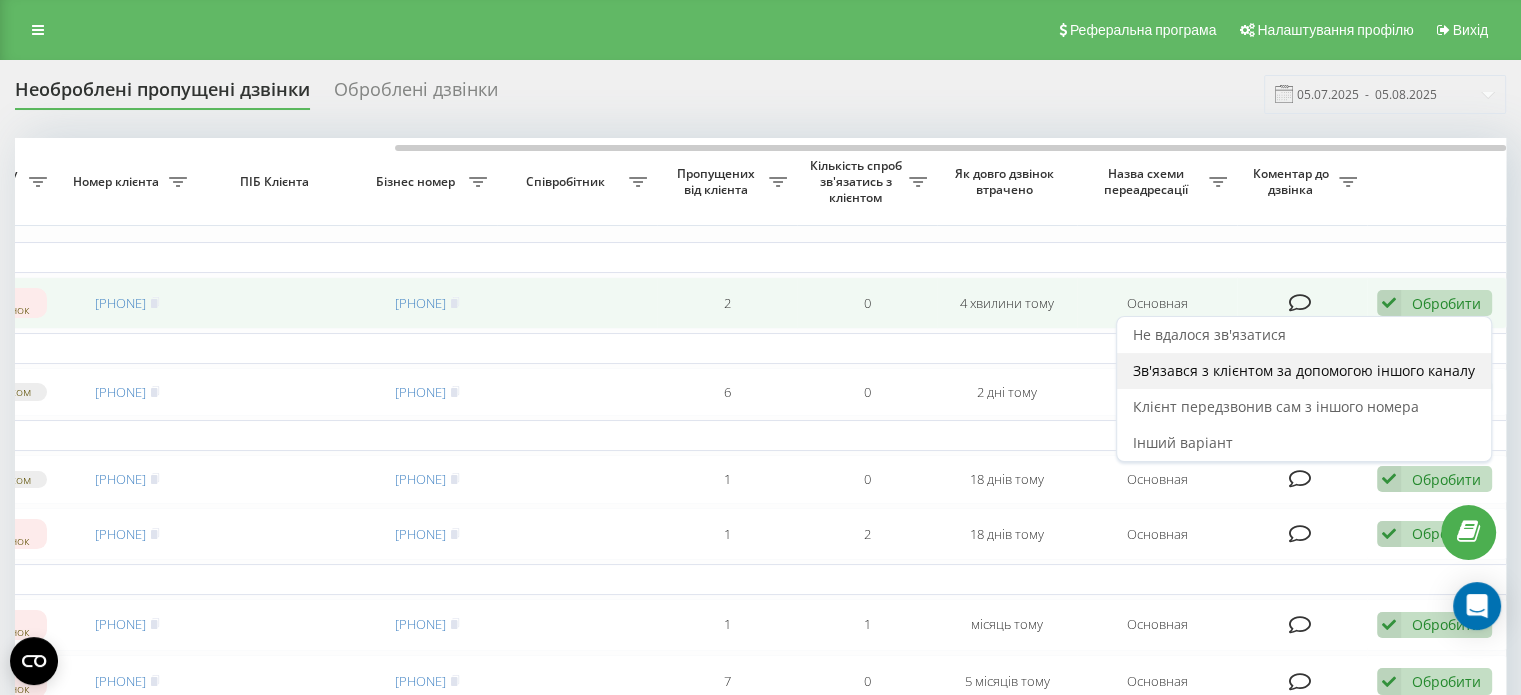 click on "Зв'язався з клієнтом за допомогою іншого каналу" at bounding box center [1304, 371] 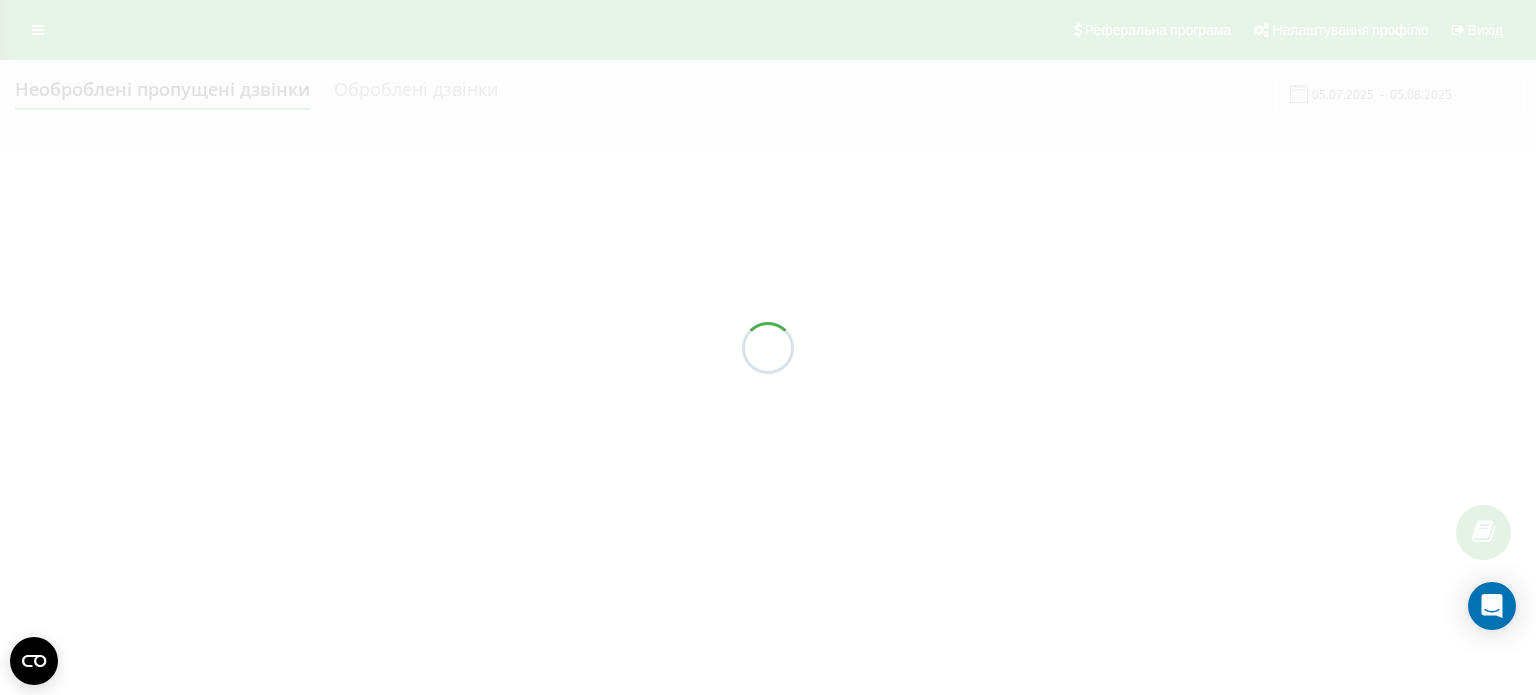 scroll, scrollTop: 0, scrollLeft: 0, axis: both 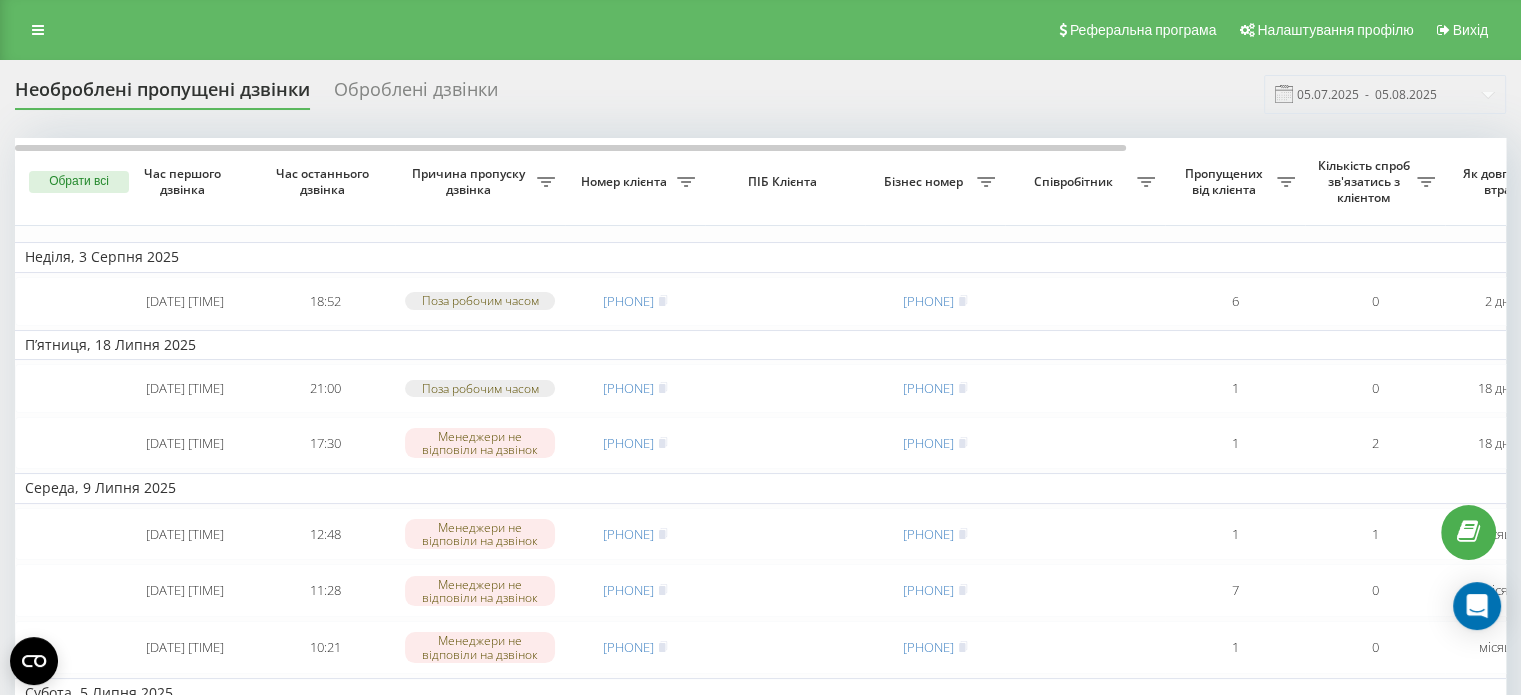 click on "Оброблені дзвінки" at bounding box center [416, 94] 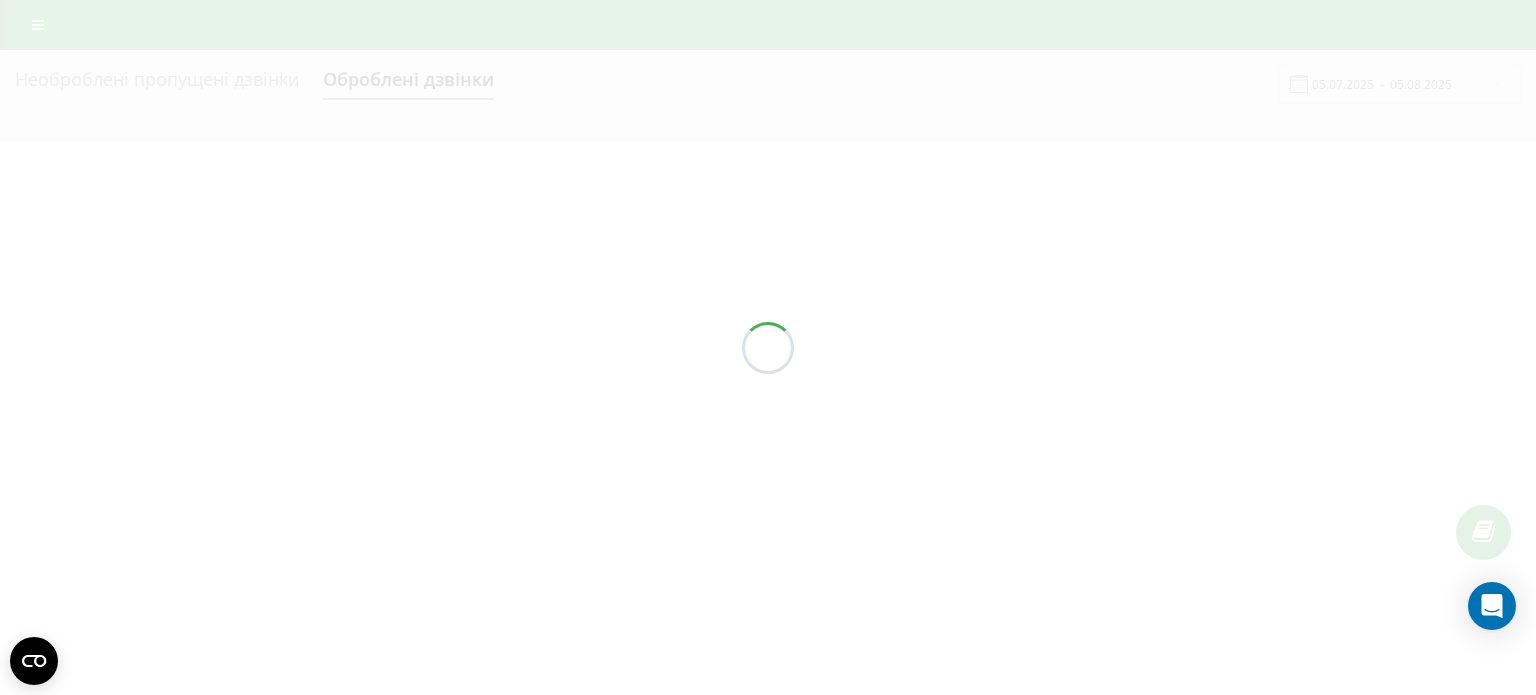 scroll, scrollTop: 0, scrollLeft: 0, axis: both 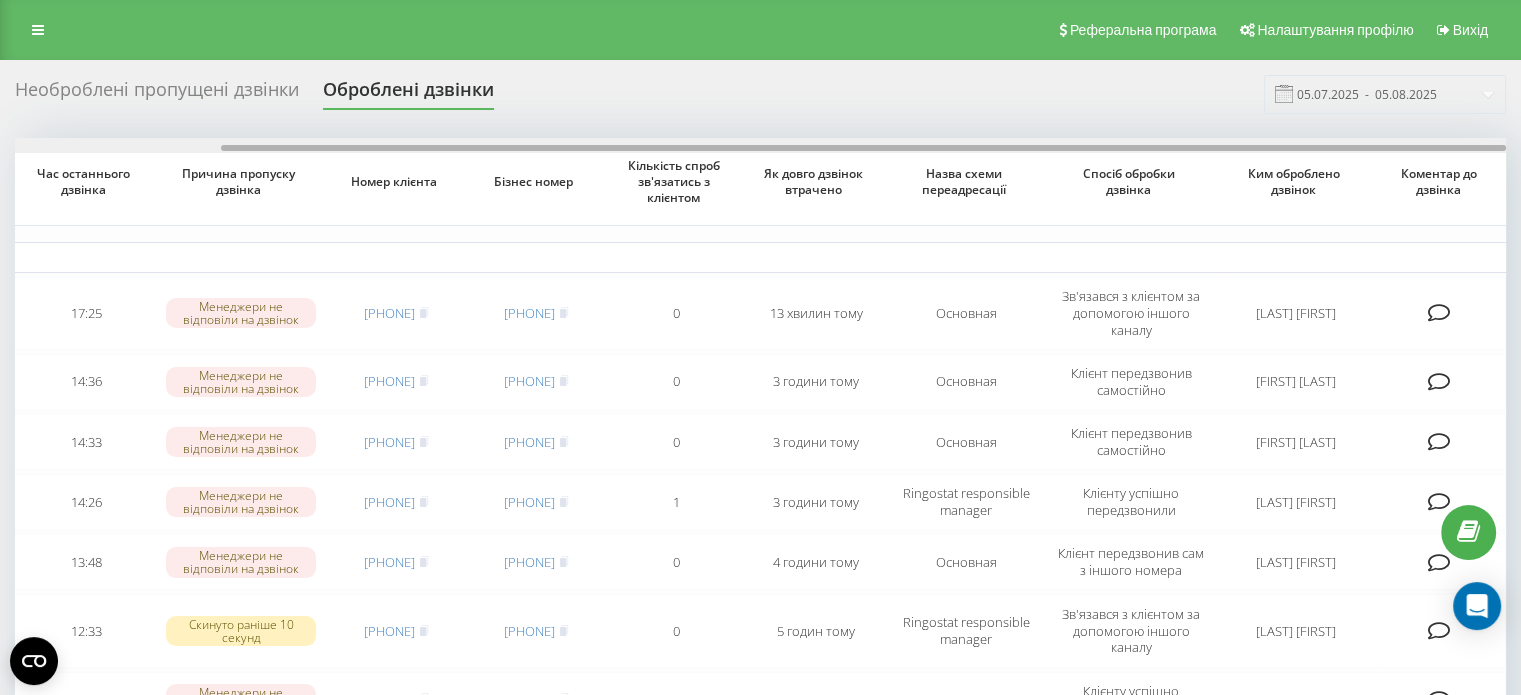 drag, startPoint x: 500, startPoint y: 144, endPoint x: 802, endPoint y: 147, distance: 302.0149 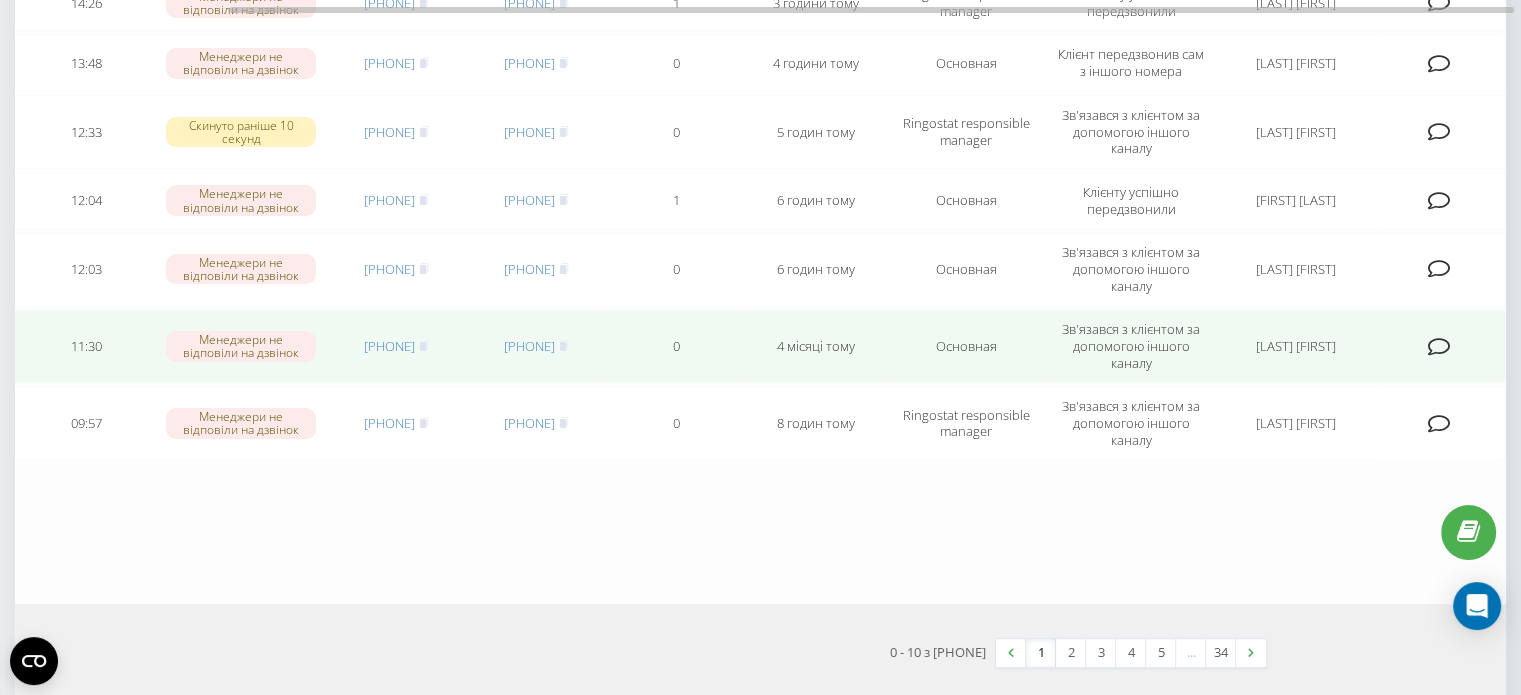 scroll, scrollTop: 600, scrollLeft: 0, axis: vertical 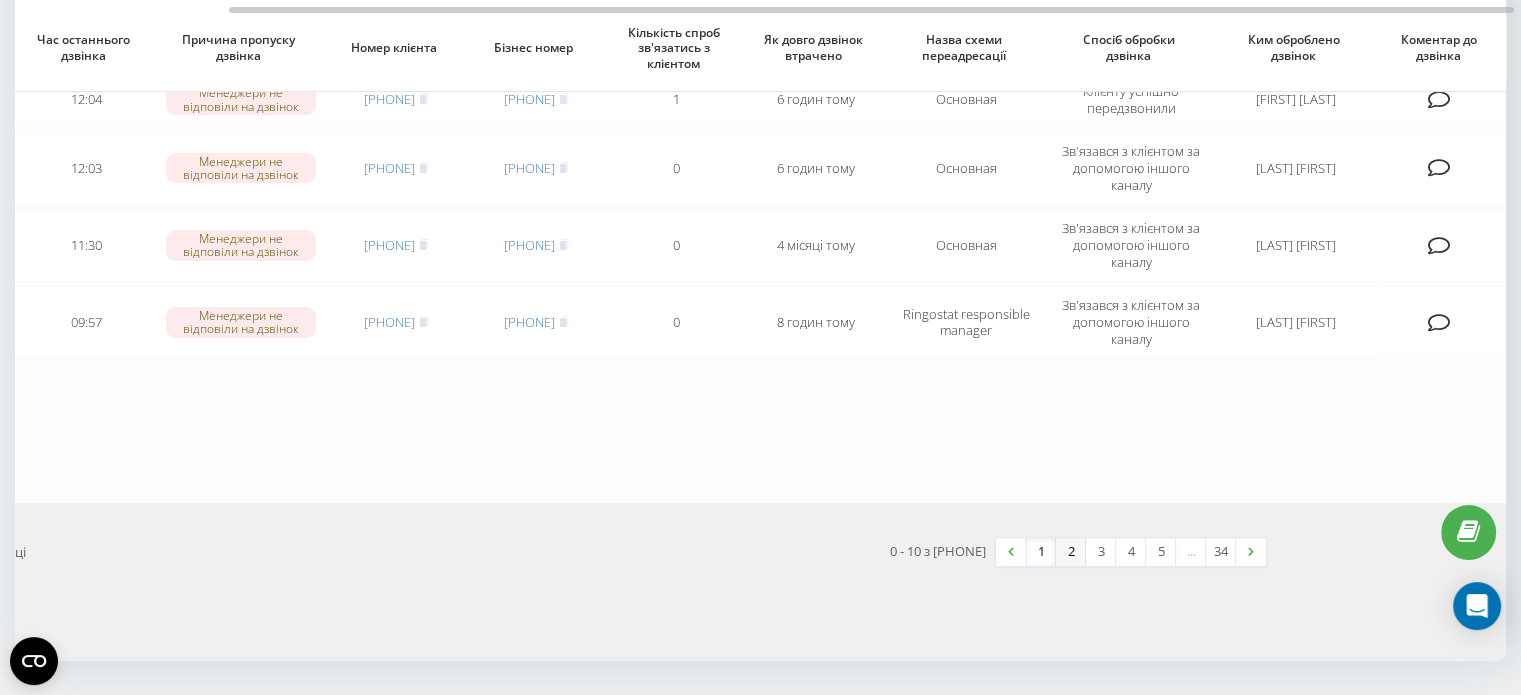 click on "2" at bounding box center (1071, 552) 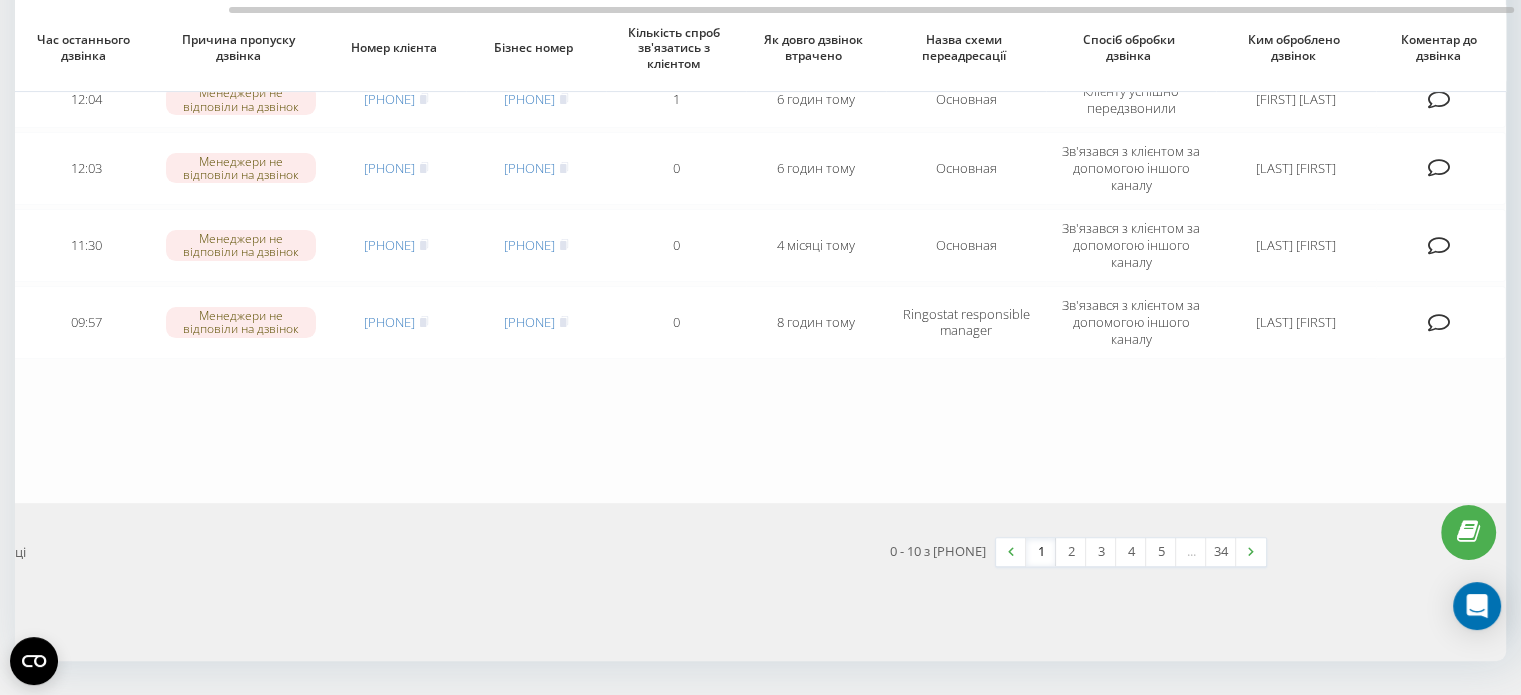 scroll, scrollTop: 0, scrollLeft: 0, axis: both 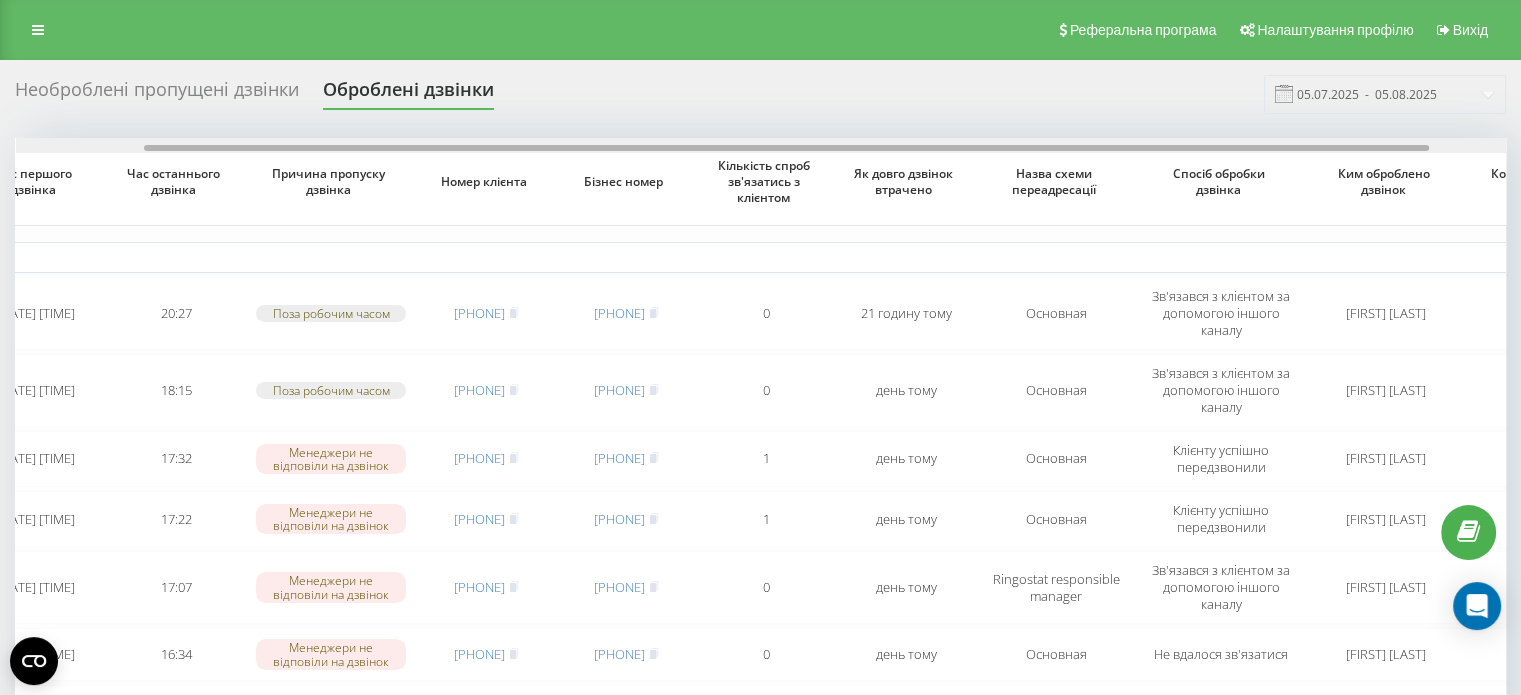 drag, startPoint x: 635, startPoint y: 150, endPoint x: 764, endPoint y: 150, distance: 129 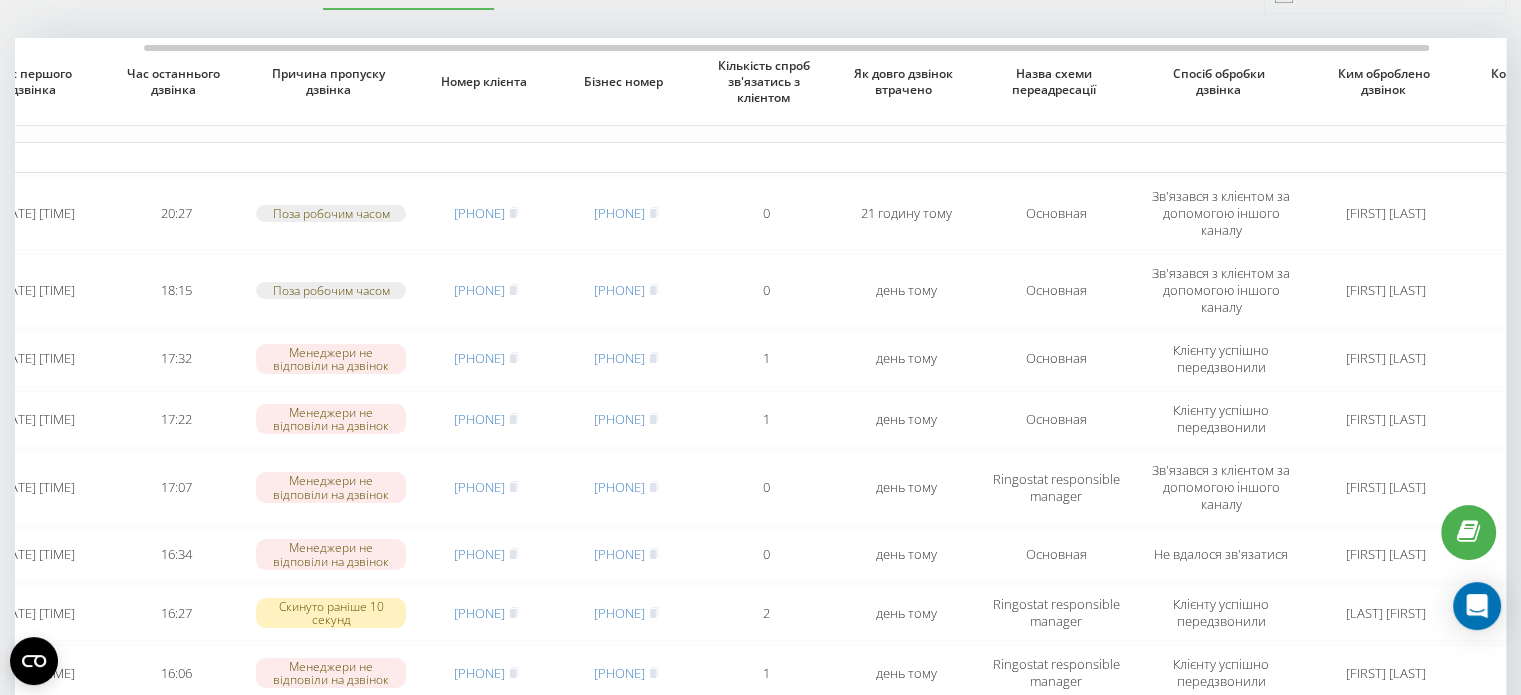 scroll, scrollTop: 0, scrollLeft: 0, axis: both 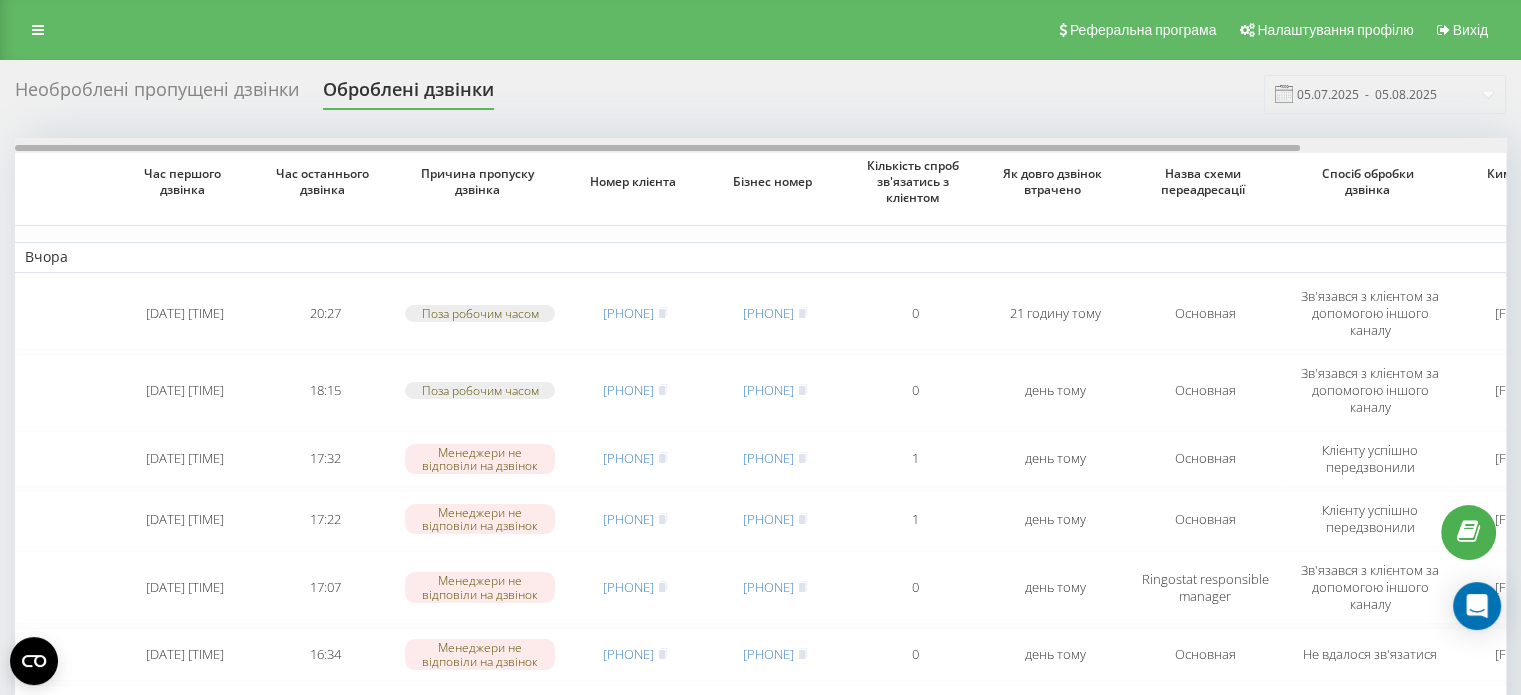 drag, startPoint x: 422, startPoint y: 147, endPoint x: 255, endPoint y: 185, distance: 171.2688 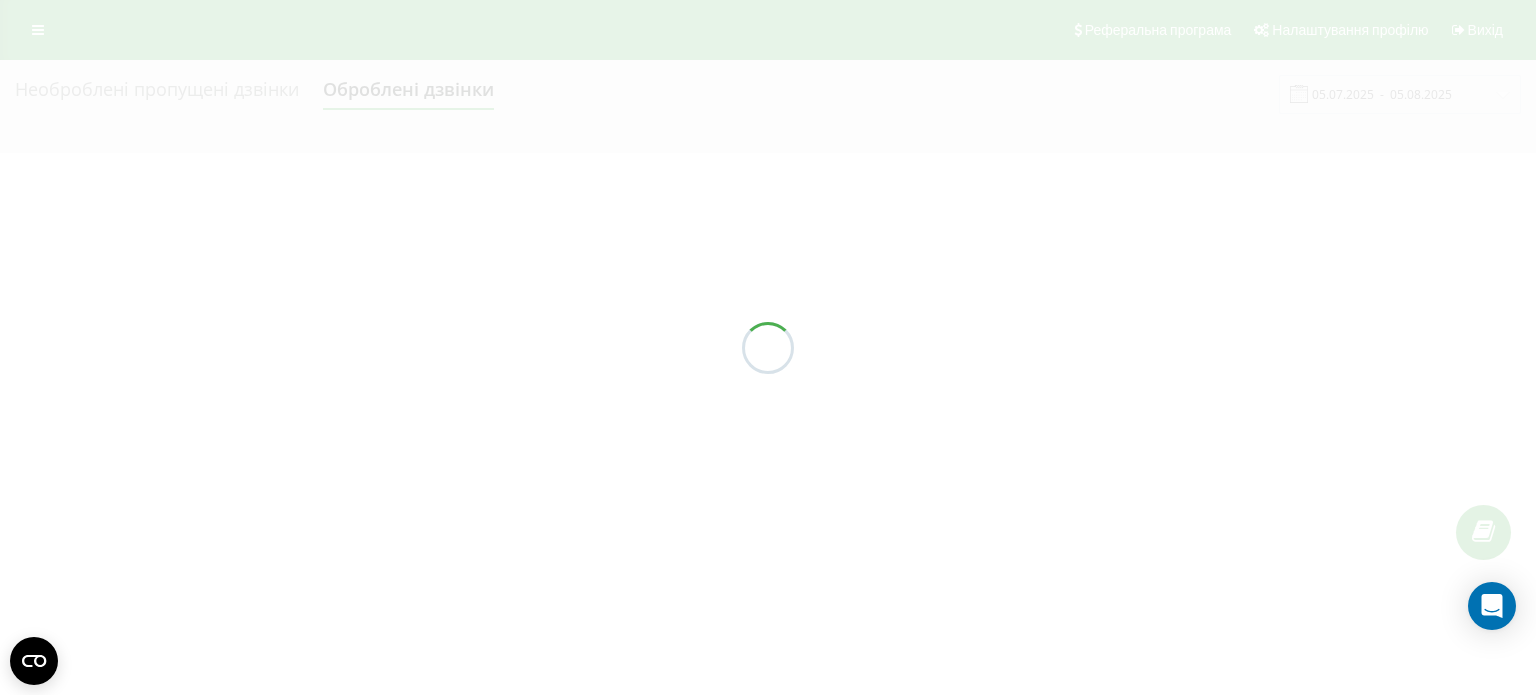 scroll, scrollTop: 0, scrollLeft: 0, axis: both 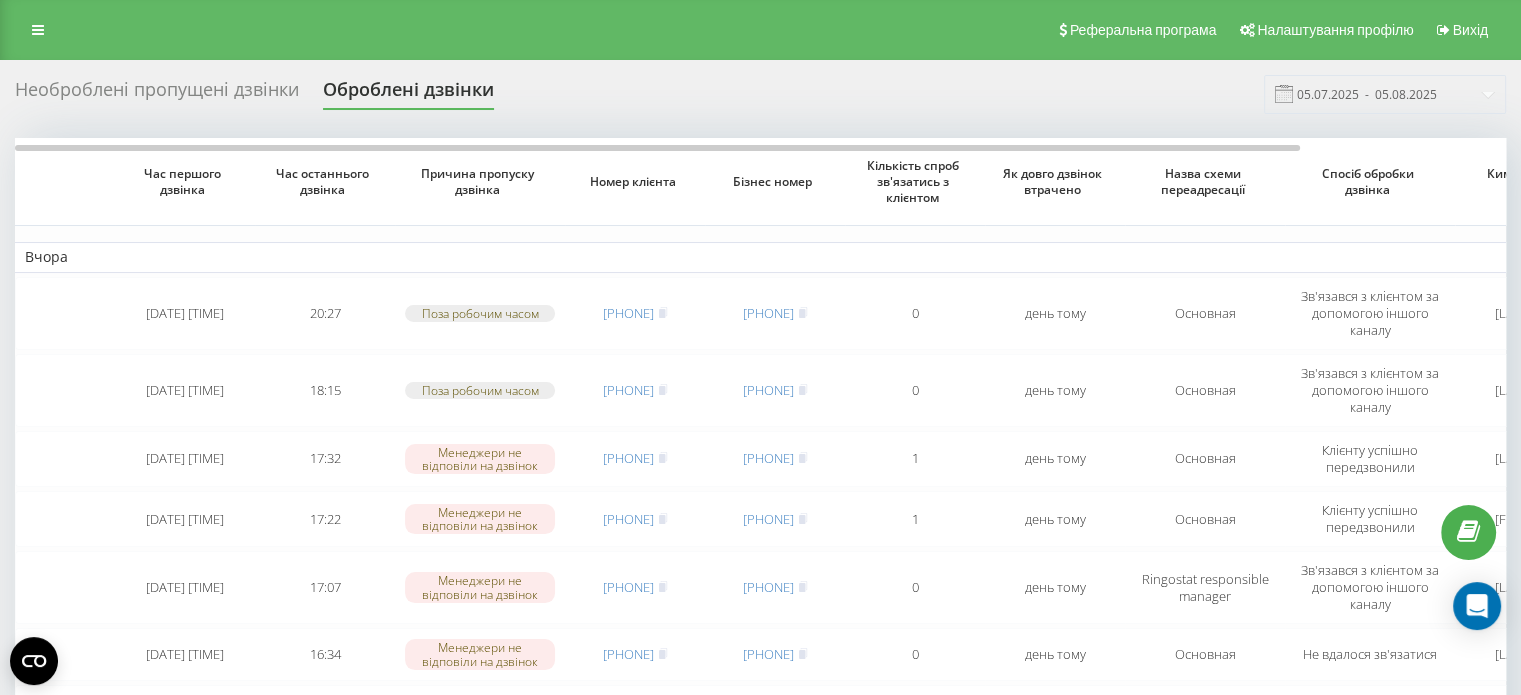 click on "Необроблені пропущені дзвінки Оброблені дзвінки [DATE]  -  [DATE] Час першого дзвінка Час останнього дзвінка Причина пропуску дзвінка Номер клієнта Бізнес номер Кількість спроб зв'язатись з клієнтом Як довго дзвінок втрачено Назва схеми переадресації Спосіб обробки дзвінка Ким оброблено дзвінок Коментар до дзвінка Вчора [DATE] [TIME] [TIME] Поза робочим часом [PHONE] [PHONE] [NUMBER] день тому Основная Зв'язався з клієнтом за допомогою іншого каналу [LAST] [FIRST] [DATE] [TIME] [TIME] Поза робочим часом [PHONE] [PHONE] [NUMBER] день тому Основная [LAST] [FIRST] [DATE] [TIME] [NUMBER] [NUMBER]" at bounding box center (760, 662) 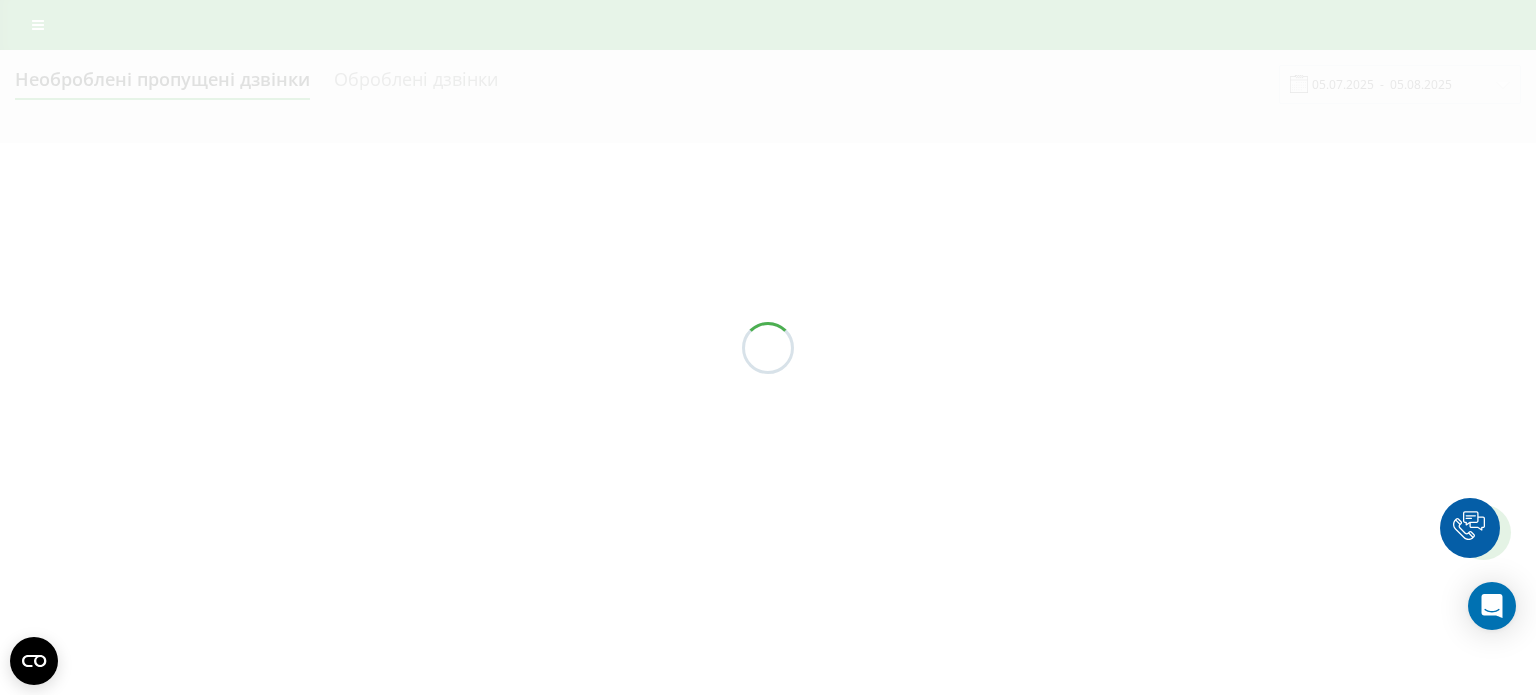 scroll, scrollTop: 0, scrollLeft: 0, axis: both 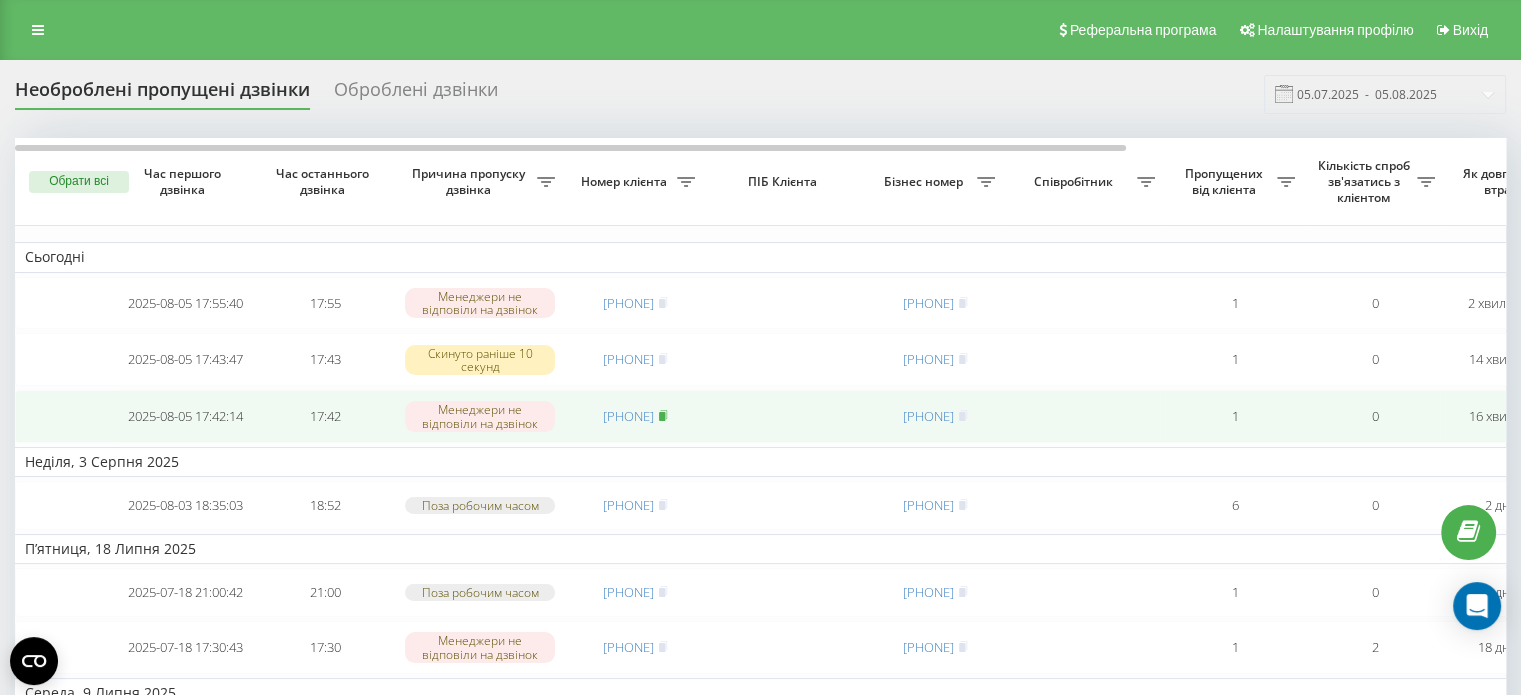 click 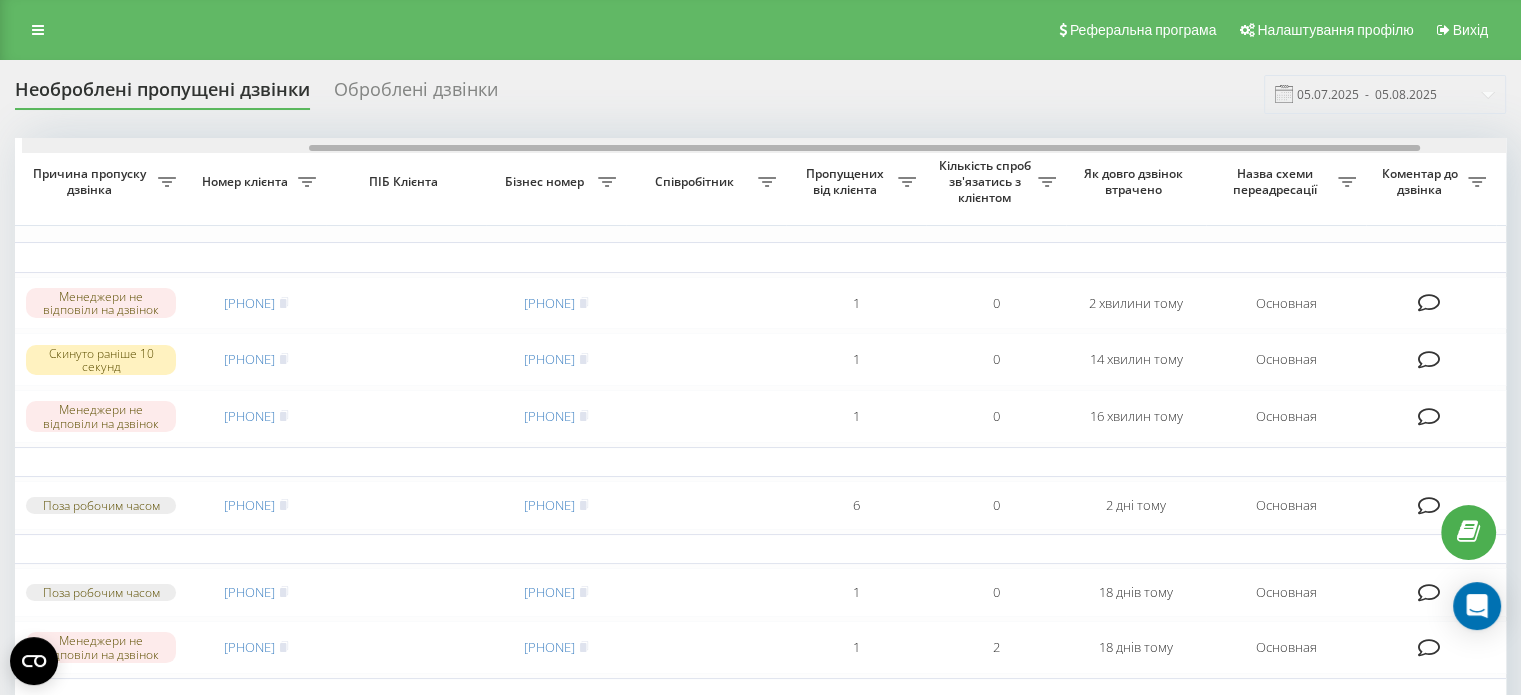 scroll, scrollTop: 0, scrollLeft: 0, axis: both 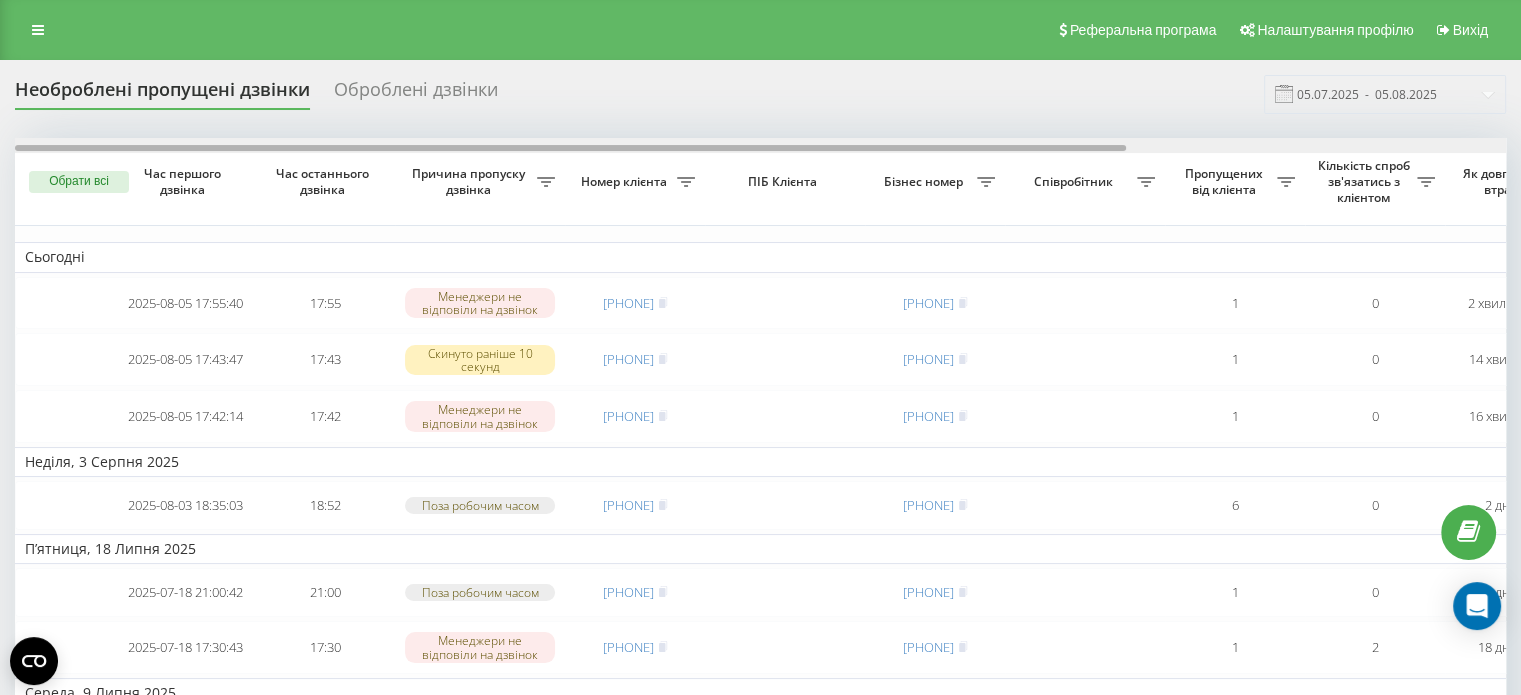 drag, startPoint x: 833, startPoint y: 150, endPoint x: 636, endPoint y: 221, distance: 209.40392 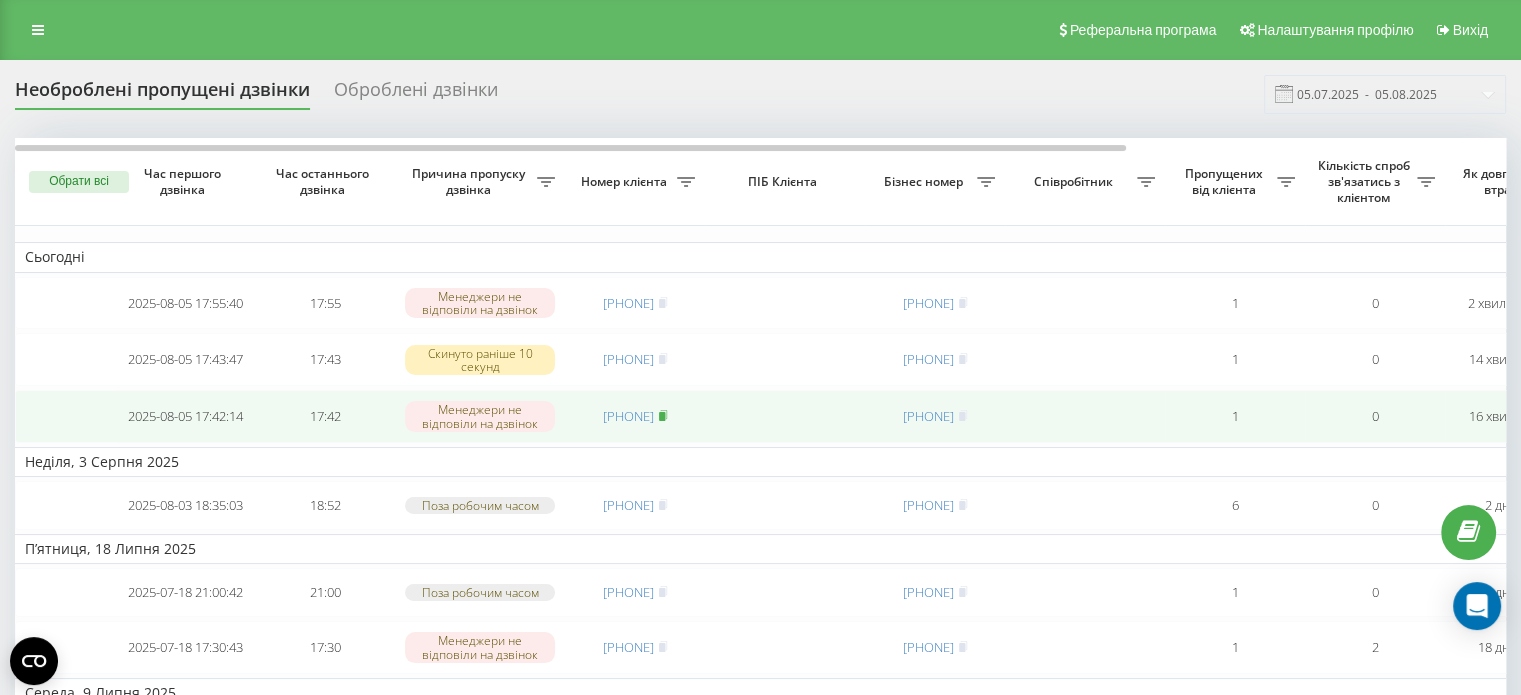 click 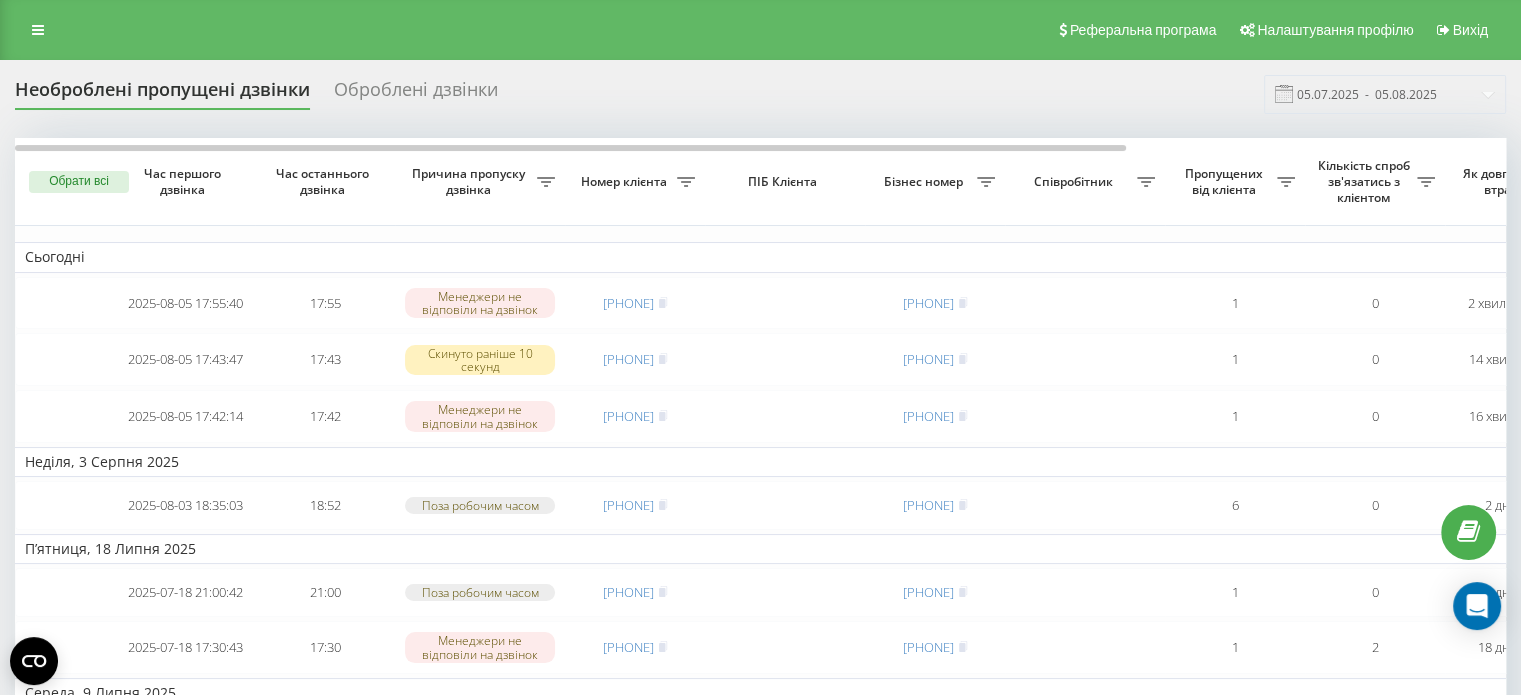 click on "Необроблені пропущені дзвінки Оброблені дзвінки 05.07.2025  -  05.08.2025 Обрати всі Час першого дзвінка Час останнього дзвінка Причина пропуску дзвінка Номер клієнта ПІБ Клієнта Бізнес номер Співробітник Пропущених від клієнта Кількість спроб зв'язатись з клієнтом Як довго дзвінок втрачено Назва схеми переадресації Коментар до дзвінка Сьогодні 2025-08-05 17:55:40 17:55 Менеджери не відповіли на дзвінок [PHONE] [PHONE] 1 0 2 хвилини тому Основная Обробити Не вдалося зв'язатися Зв'язався з клієнтом за допомогою іншого каналу Клієнт передзвонив сам з іншого номера 2025-08-05 17:43:47" at bounding box center (760, 788) 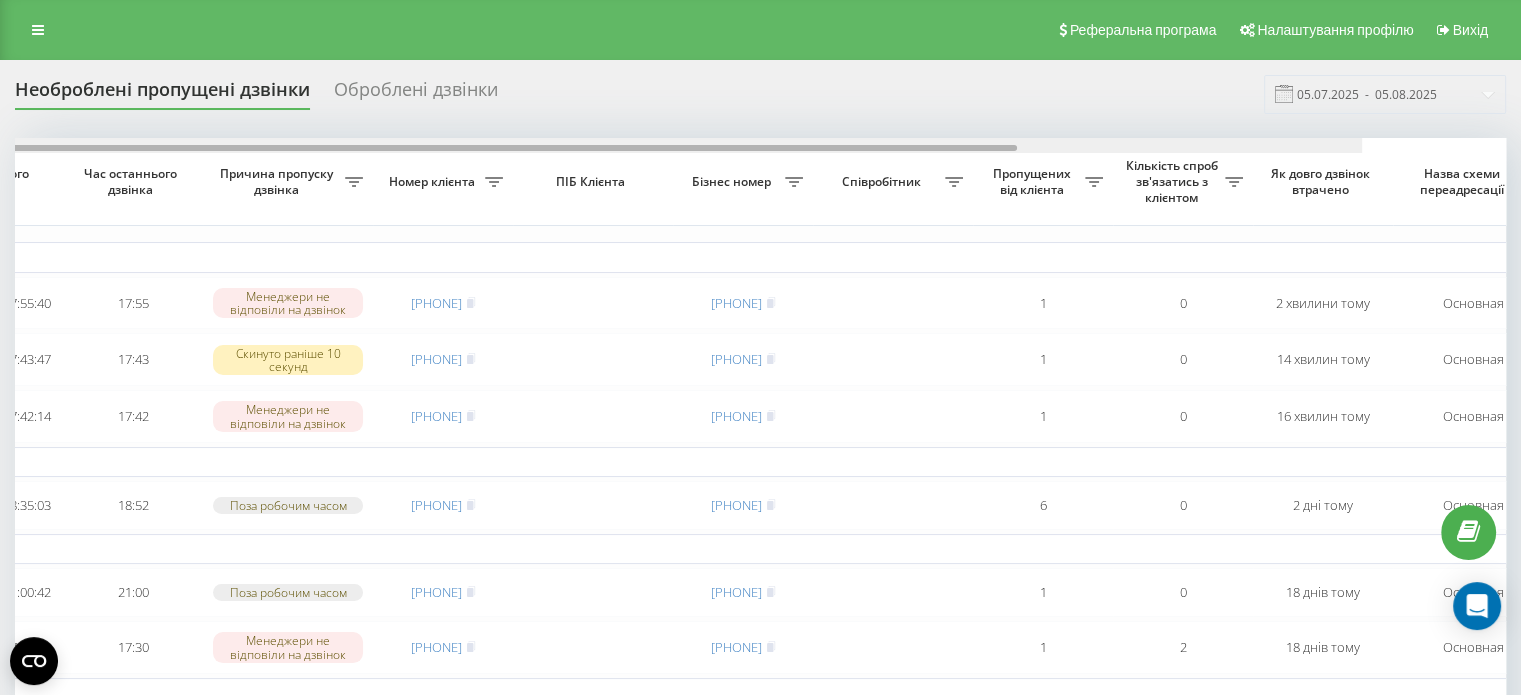scroll, scrollTop: 0, scrollLeft: 508, axis: horizontal 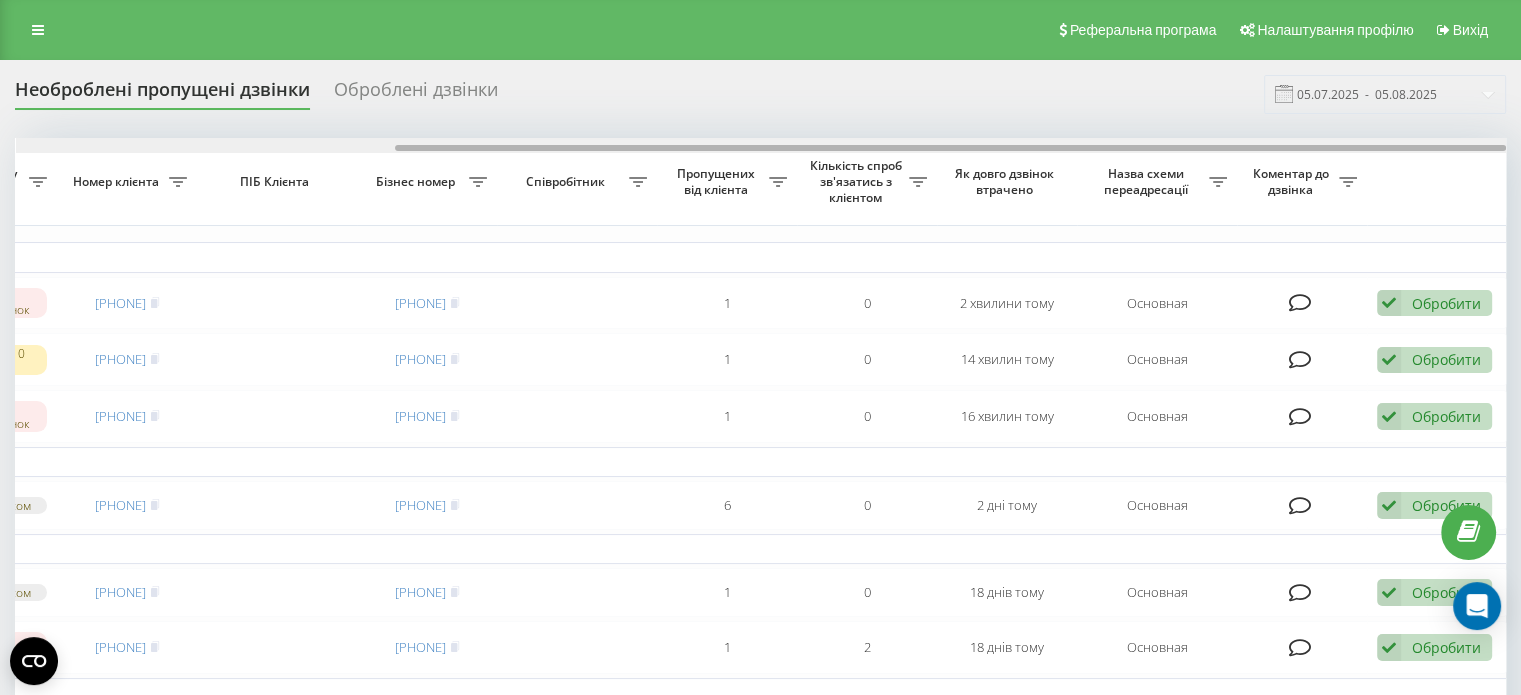 drag, startPoint x: 708, startPoint y: 146, endPoint x: 1144, endPoint y: 169, distance: 436.60623 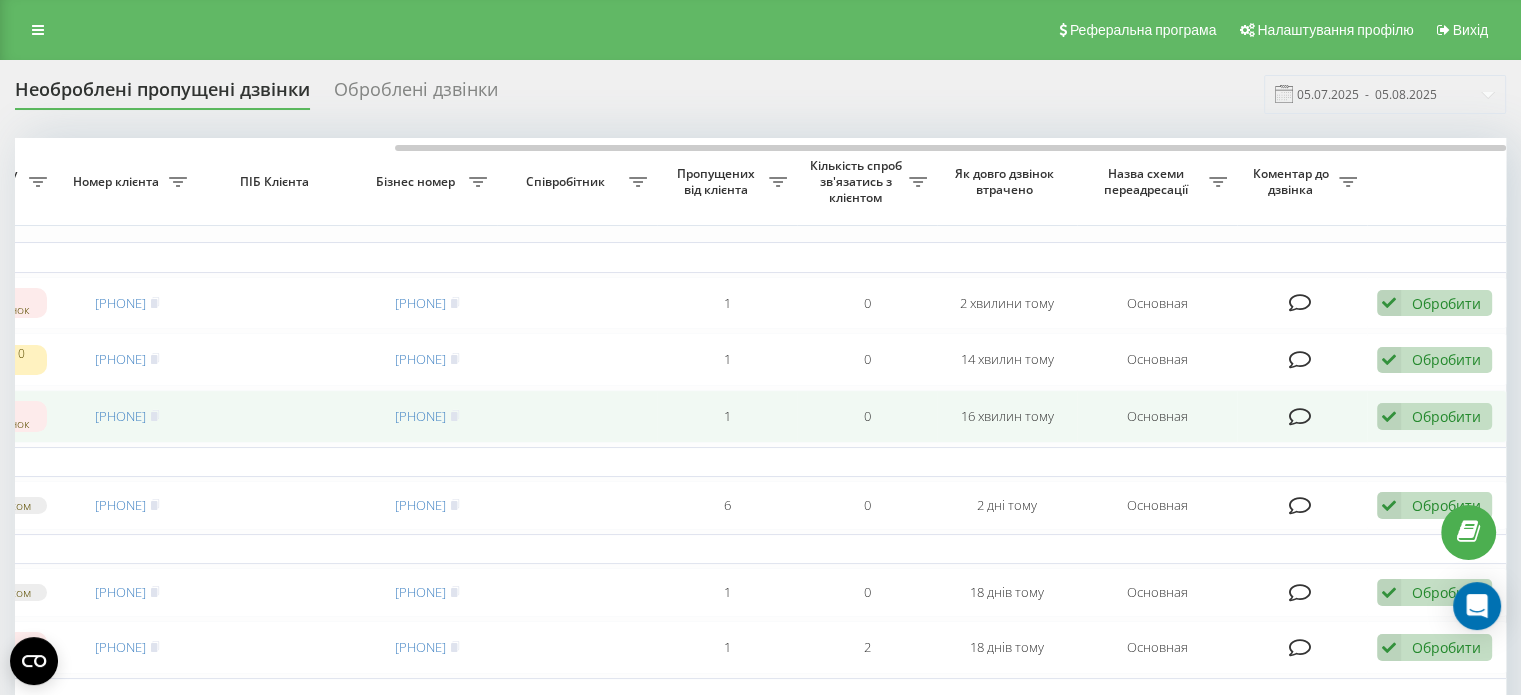 click on "Обробити" at bounding box center [1446, 416] 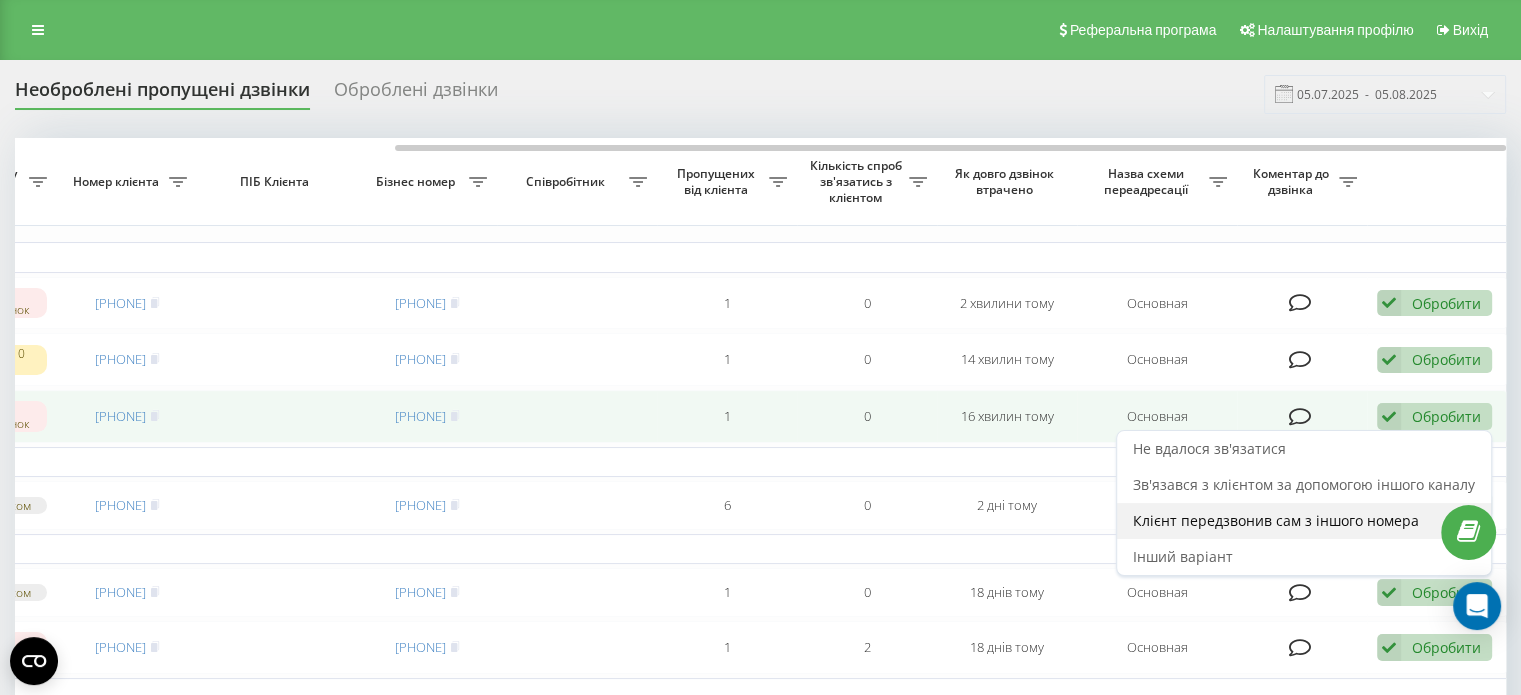 click on "Клієнт передзвонив сам з іншого номера" at bounding box center [1276, 520] 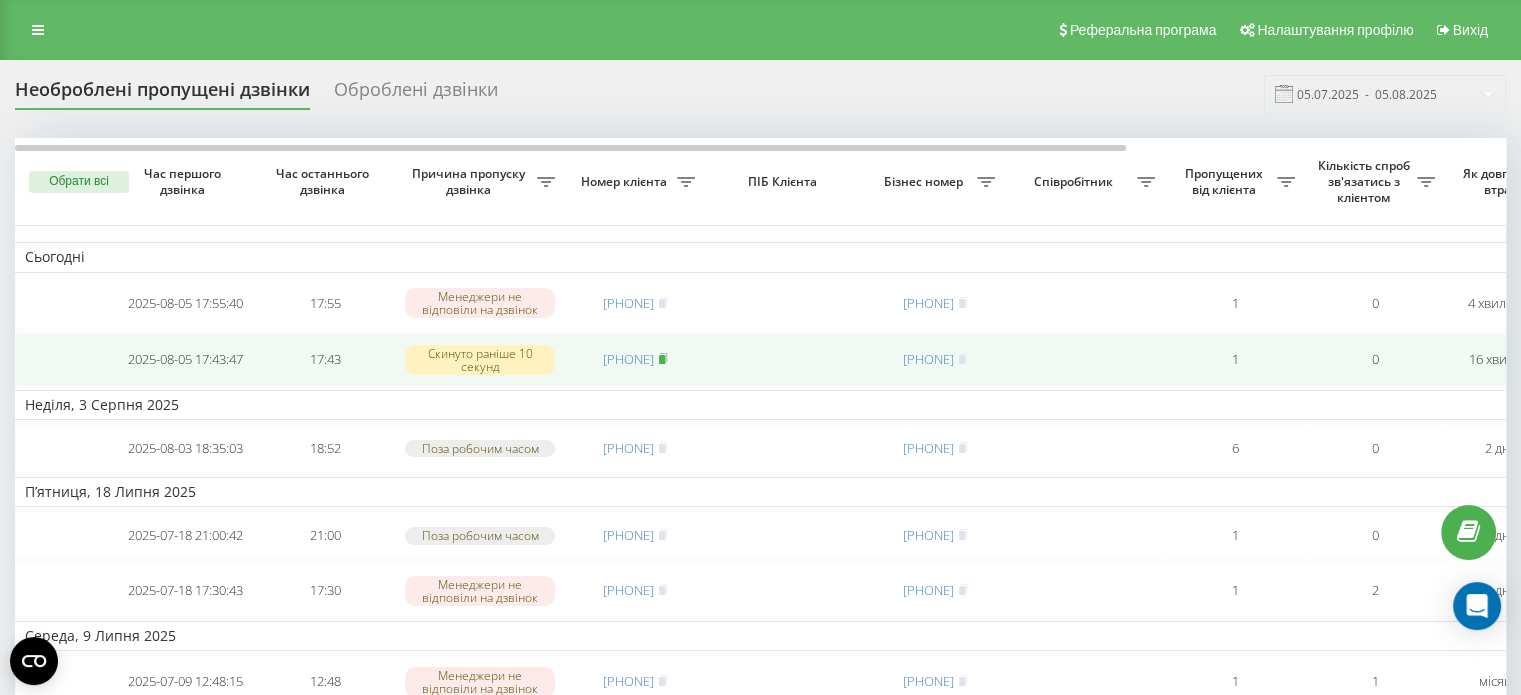 click 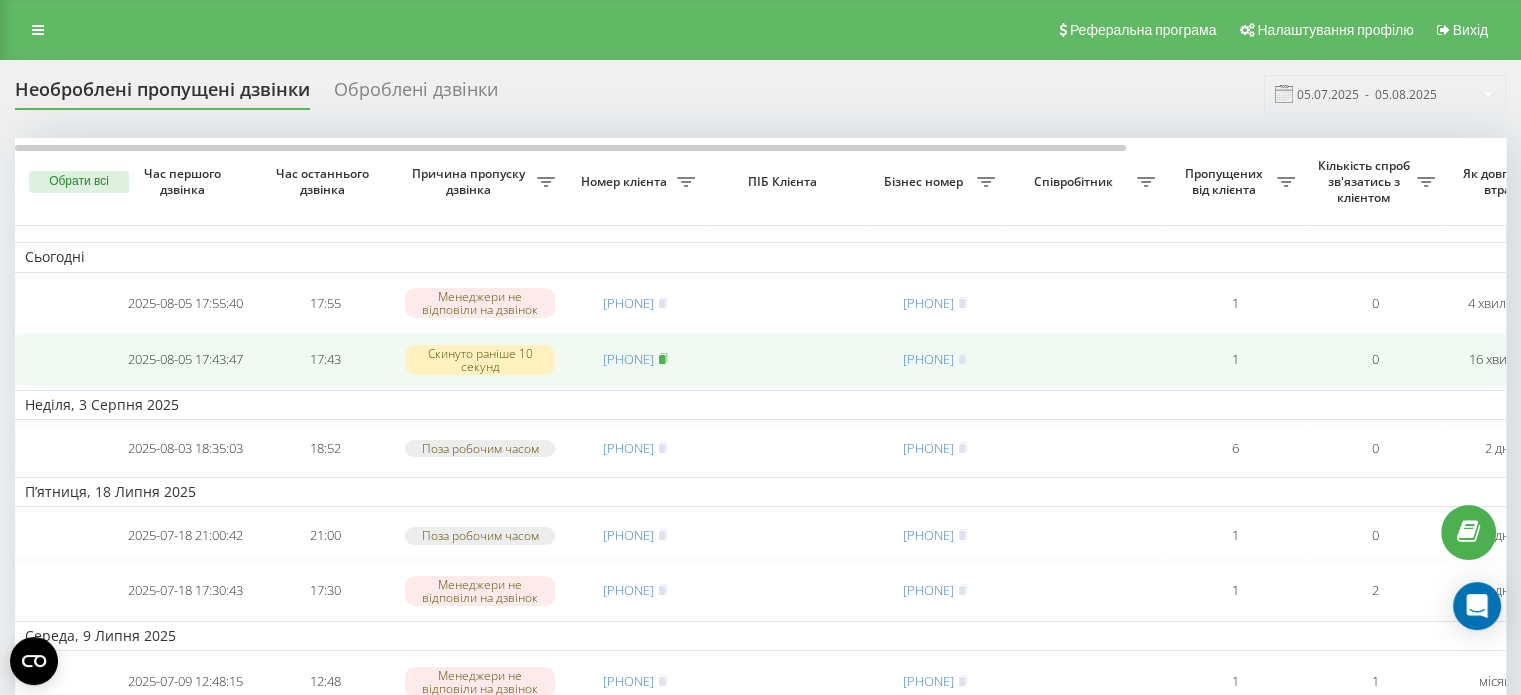 click 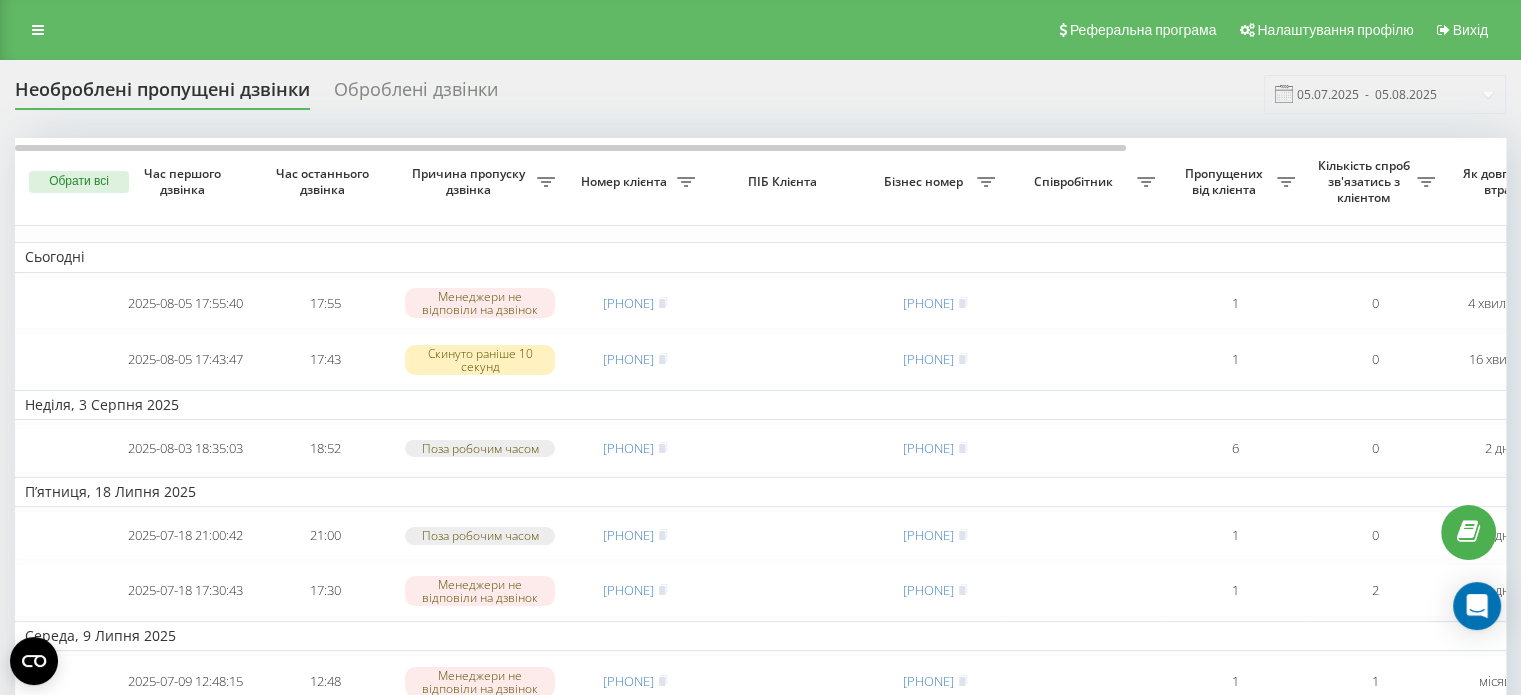 click on "Необроблені пропущені дзвінки Оброблені дзвінки 05.07.2025  -  05.08.2025 Обрати всі Час першого дзвінка Час останнього дзвінка Причина пропуску дзвінка Номер клієнта ПІБ Клієнта Бізнес номер Співробітник Пропущених від клієнта Кількість спроб зв'язатись з клієнтом Як довго дзвінок втрачено Назва схеми переадресації Коментар до дзвінка Сьогодні 2025-08-05 17:55:40 17:55 Менеджери не відповіли на дзвінок [PHONE] [PHONE] 1 0 4 хвилини тому Основная Обробити Не вдалося зв'язатися Зв'язався з клієнтом за допомогою іншого каналу Клієнт передзвонив сам з іншого номера 2025-08-05 17:43:47" at bounding box center (760, 760) 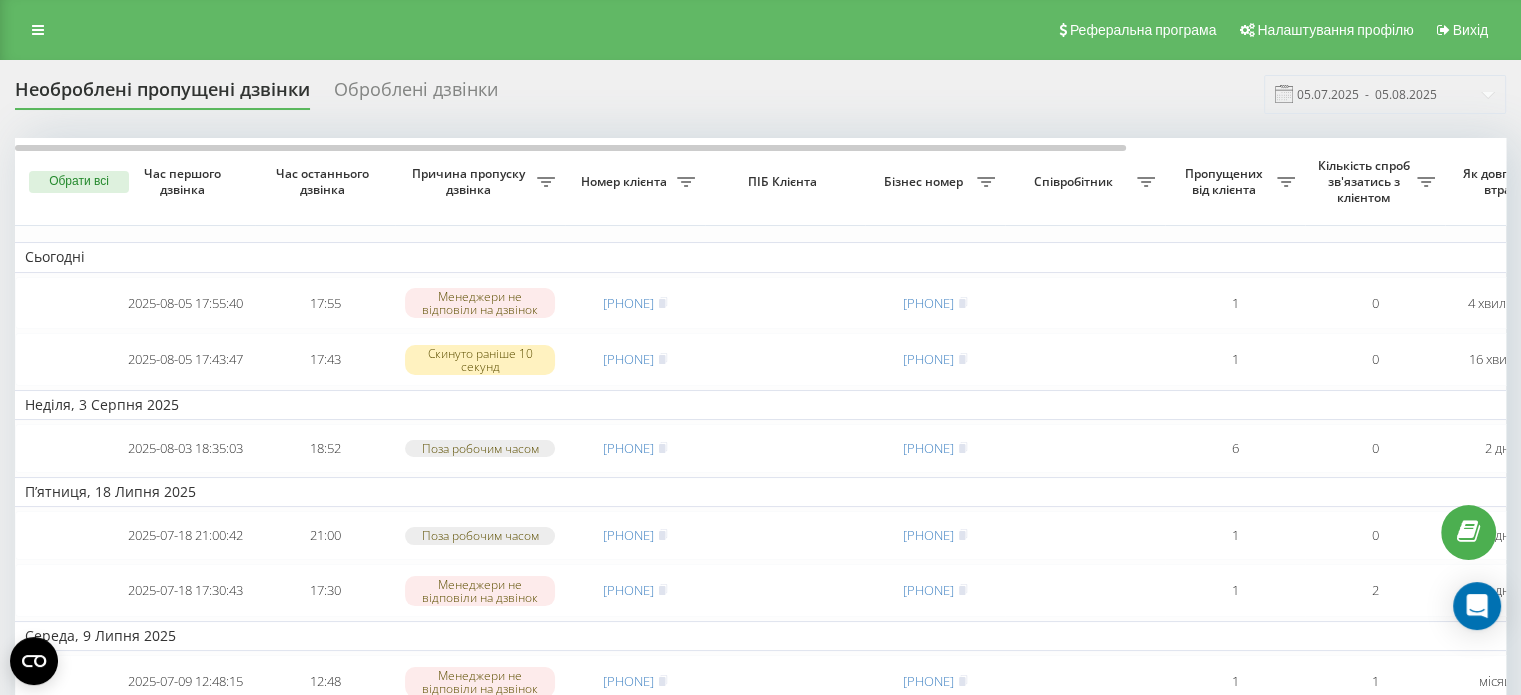 scroll, scrollTop: 0, scrollLeft: 508, axis: horizontal 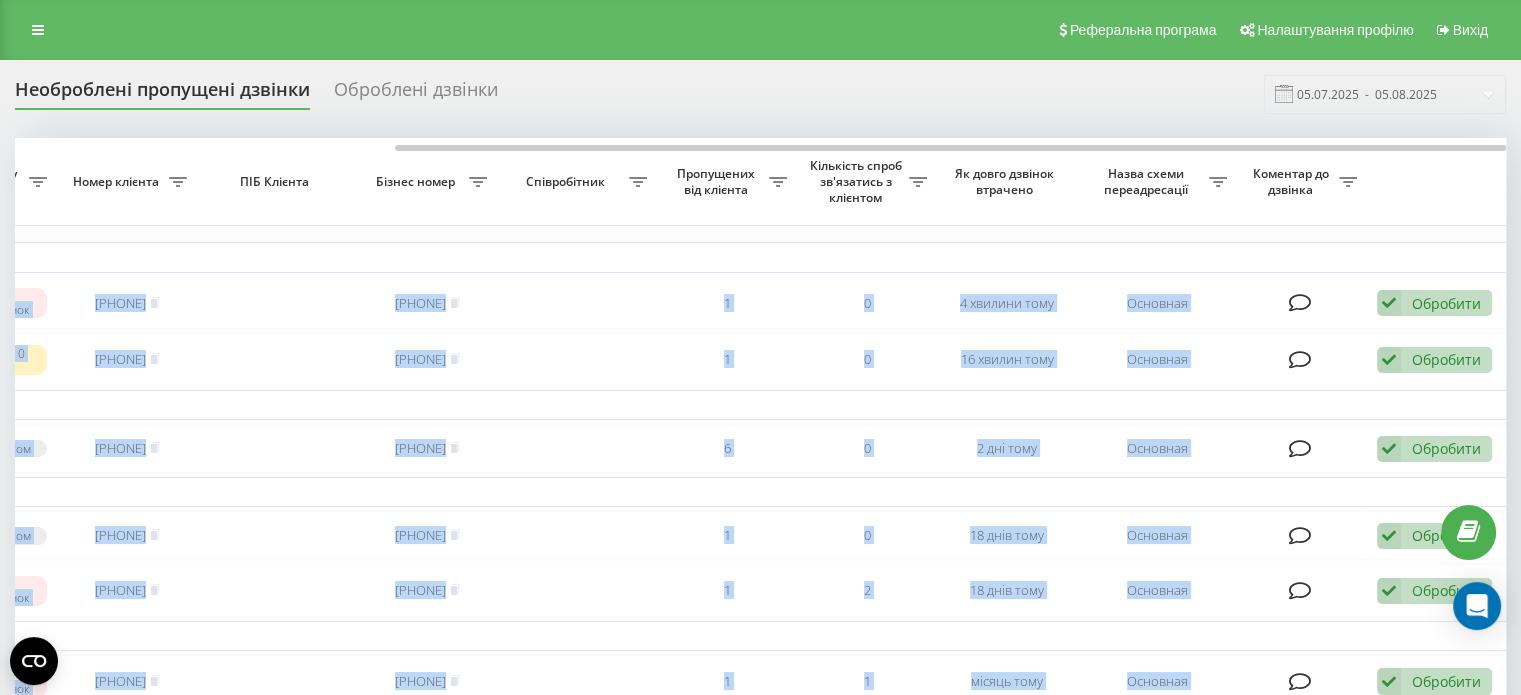 drag, startPoint x: 768, startPoint y: 143, endPoint x: 1092, endPoint y: 118, distance: 324.96307 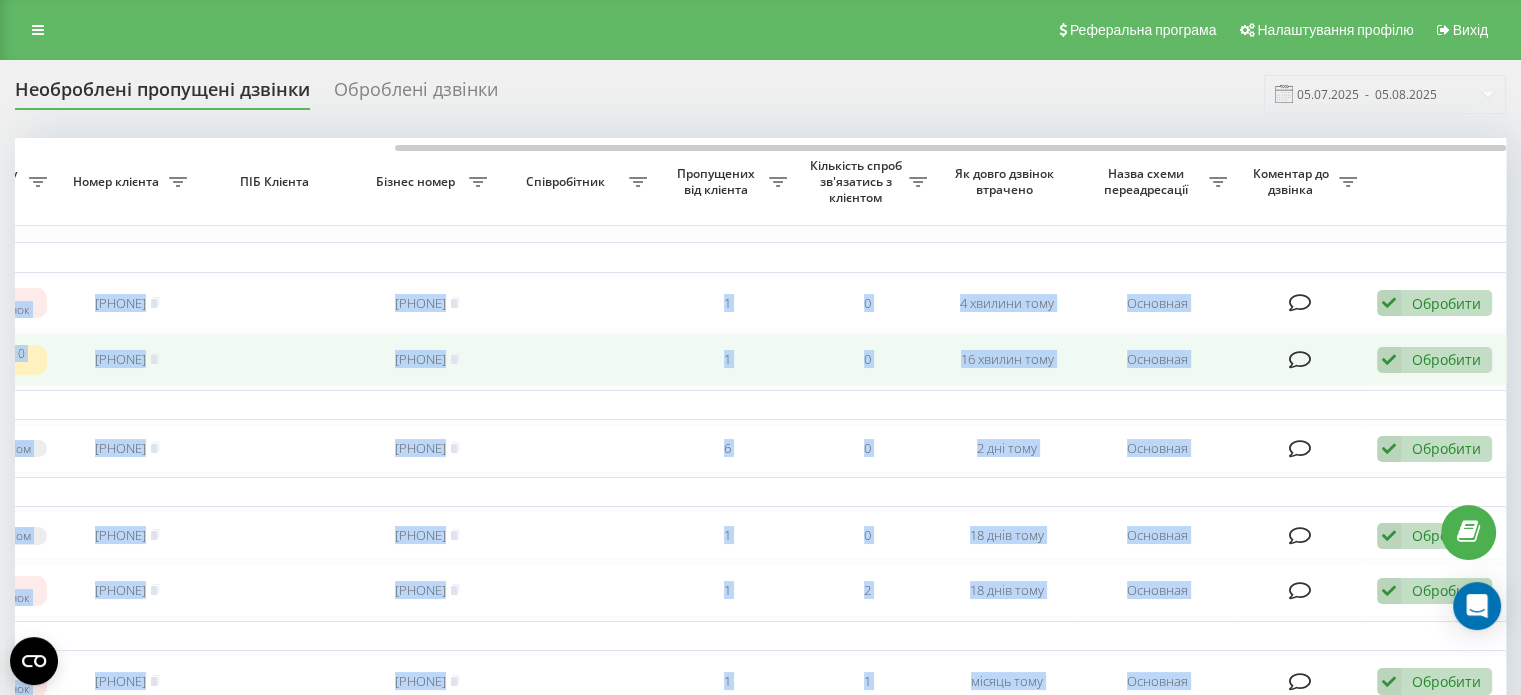 click on "Обробити" at bounding box center (1446, 359) 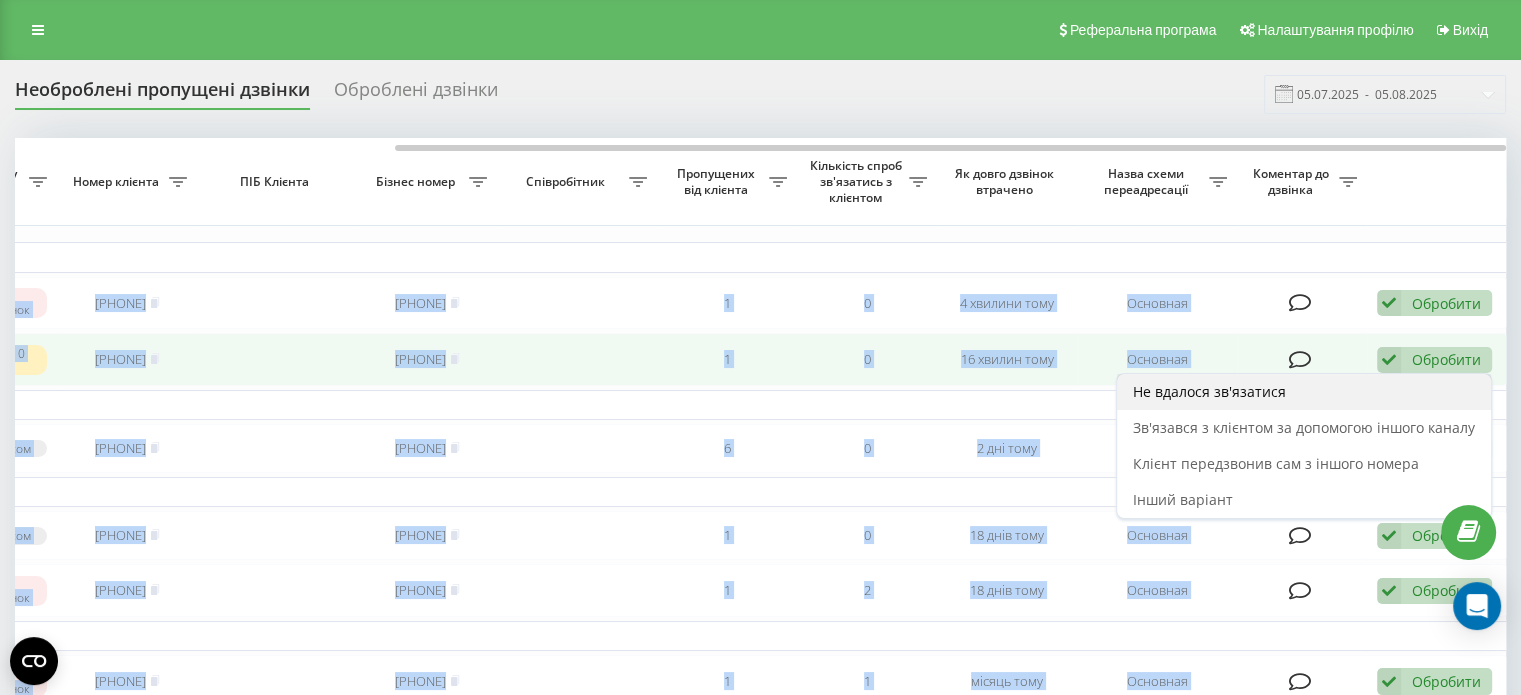 click on "Не вдалося зв'язатися" at bounding box center (1209, 391) 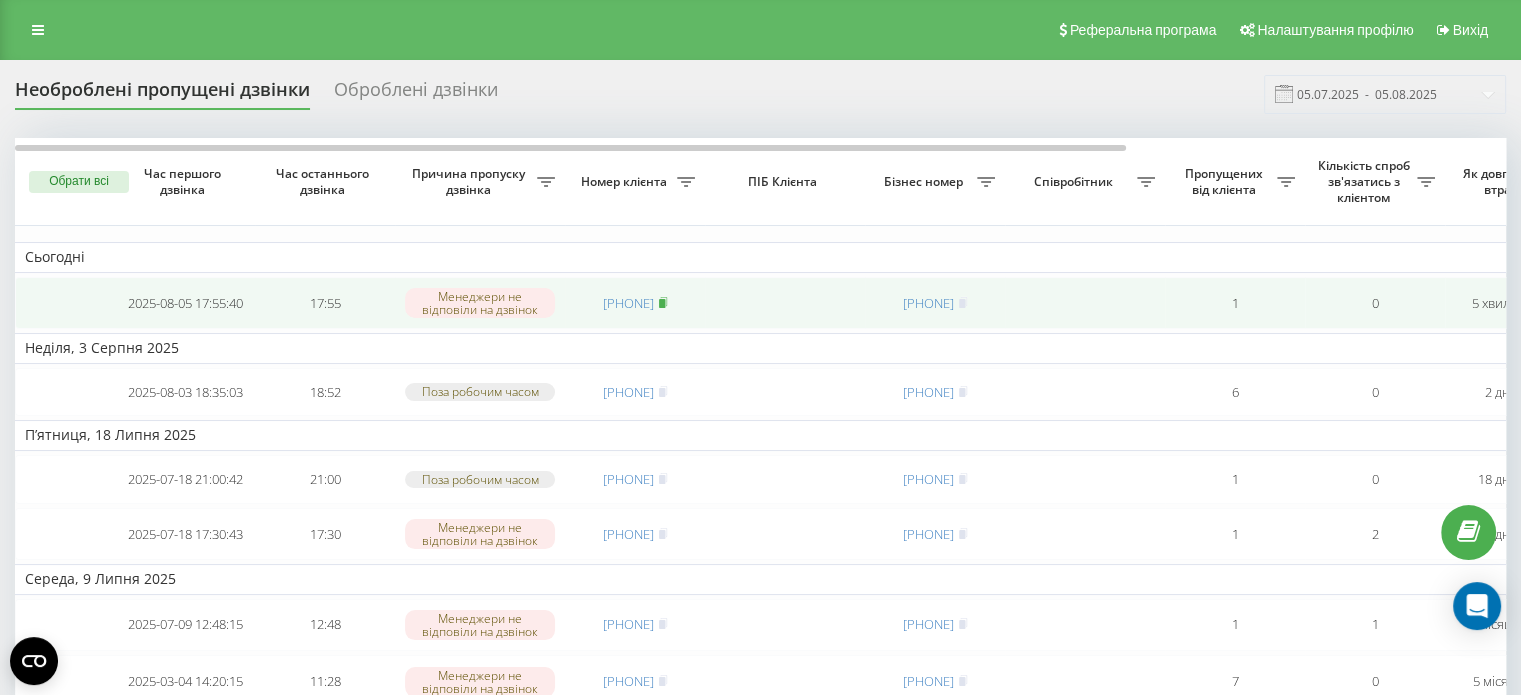 click 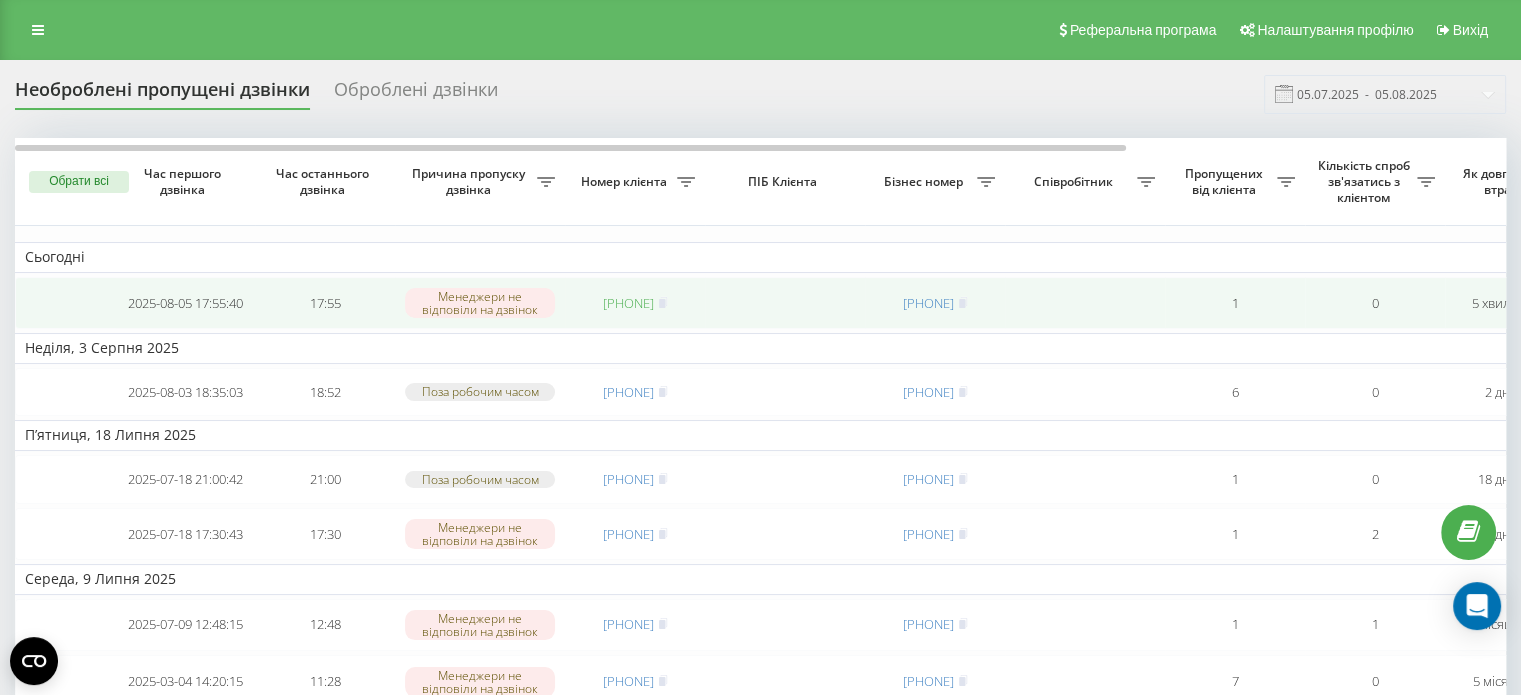 click on "[PHONE]" at bounding box center [635, 303] 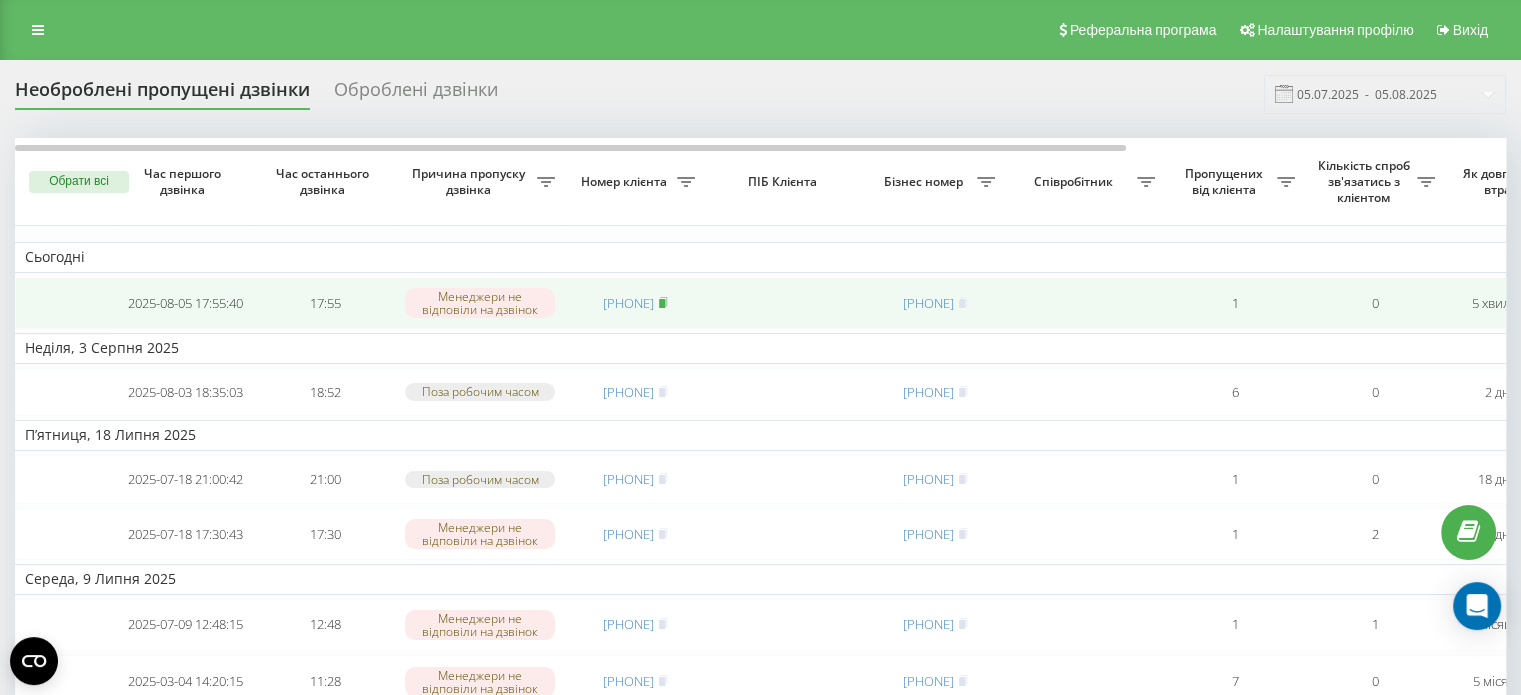 click 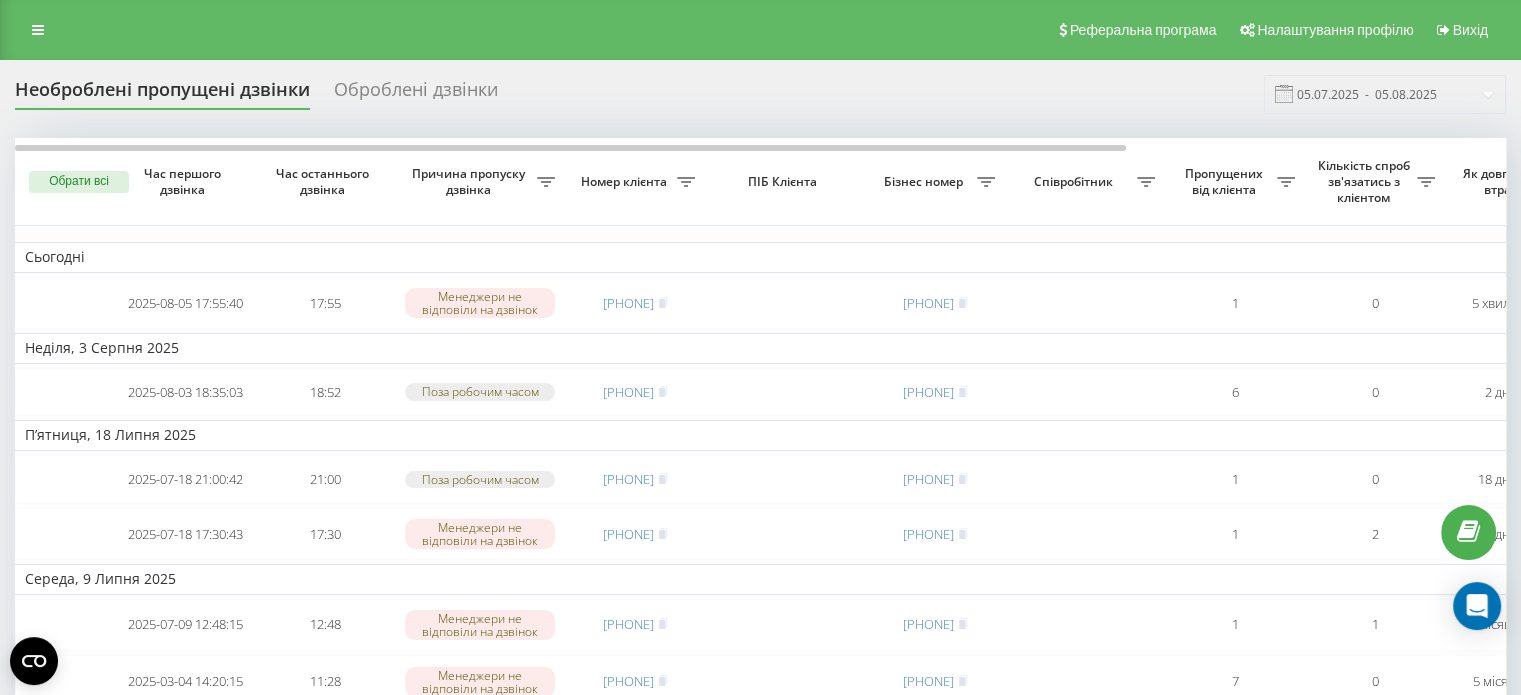drag, startPoint x: 0, startPoint y: 219, endPoint x: 10, endPoint y: 263, distance: 45.122055 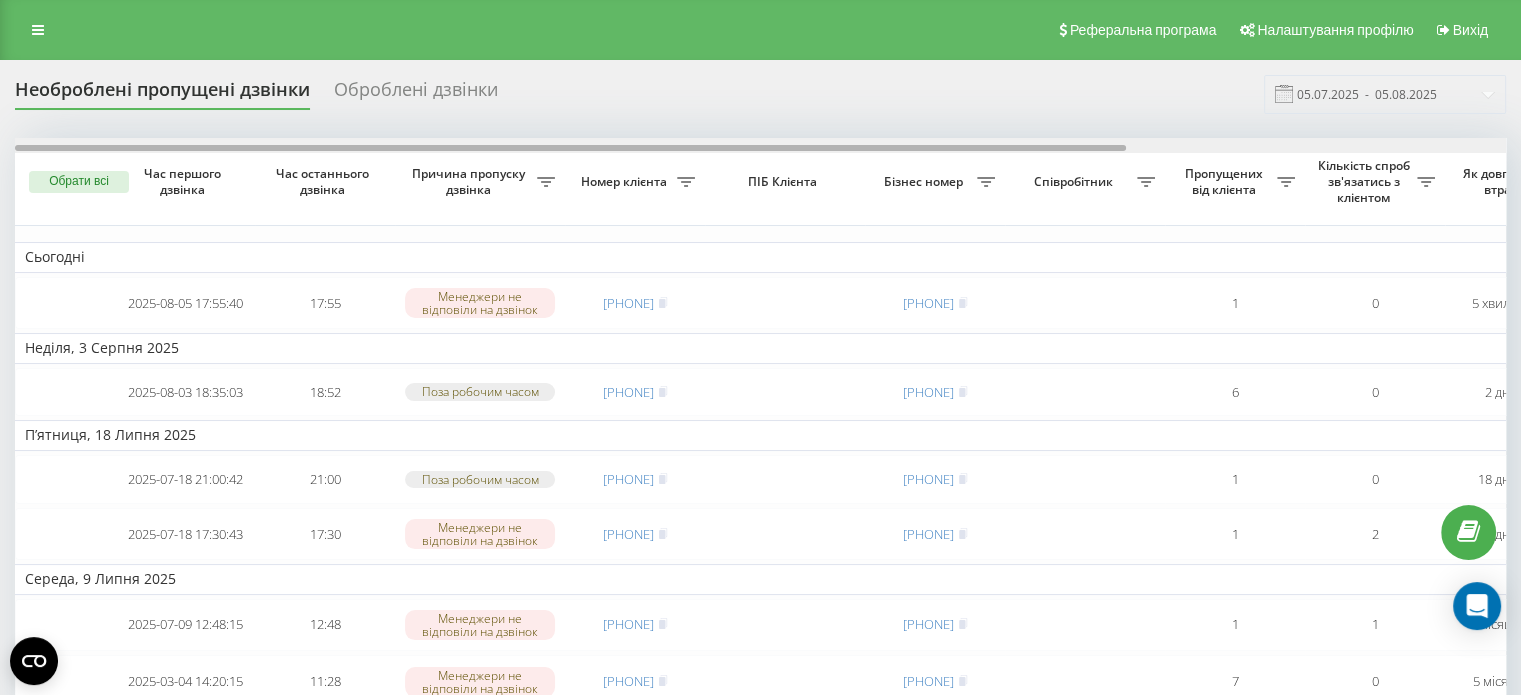 scroll, scrollTop: 0, scrollLeft: 508, axis: horizontal 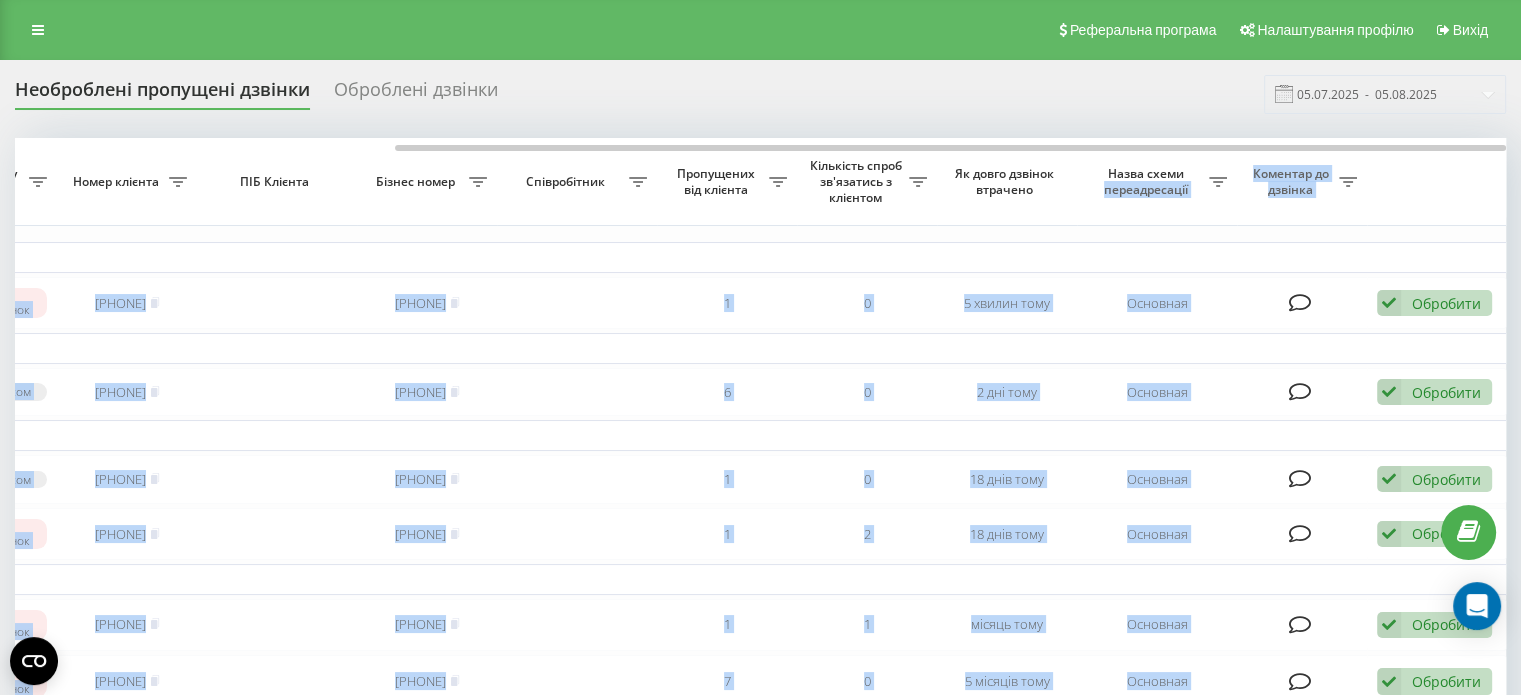 drag, startPoint x: 802, startPoint y: 151, endPoint x: 1206, endPoint y: 163, distance: 404.1782 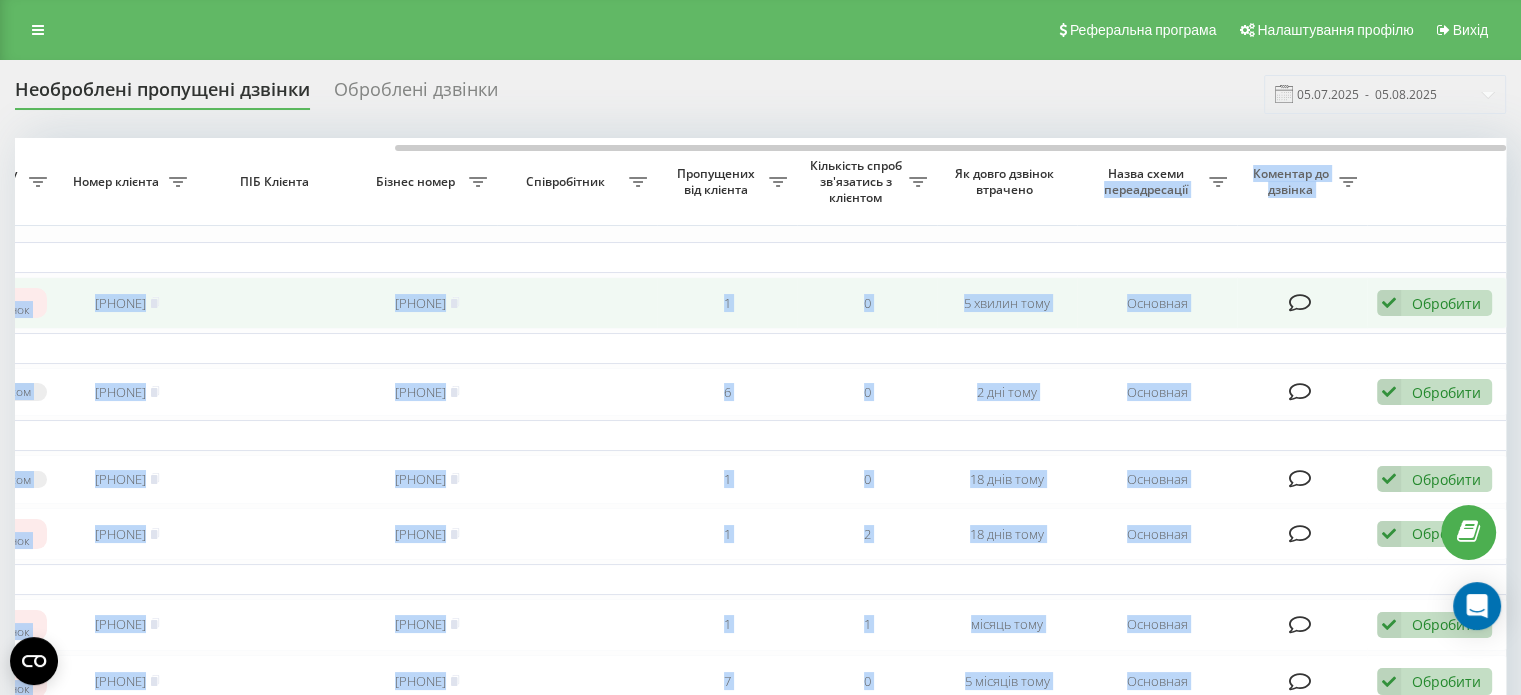 click on "Обробити Не вдалося зв'язатися Зв'язався з клієнтом за допомогою іншого каналу Клієнт передзвонив сам з іншого номера Інший варіант" at bounding box center (1434, 303) 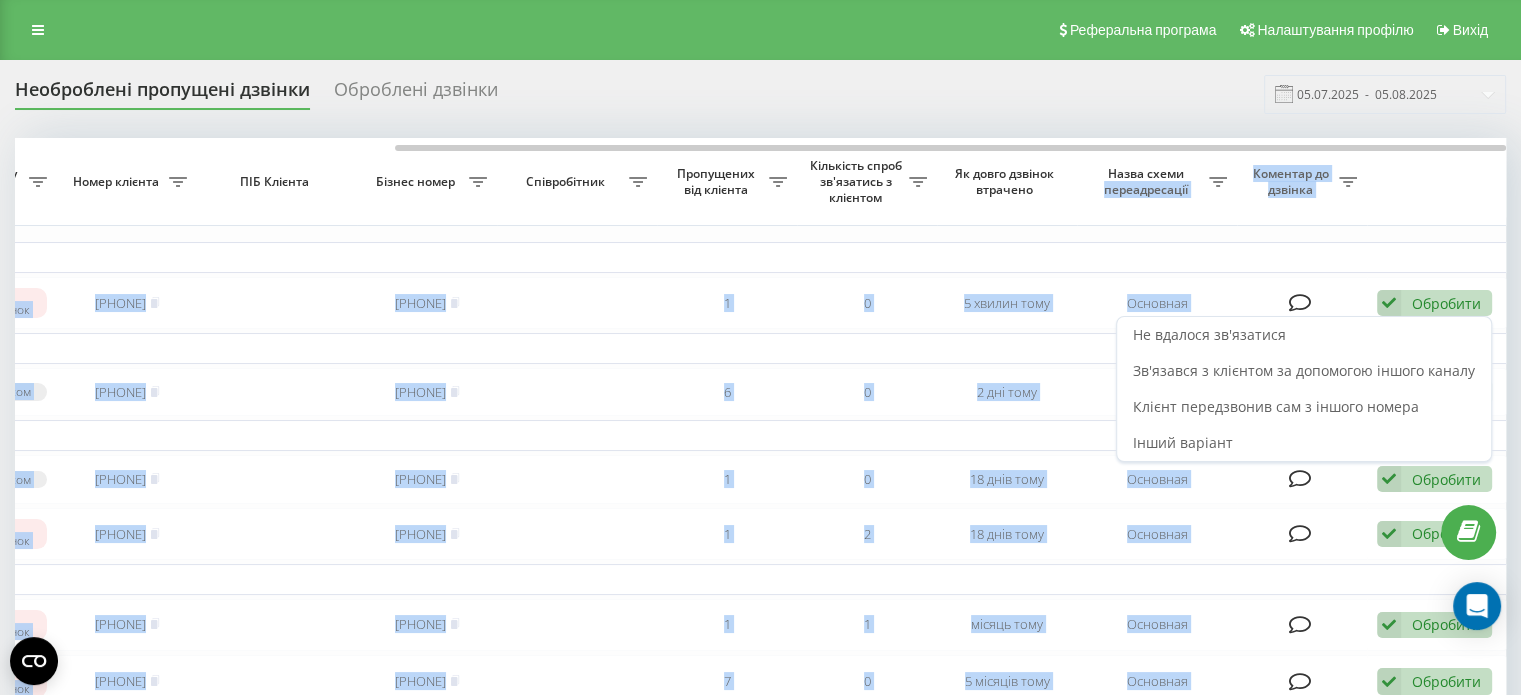click on "Зв'язався з клієнтом за допомогою іншого каналу" at bounding box center [1304, 370] 